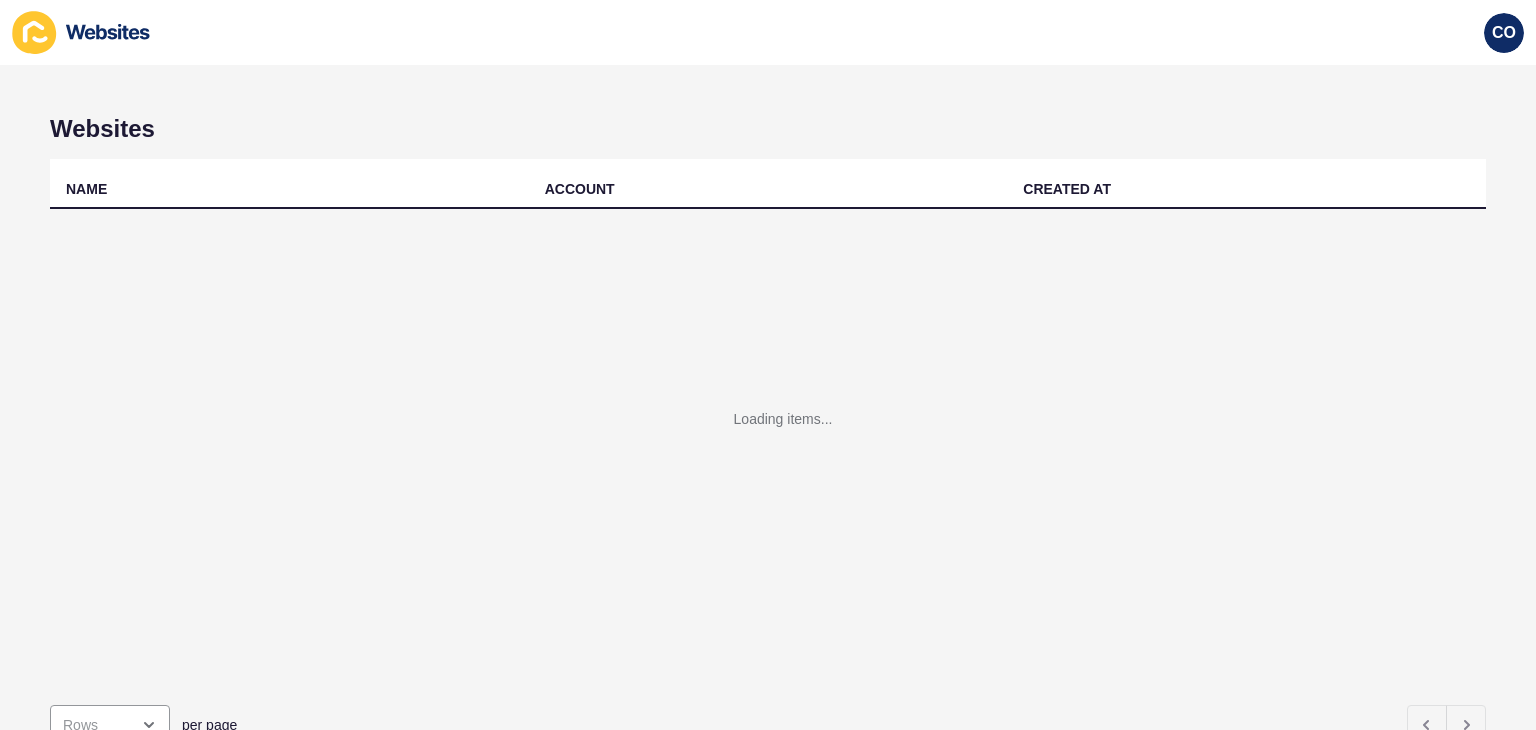 scroll, scrollTop: 0, scrollLeft: 0, axis: both 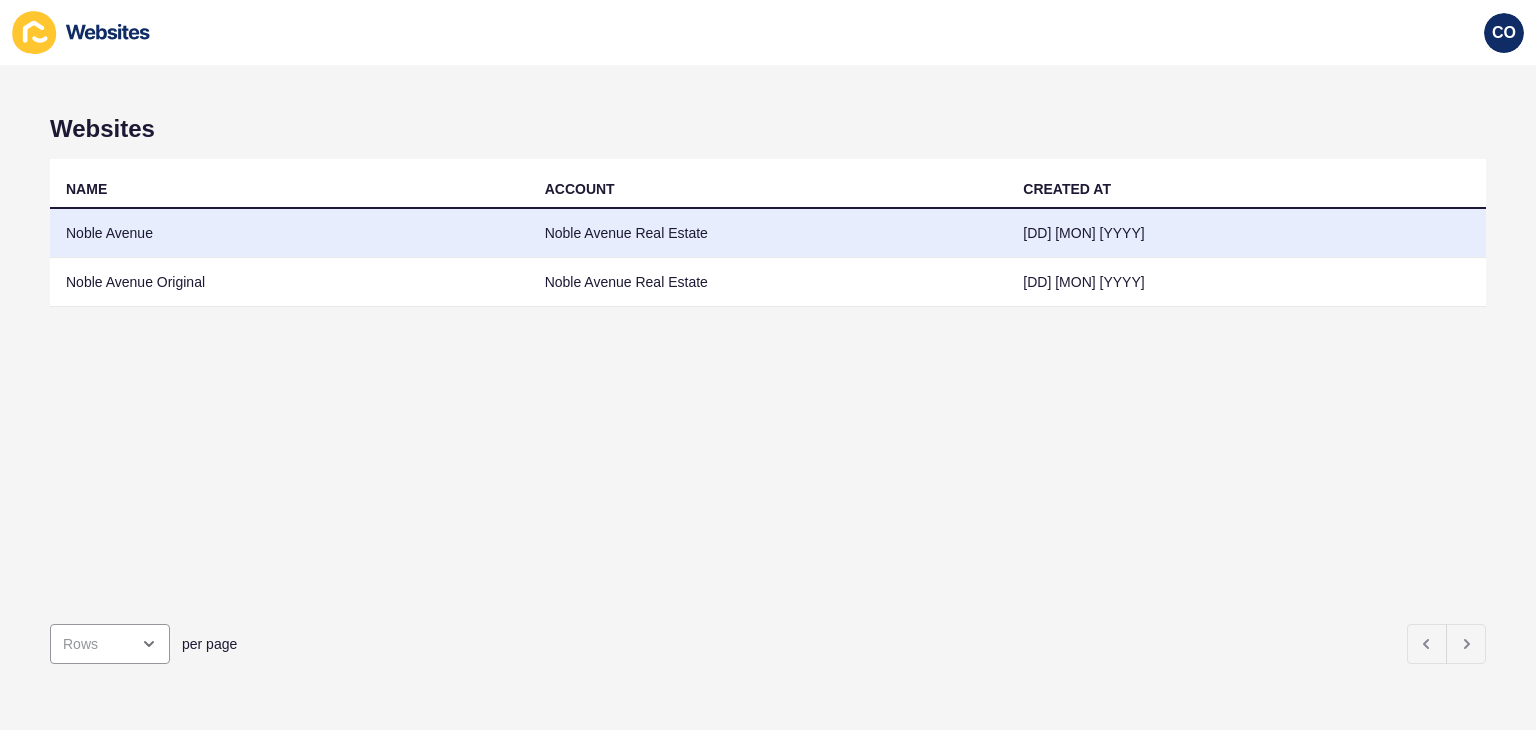 click on "Noble Avenue" at bounding box center (289, 233) 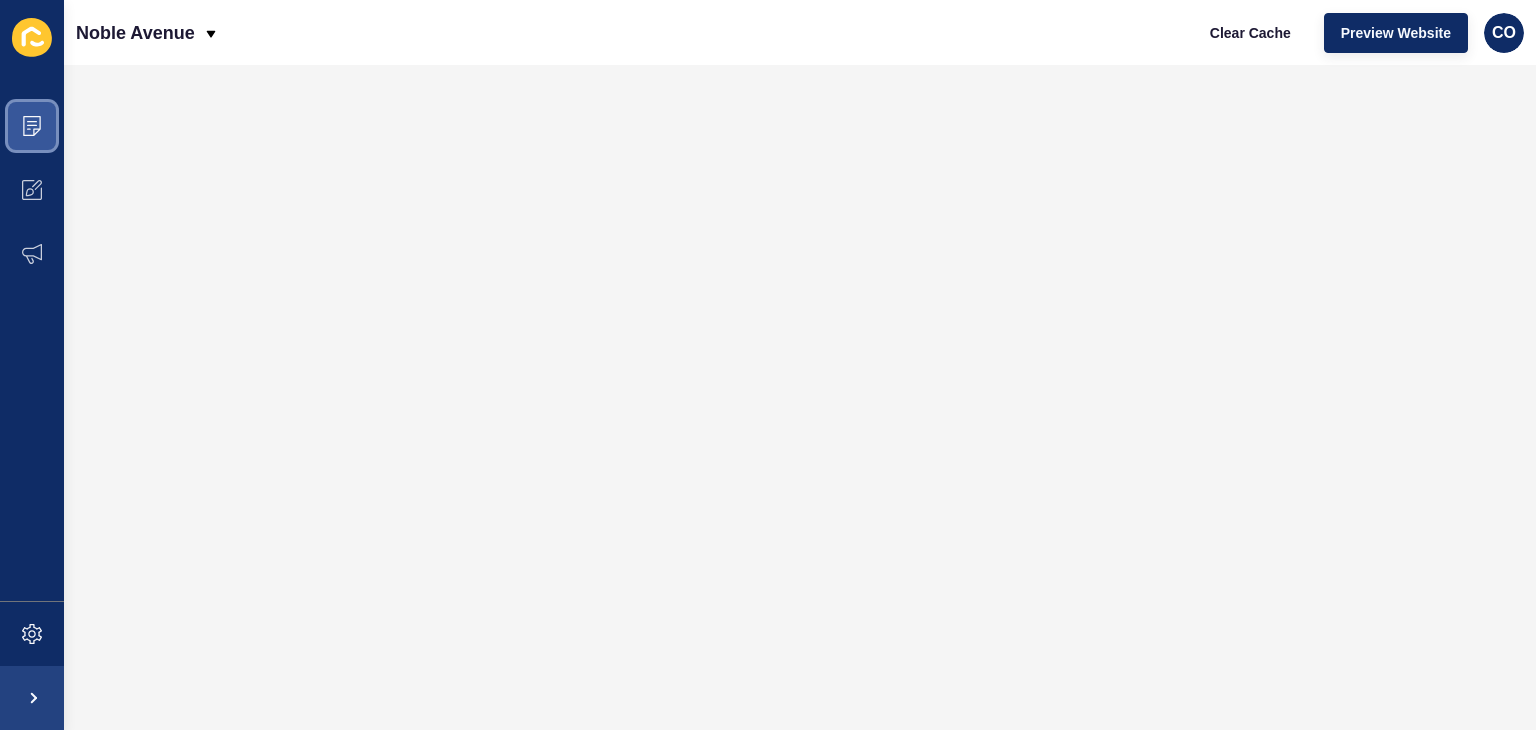 click at bounding box center [32, 126] 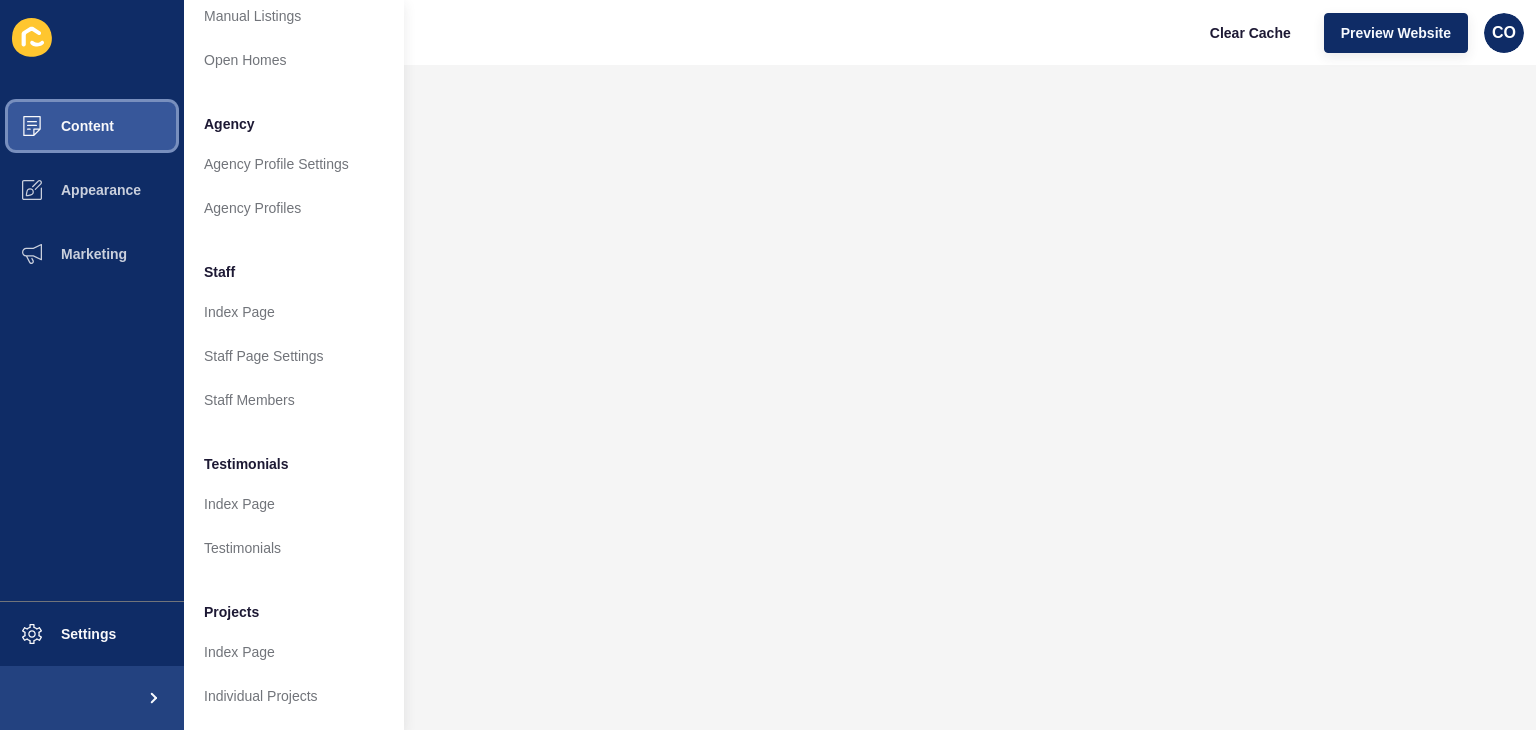 scroll, scrollTop: 257, scrollLeft: 0, axis: vertical 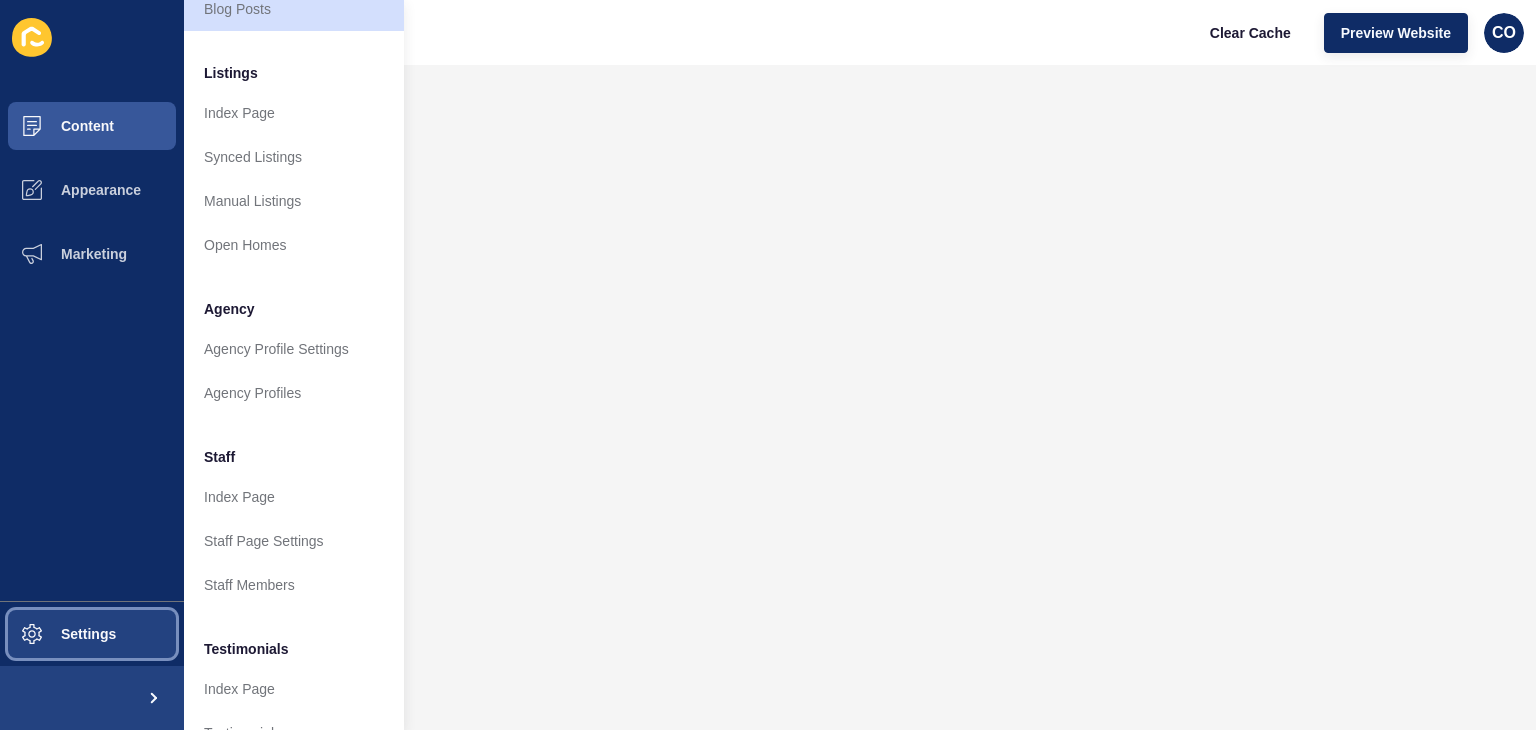 click on "Settings" at bounding box center [56, 634] 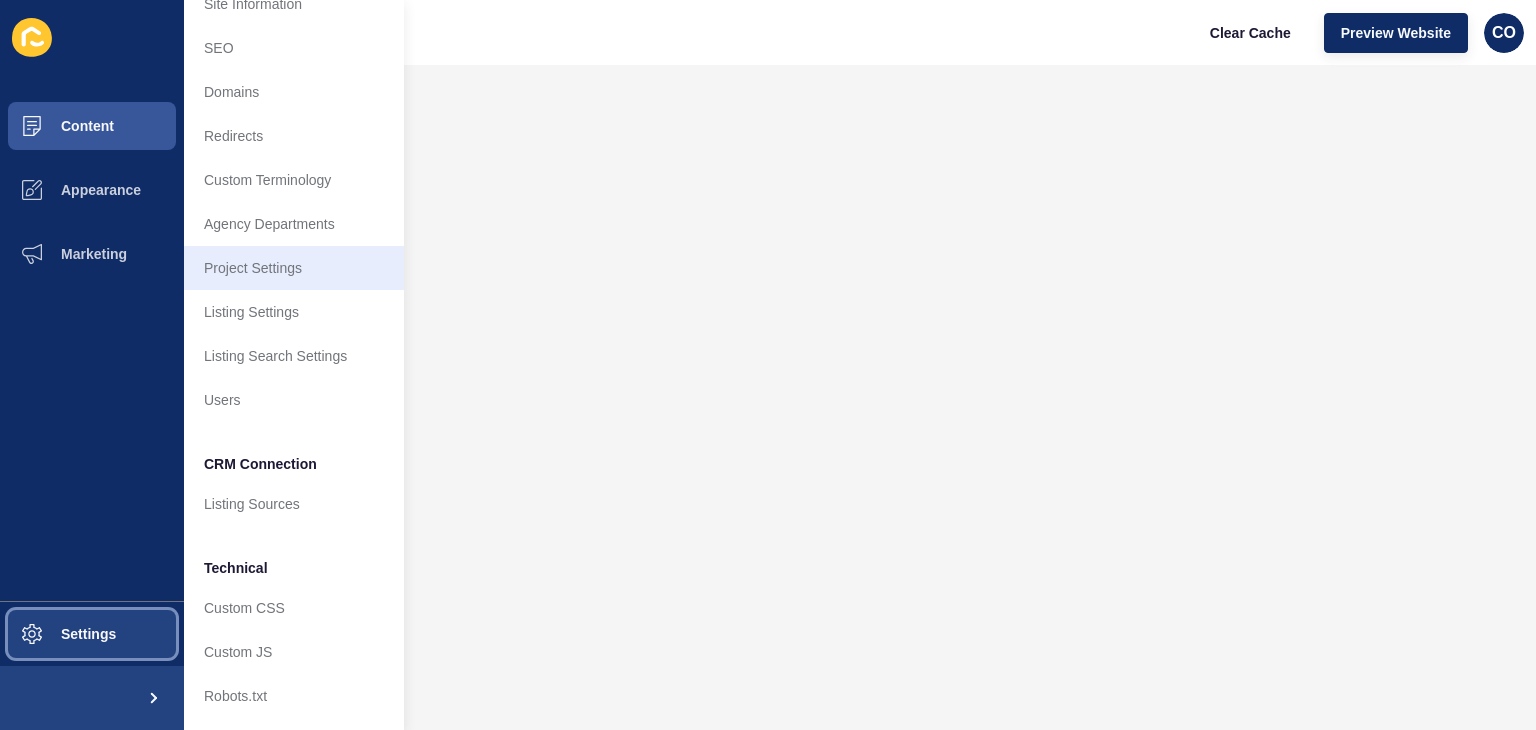 scroll, scrollTop: 85, scrollLeft: 0, axis: vertical 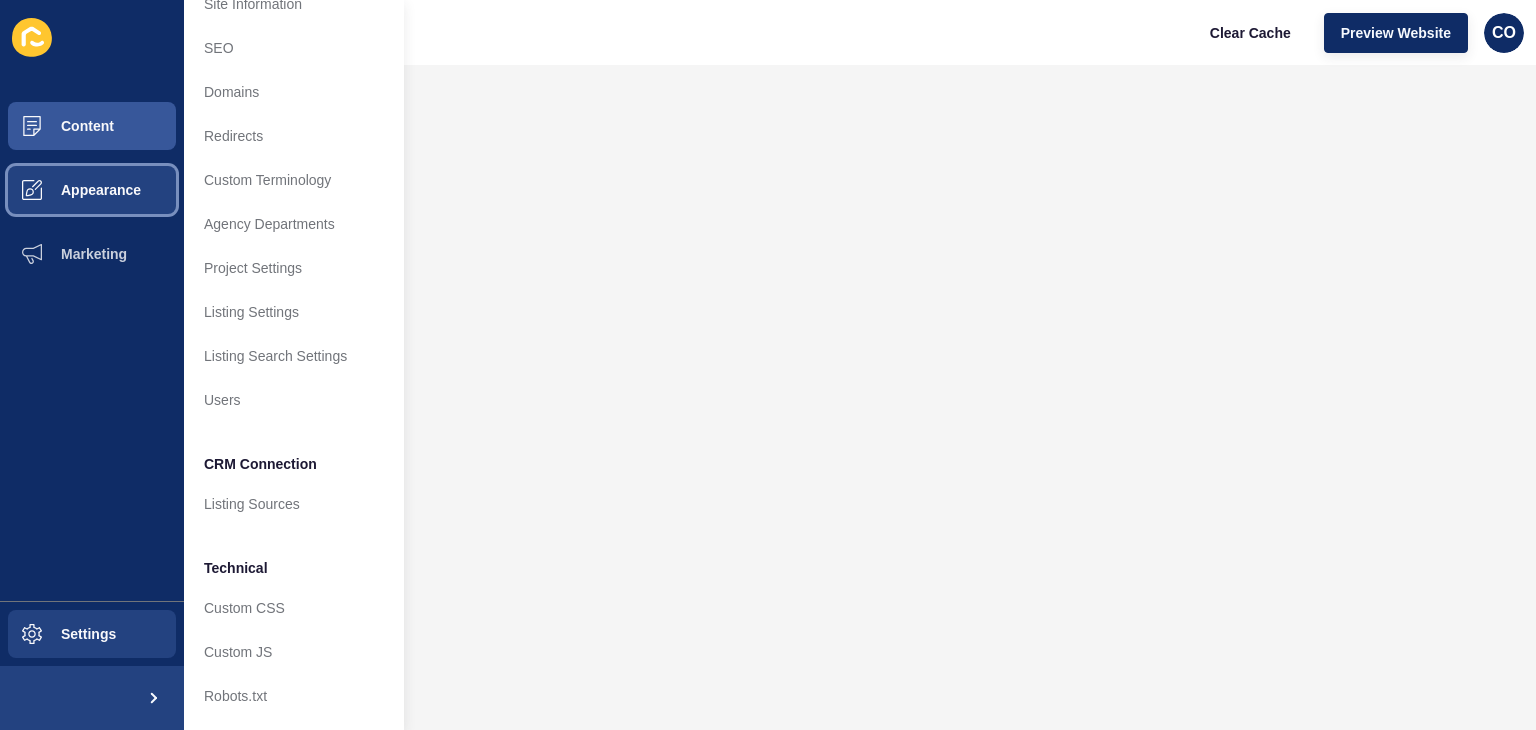click on "Appearance" at bounding box center [92, 190] 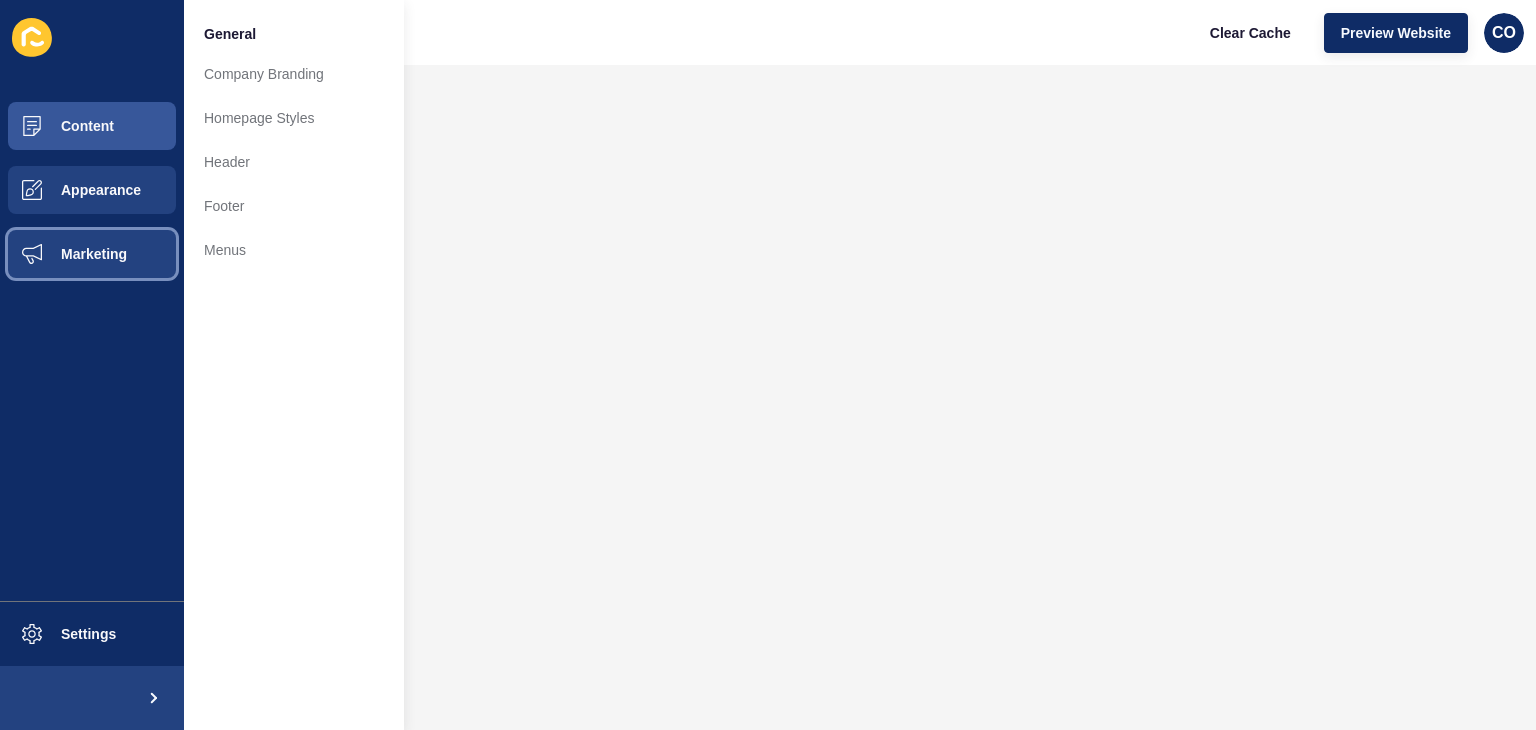 click on "Marketing" at bounding box center [92, 254] 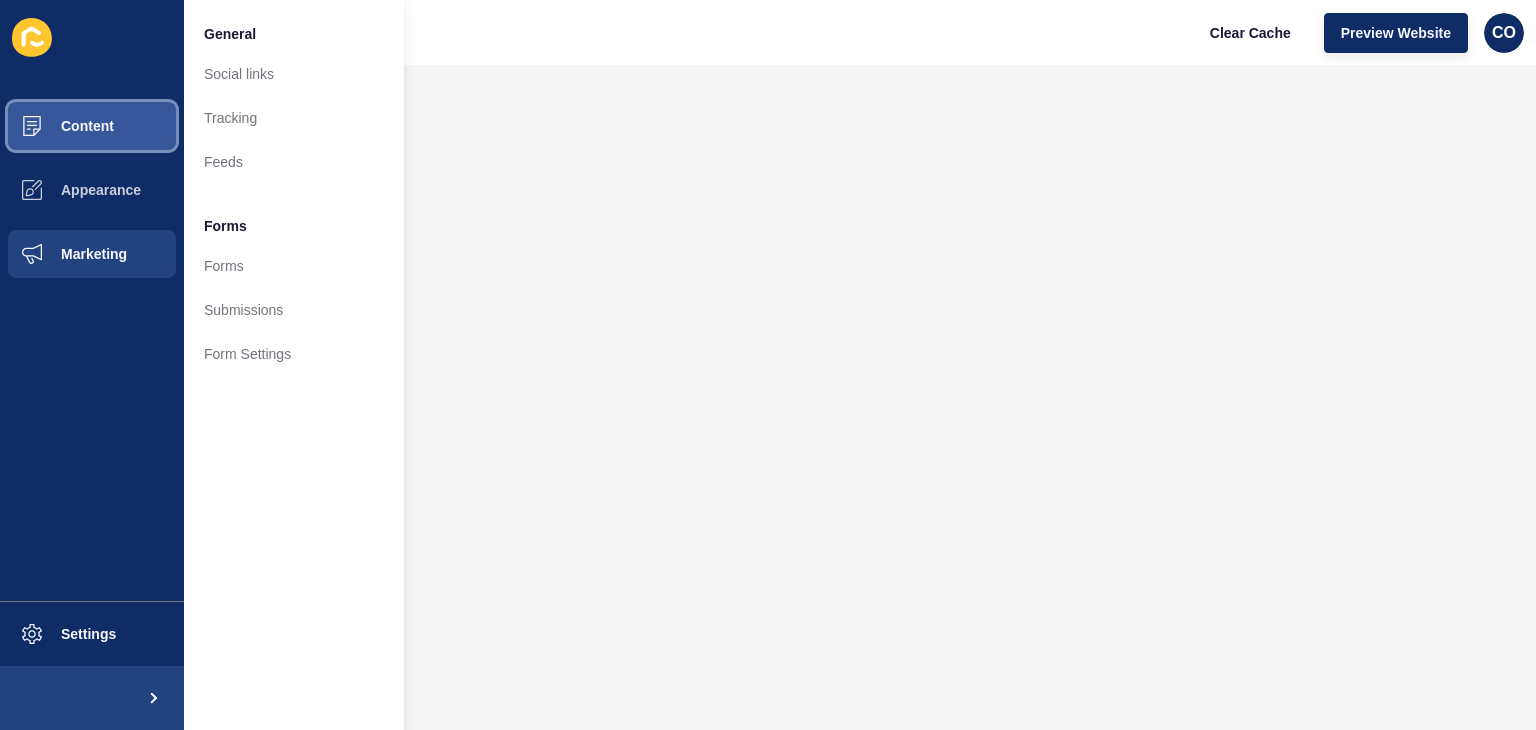 click on "Content" at bounding box center (55, 126) 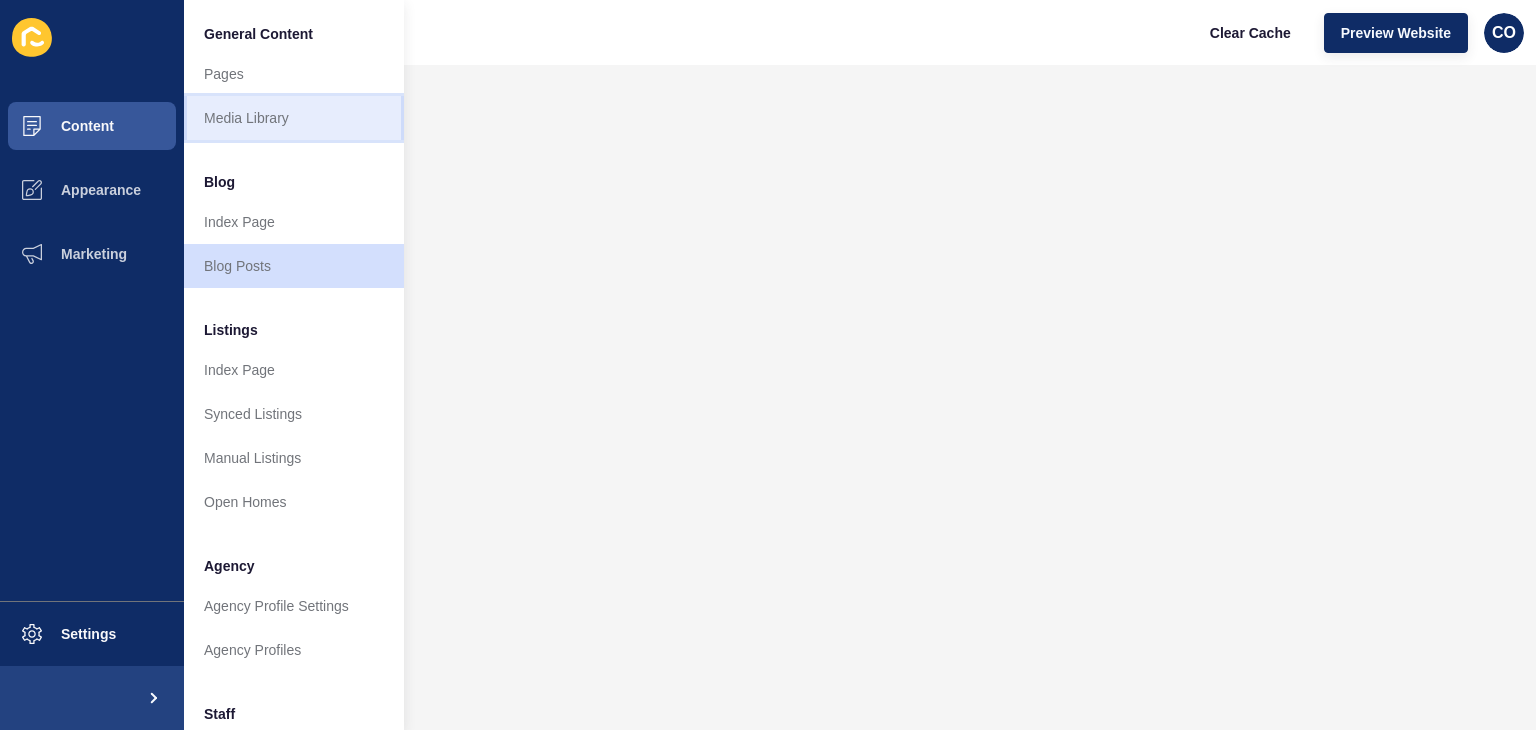 click on "Media Library" at bounding box center (294, 118) 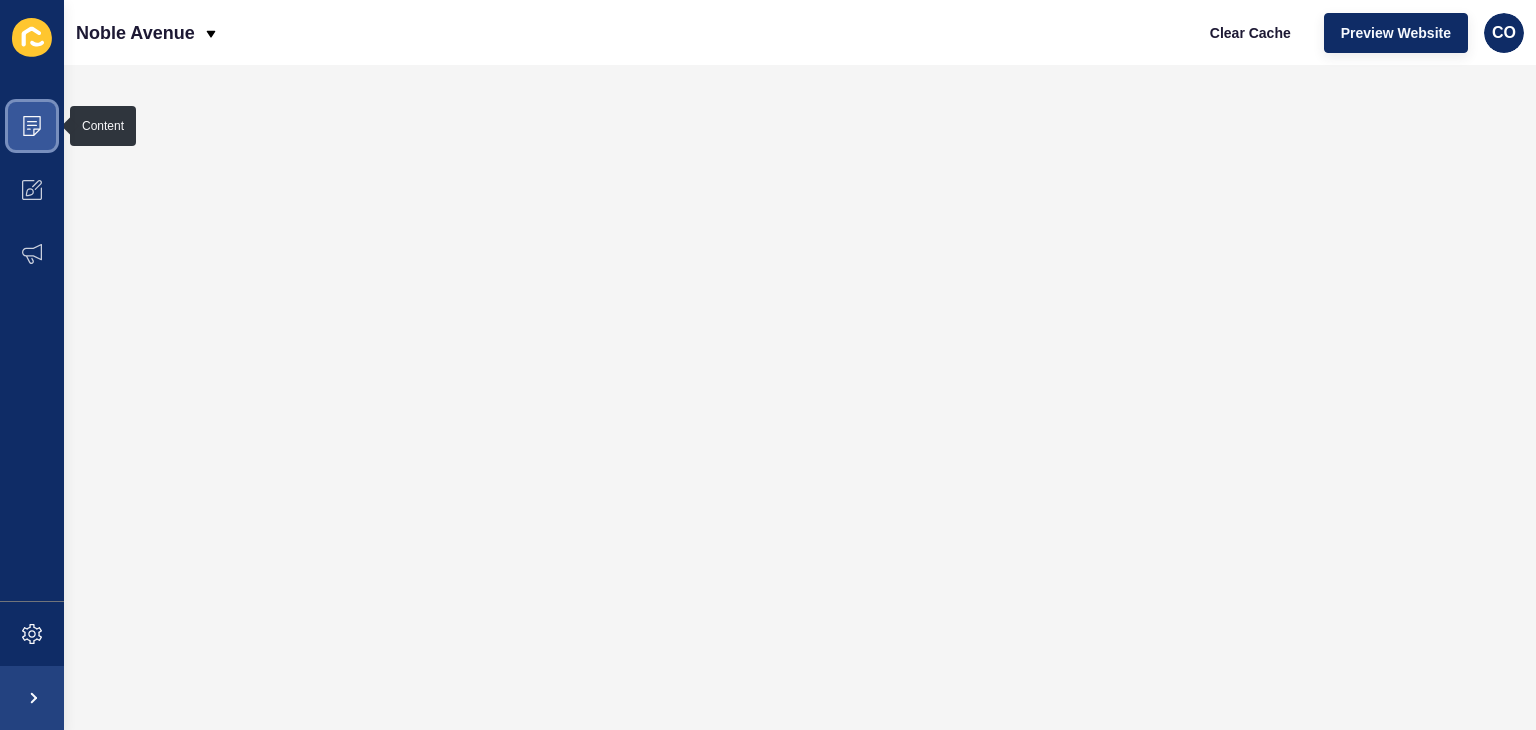 click at bounding box center [32, 125] 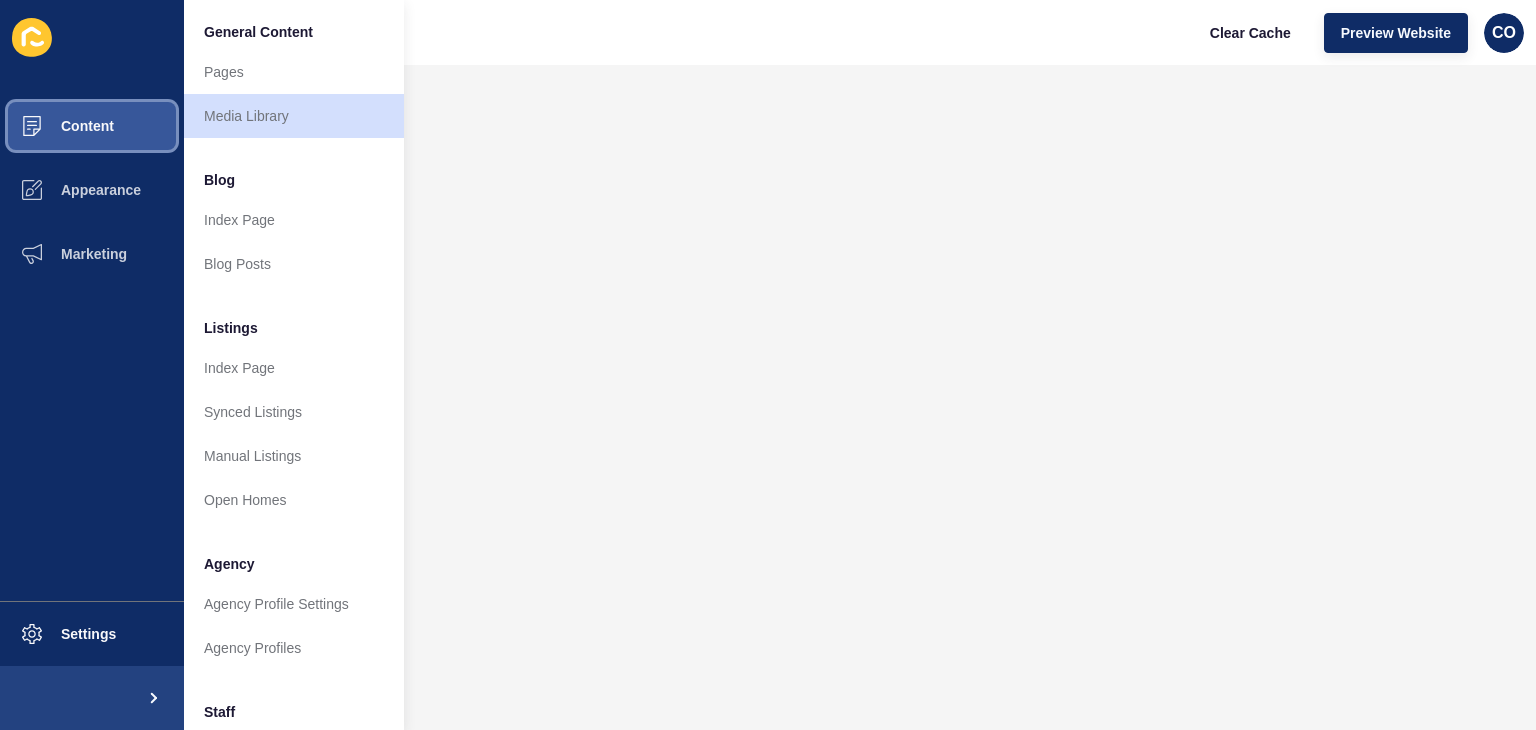 scroll, scrollTop: 0, scrollLeft: 0, axis: both 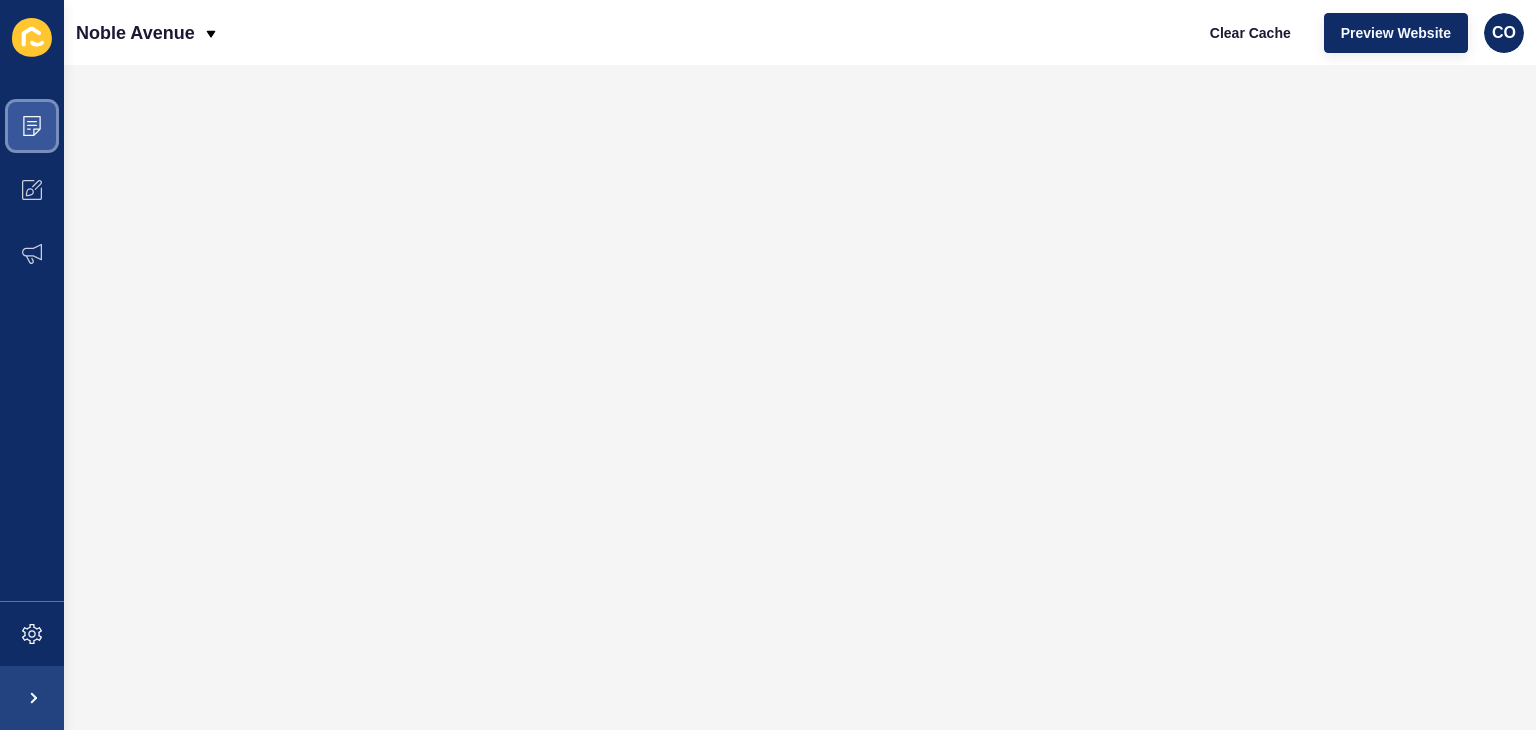 click at bounding box center (32, 126) 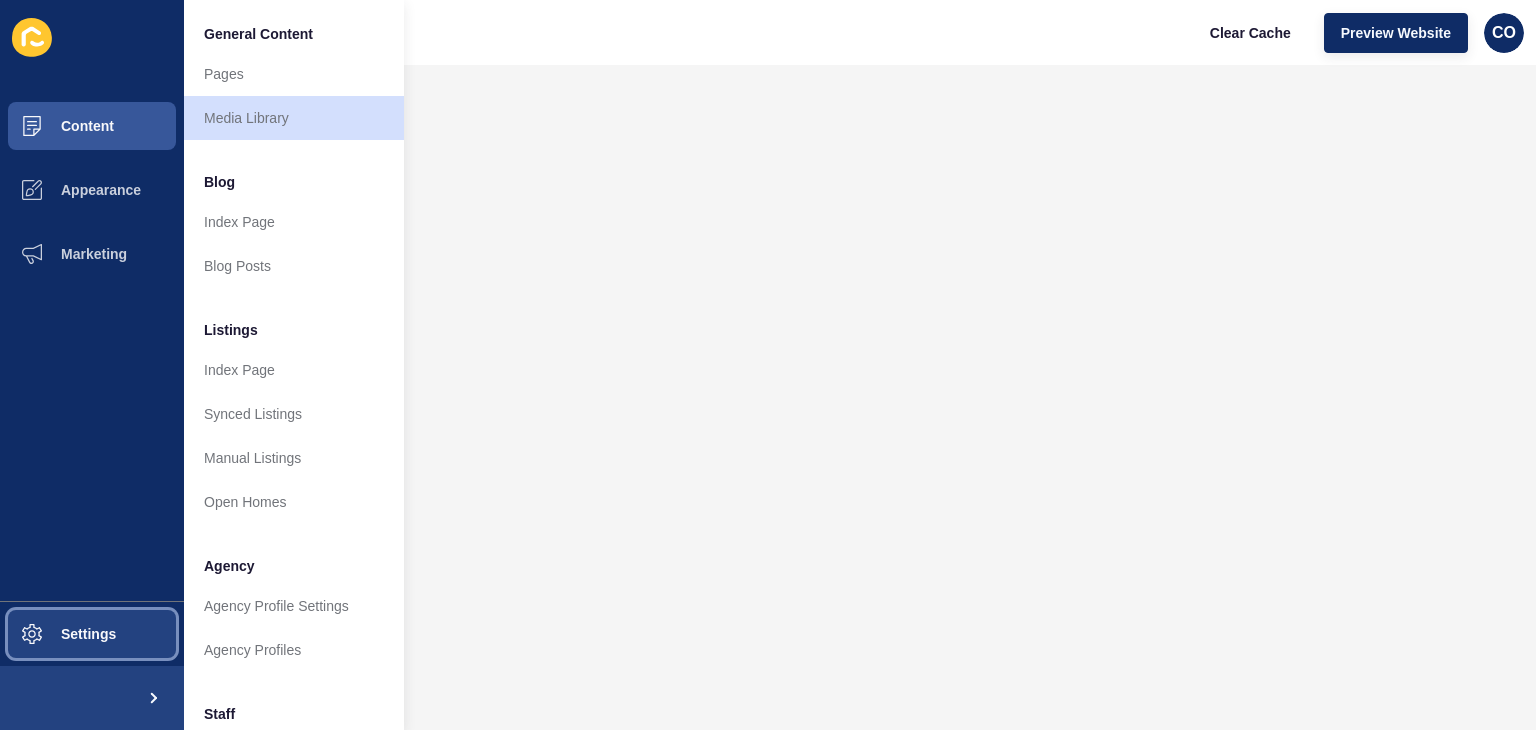 click on "Settings" at bounding box center [56, 634] 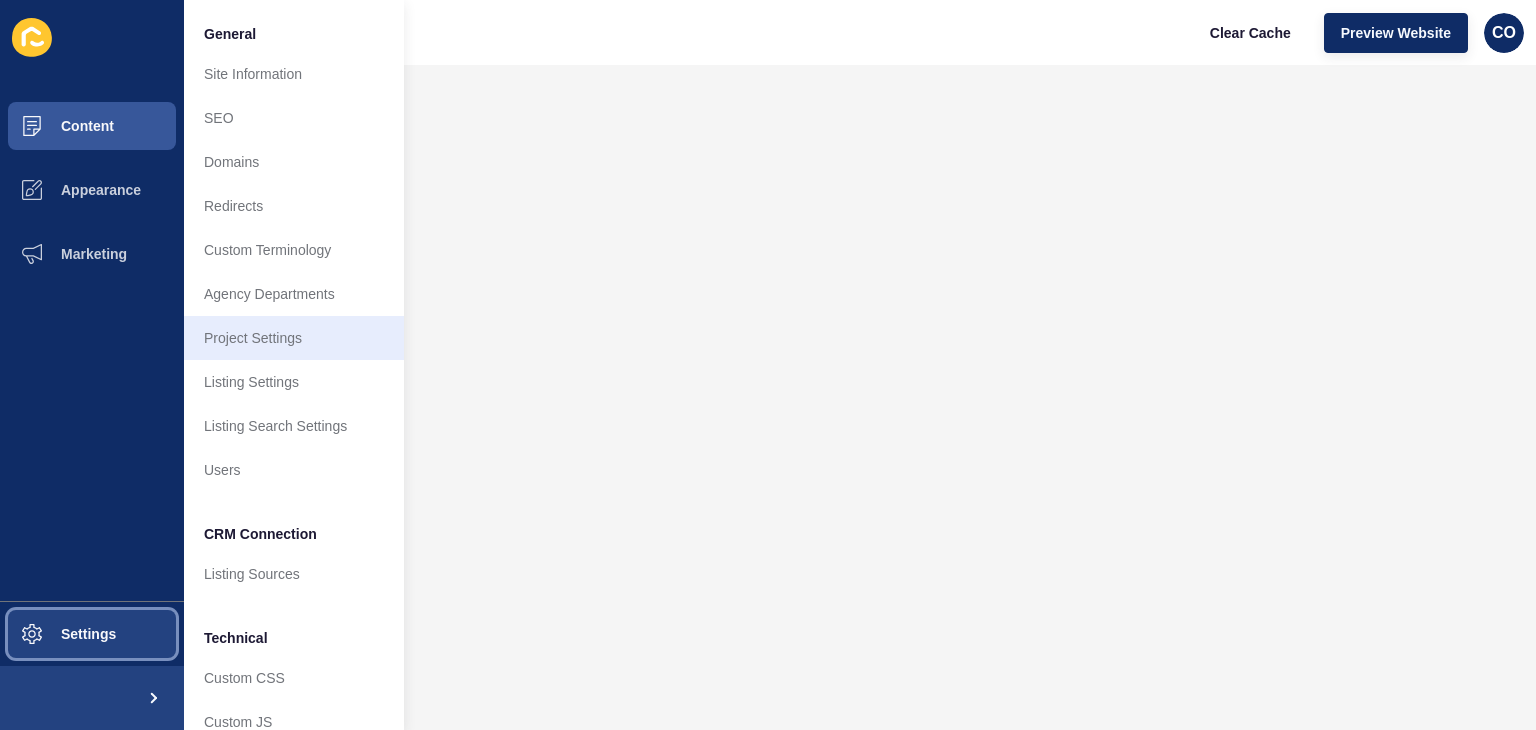 scroll, scrollTop: 85, scrollLeft: 0, axis: vertical 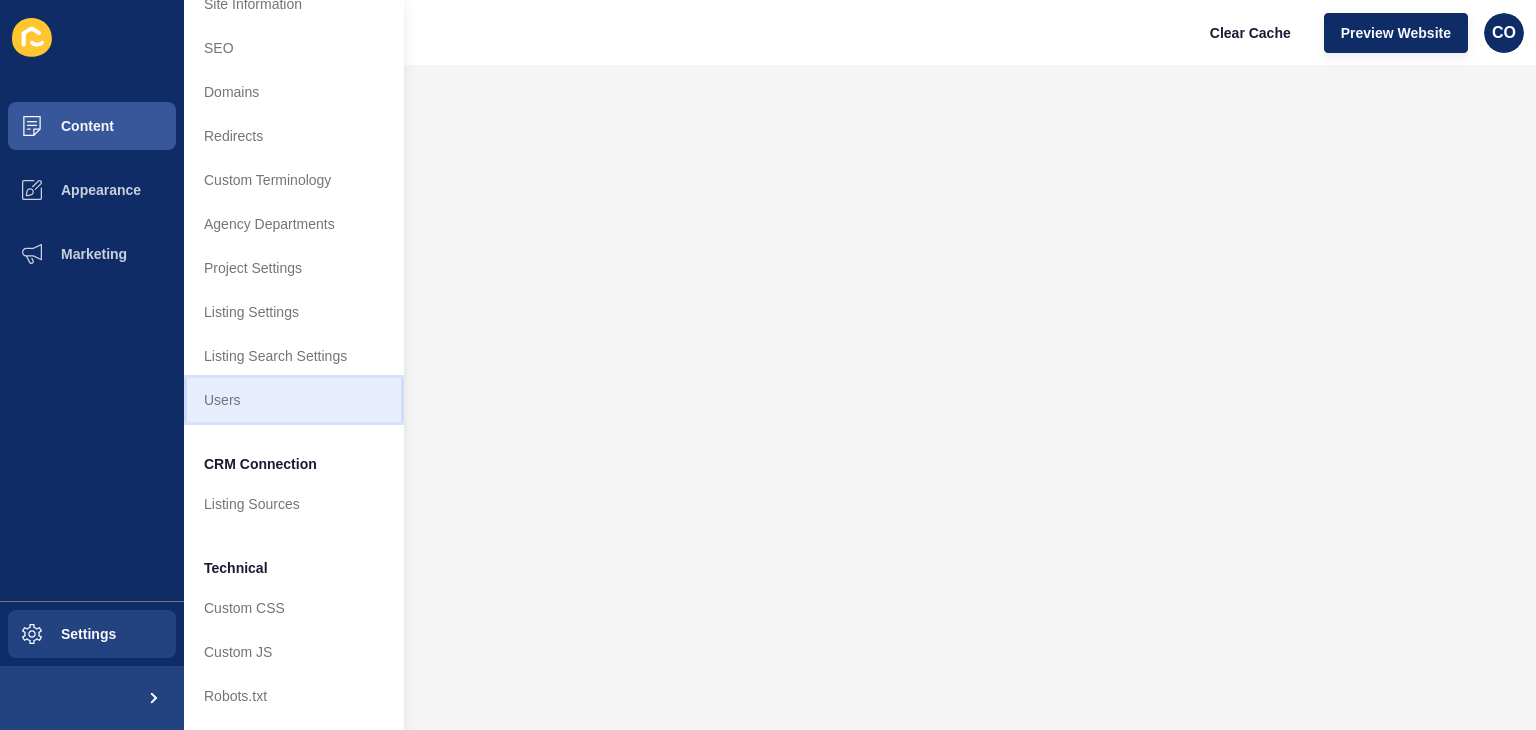 click on "Users" at bounding box center [294, 400] 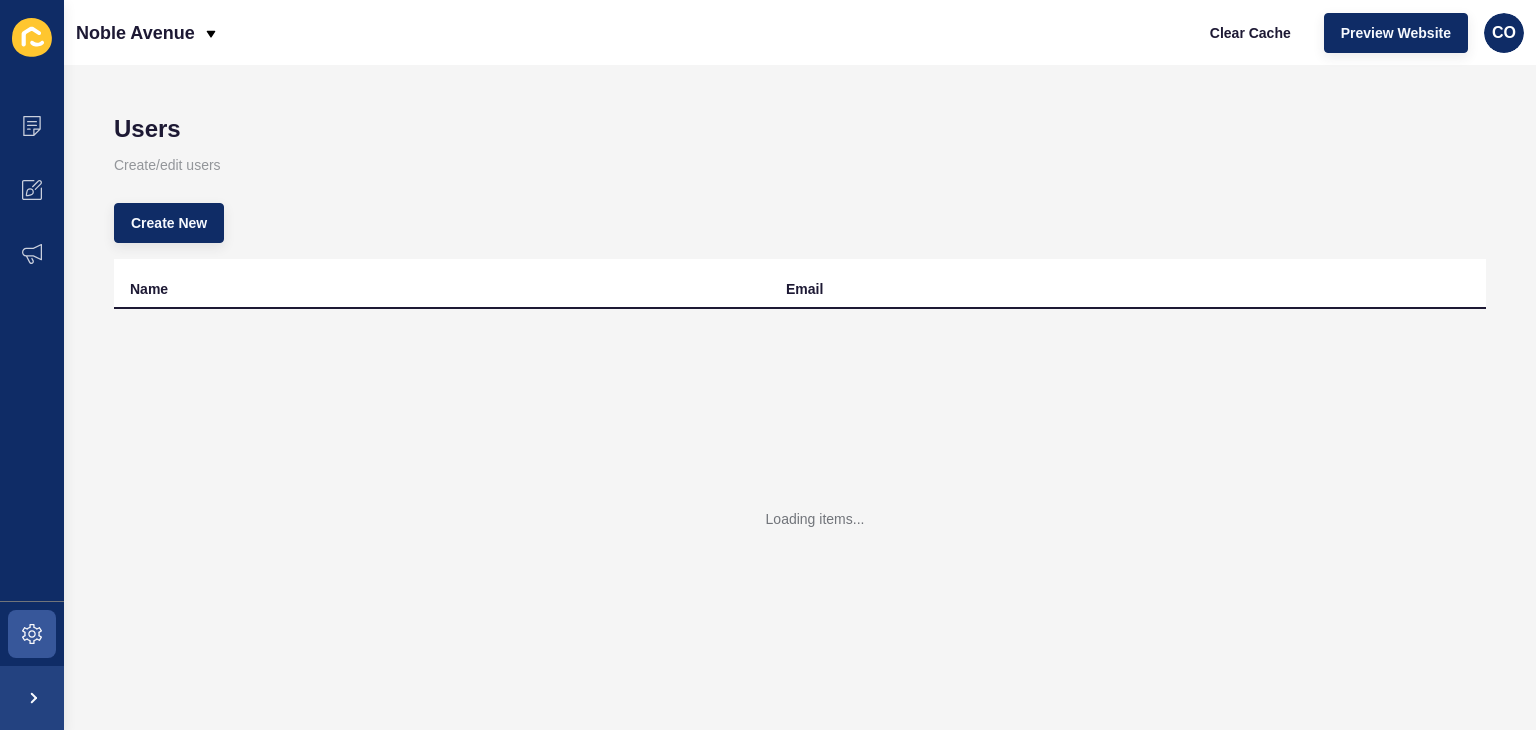 scroll, scrollTop: 0, scrollLeft: 0, axis: both 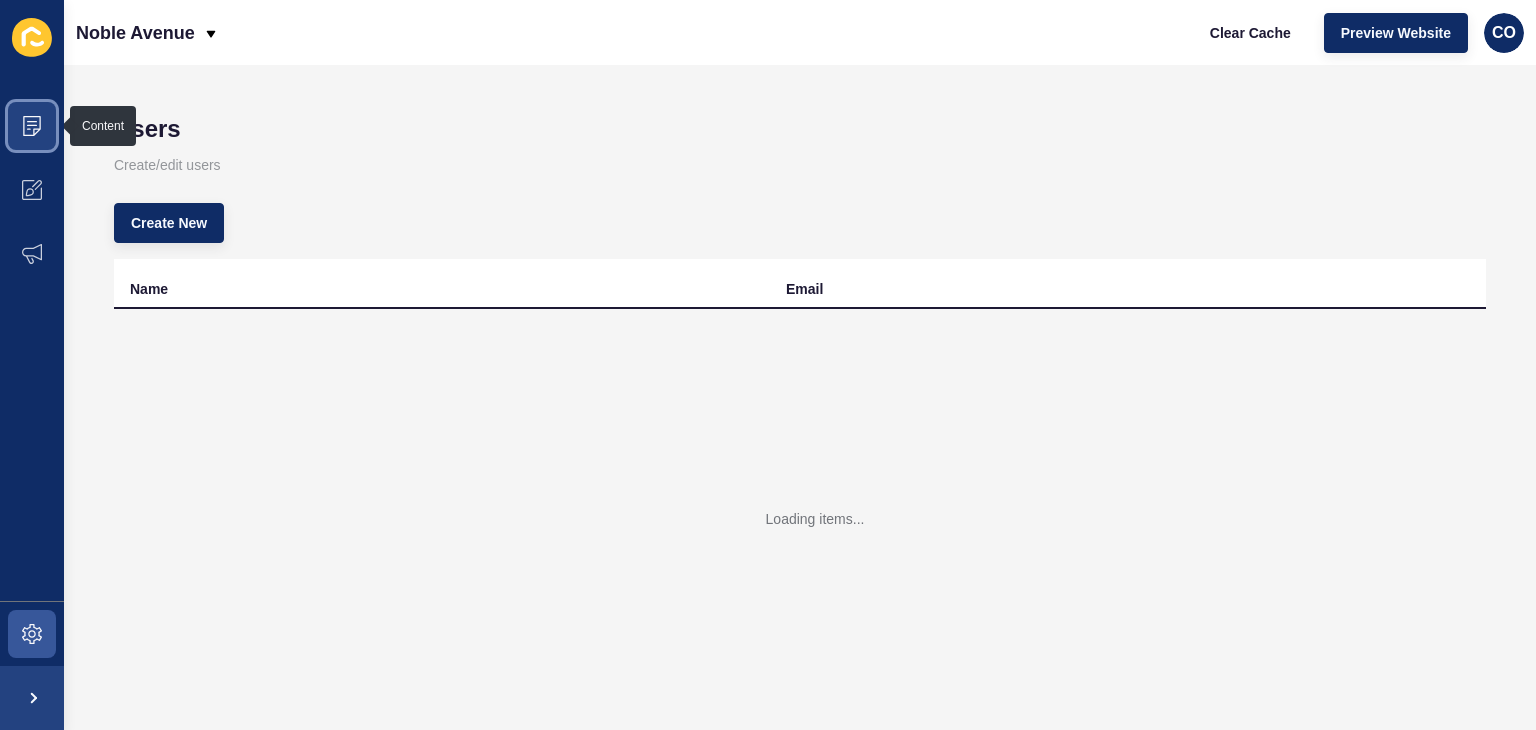 click at bounding box center [32, 126] 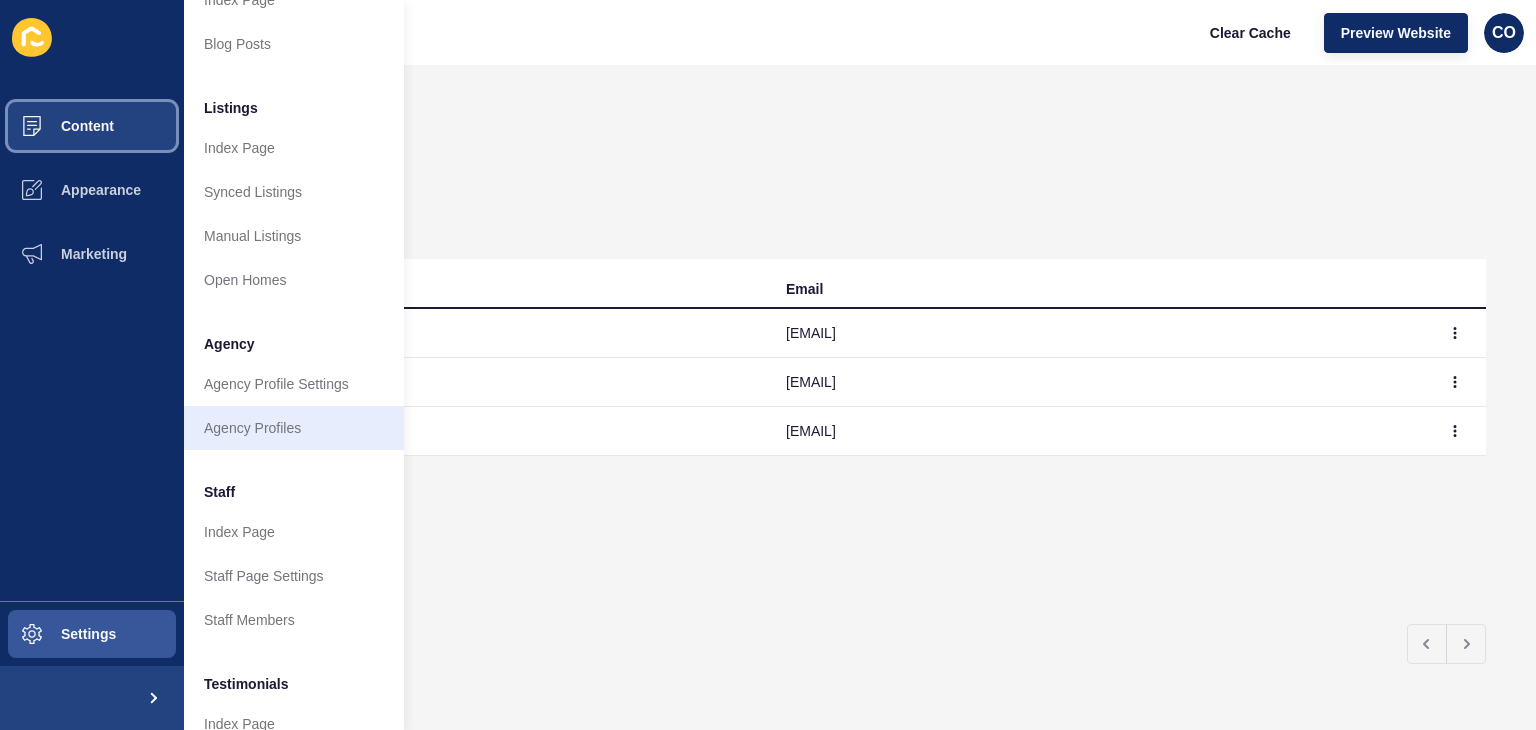 scroll, scrollTop: 457, scrollLeft: 0, axis: vertical 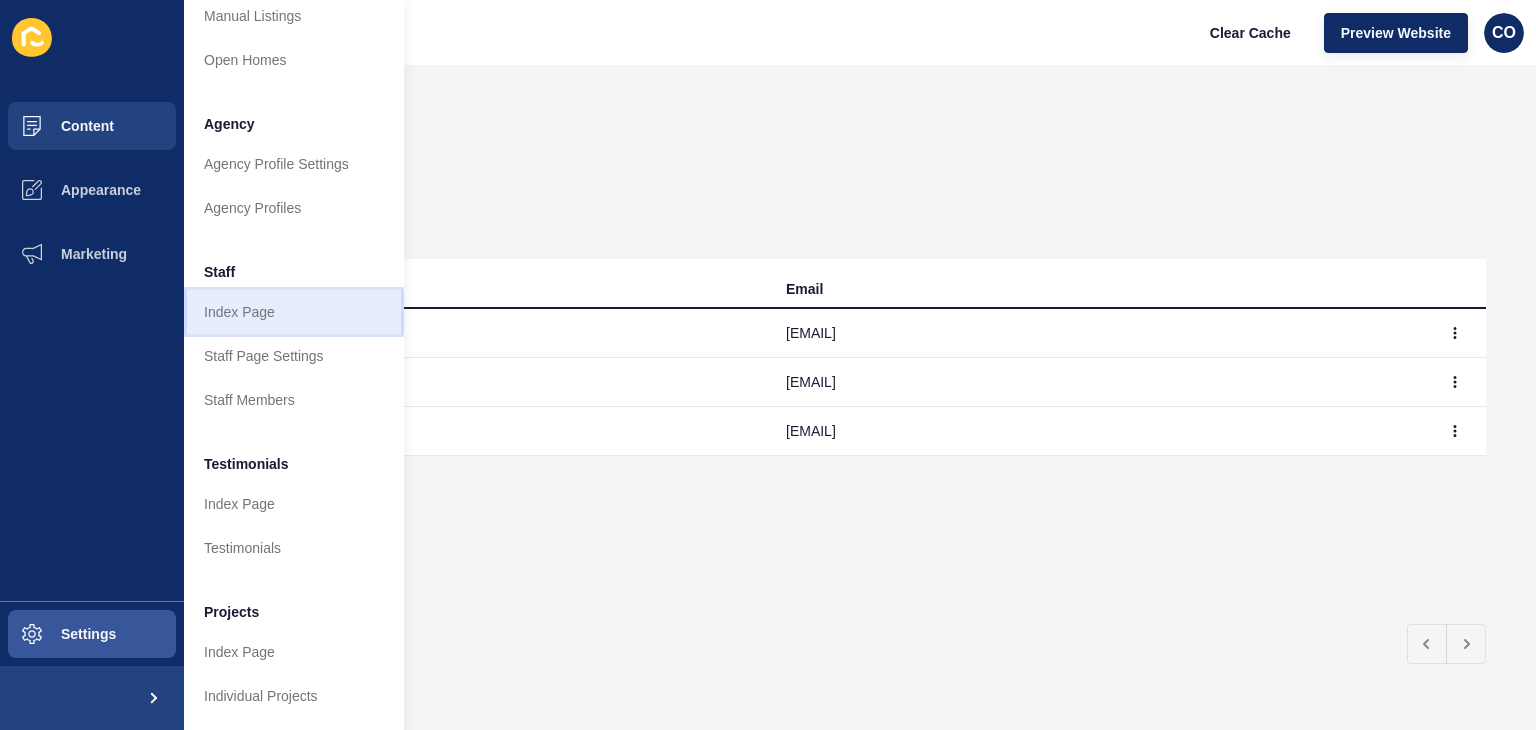 click on "Index Page" at bounding box center (294, 312) 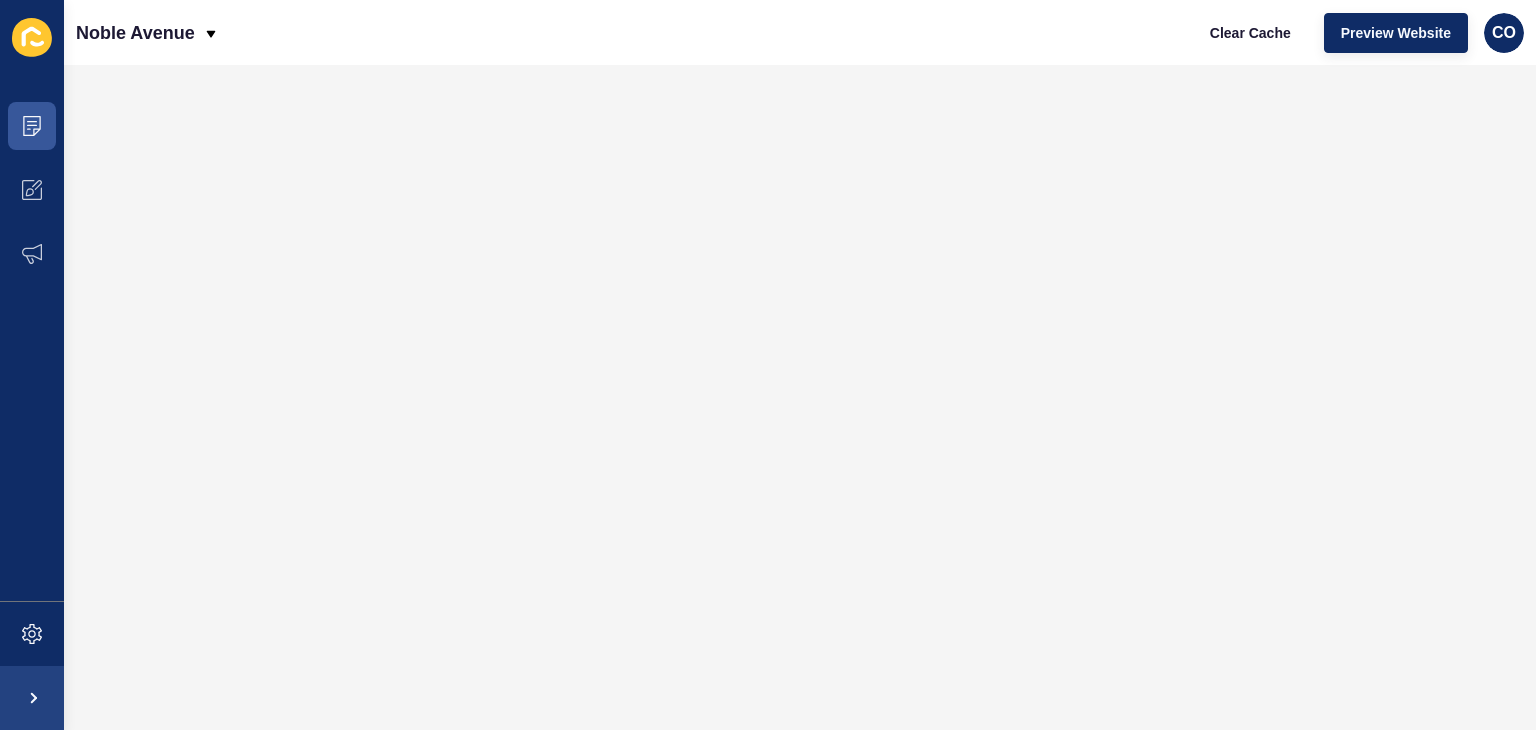 scroll, scrollTop: 0, scrollLeft: 0, axis: both 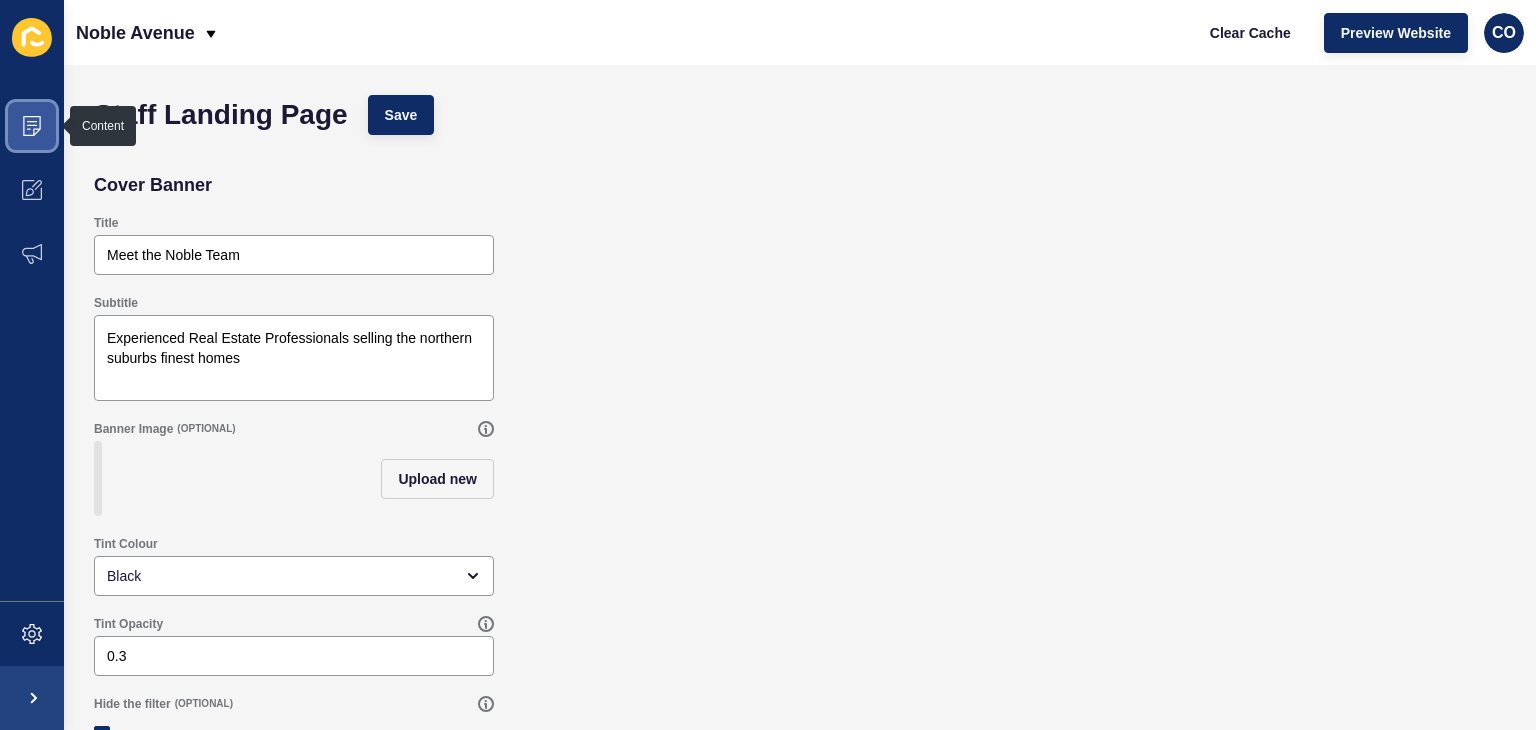 click at bounding box center (32, 126) 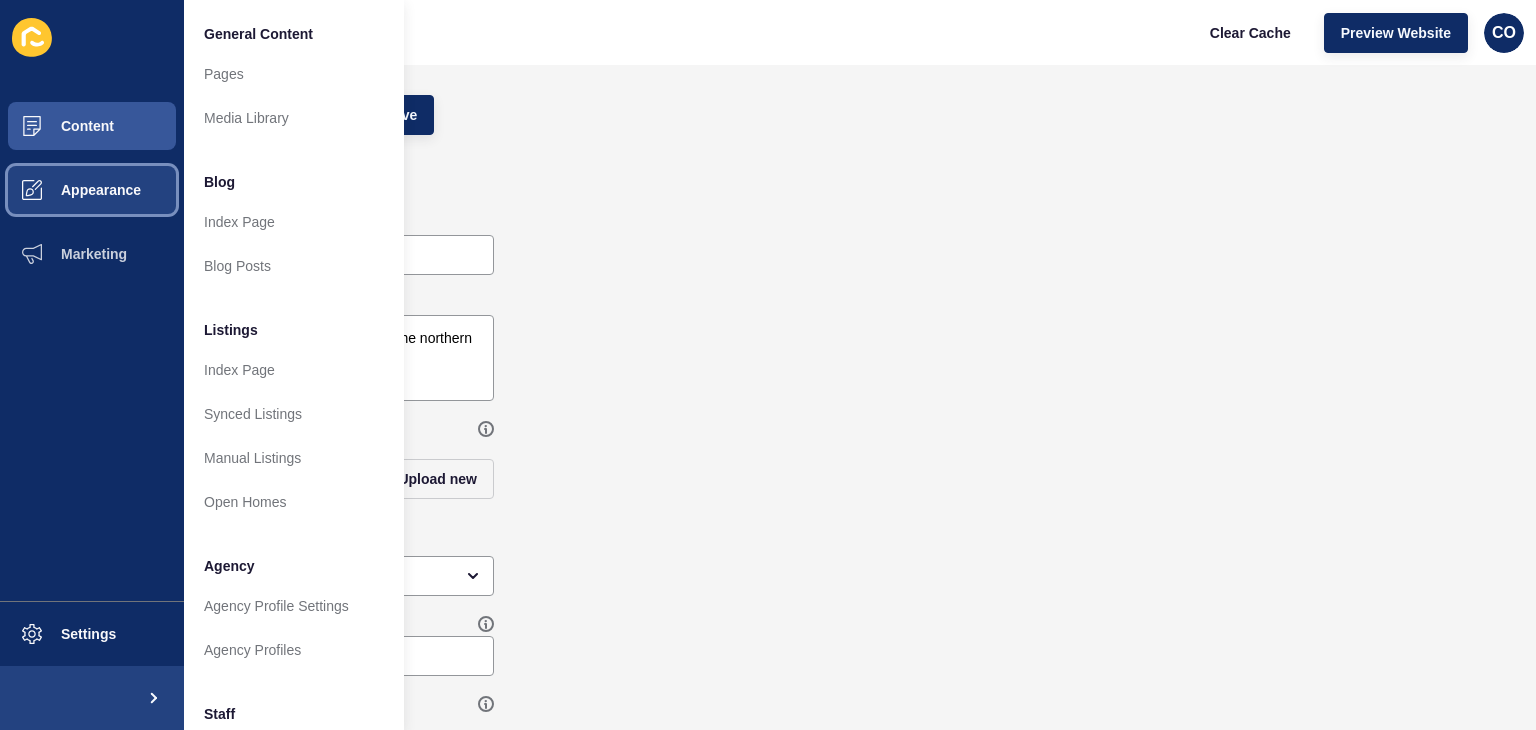 click on "Appearance" at bounding box center (92, 190) 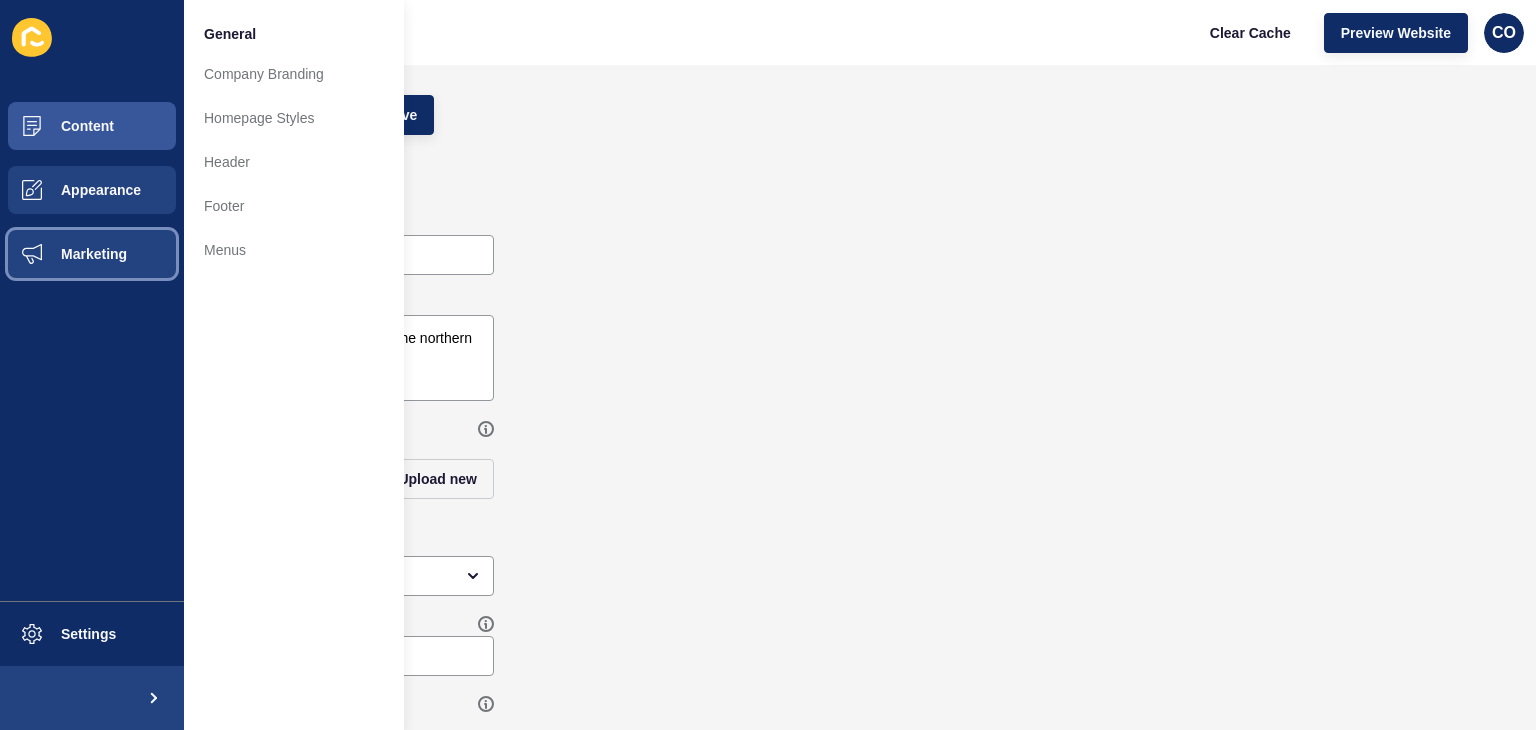 click on "Marketing" at bounding box center [92, 254] 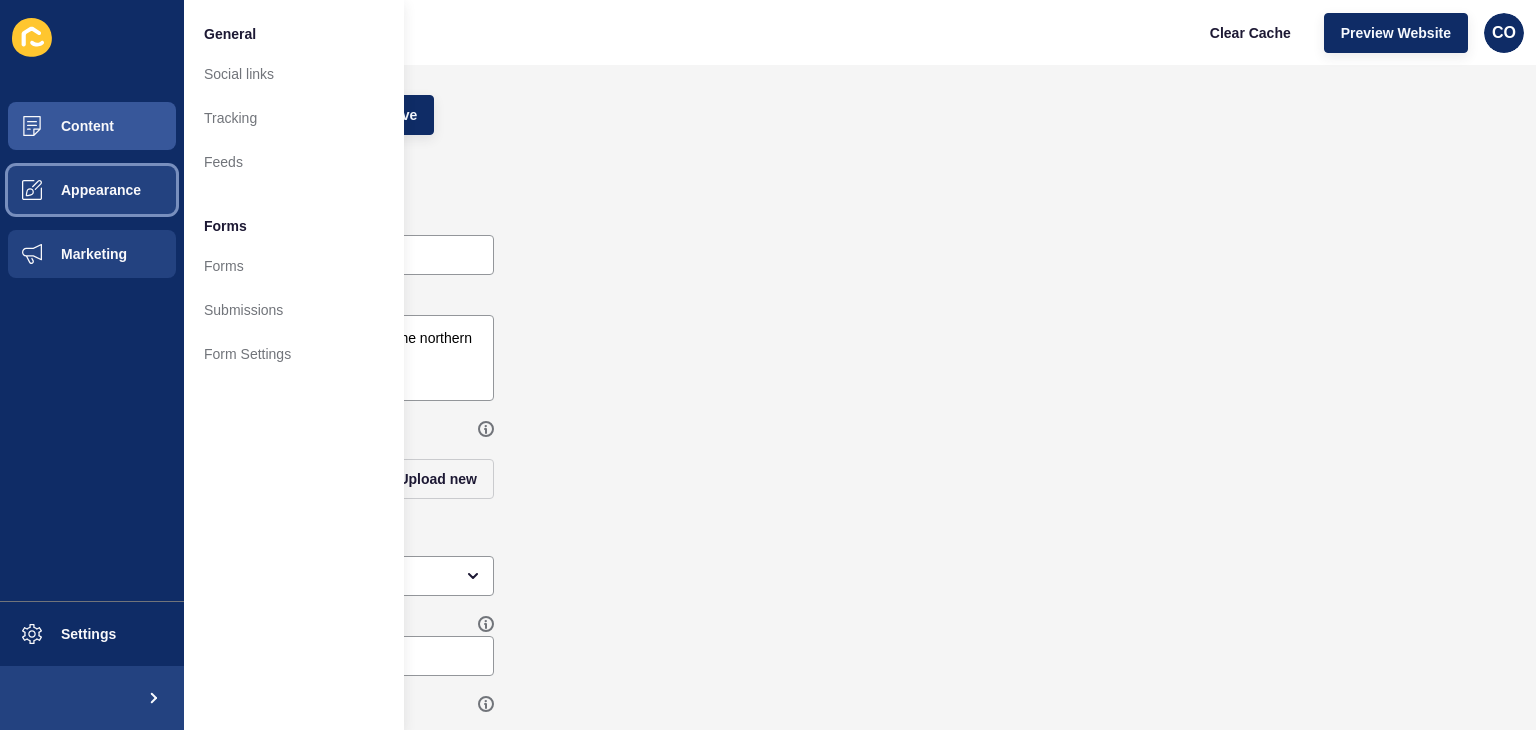 click on "Appearance" at bounding box center (92, 190) 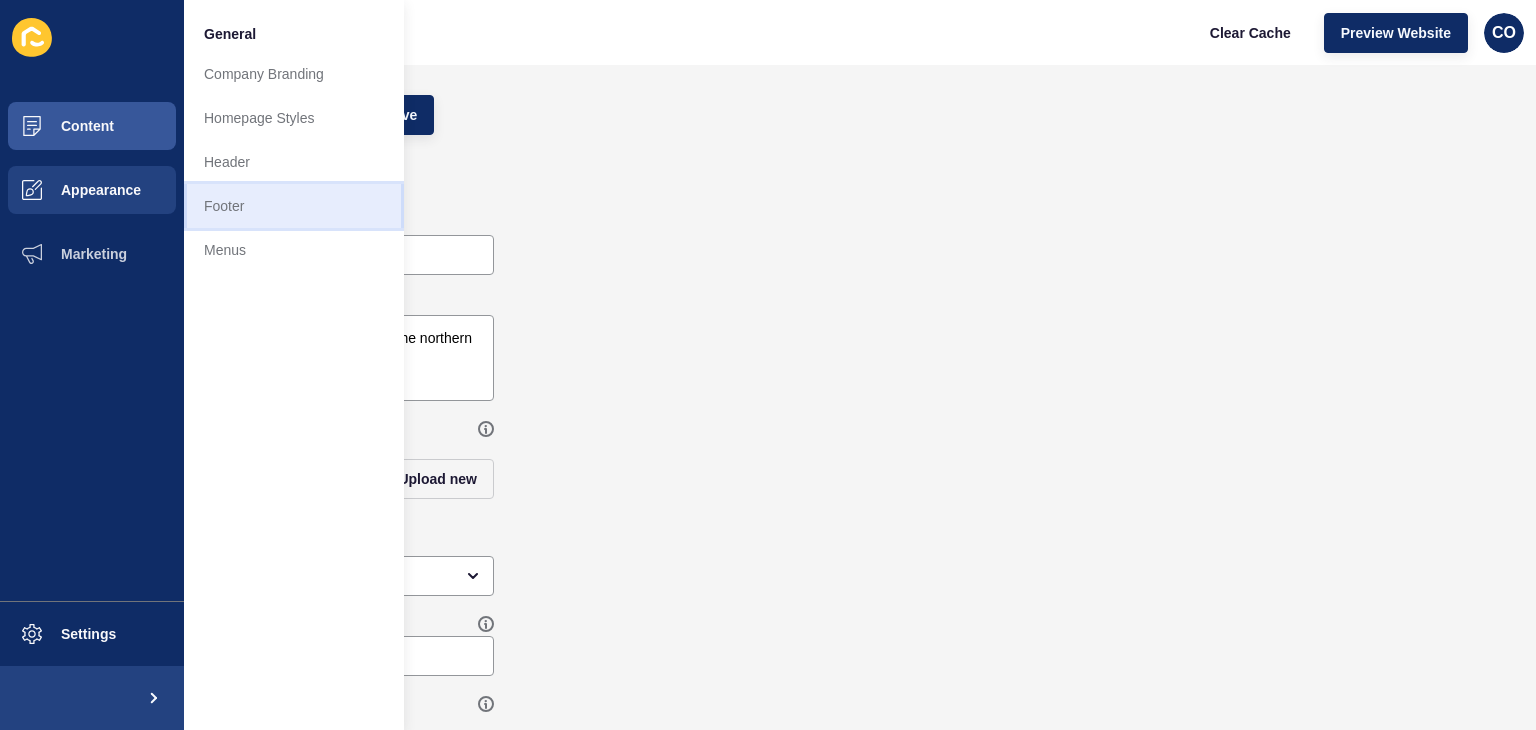 click on "Footer" at bounding box center [294, 206] 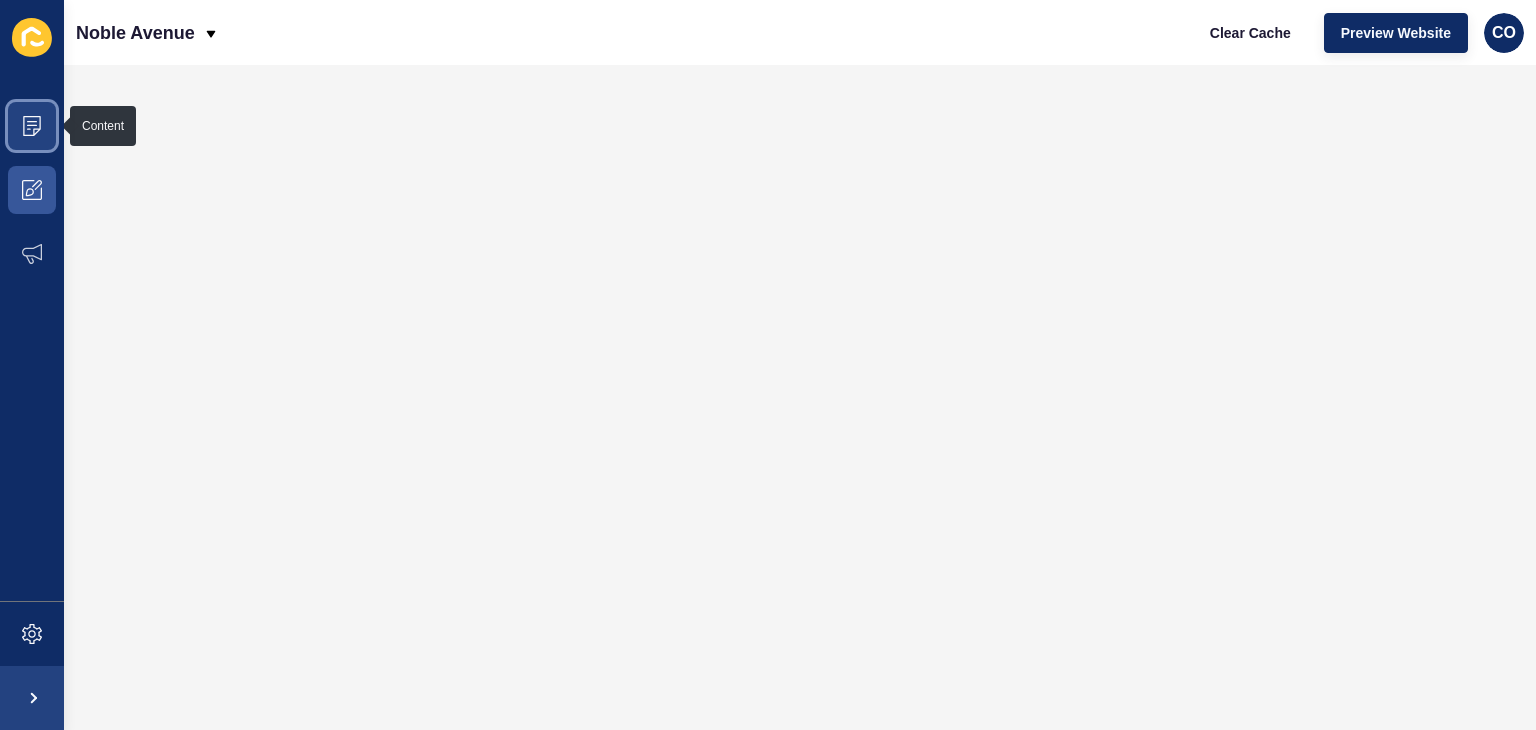 click at bounding box center (32, 126) 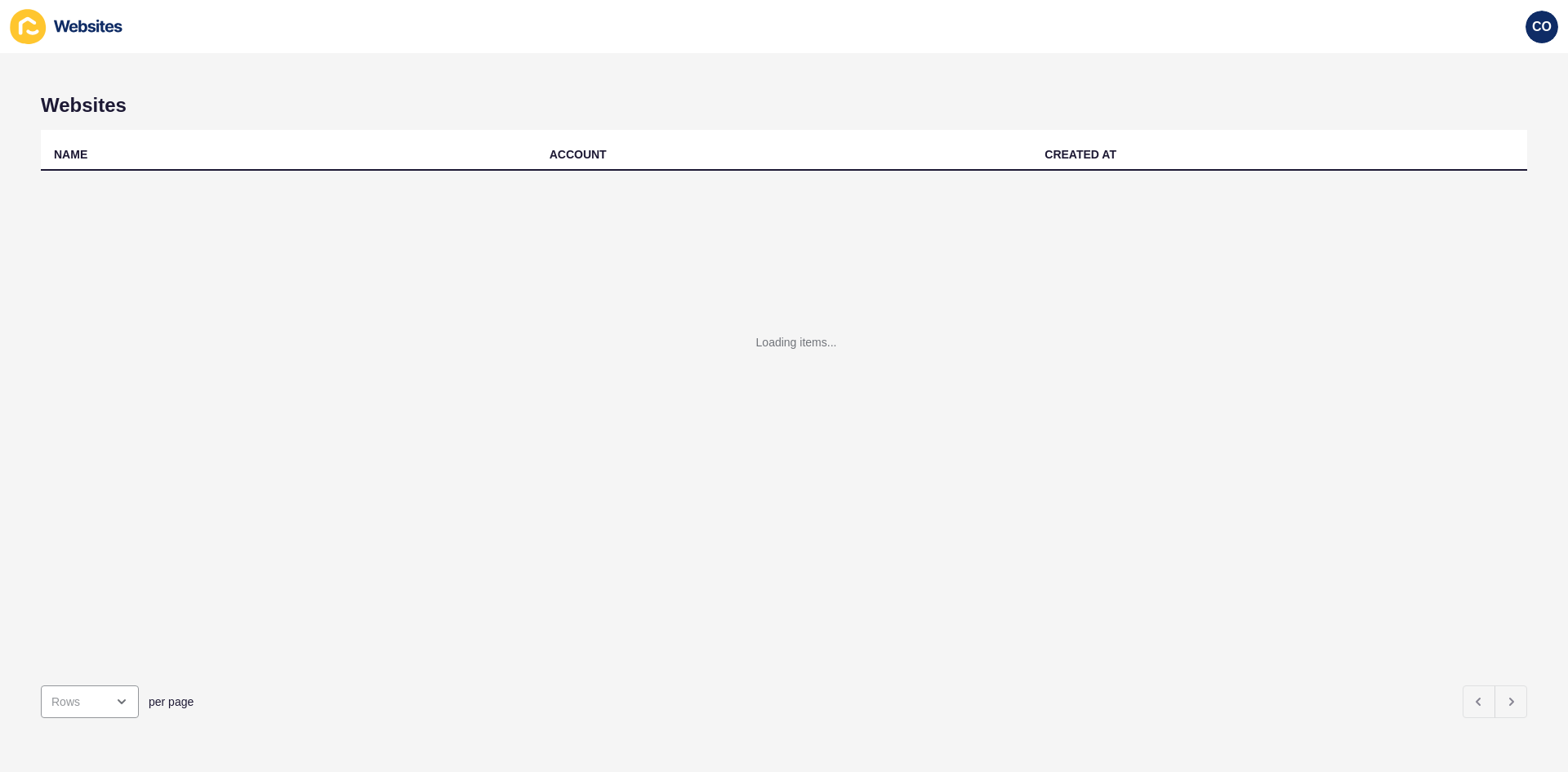 scroll, scrollTop: 0, scrollLeft: 0, axis: both 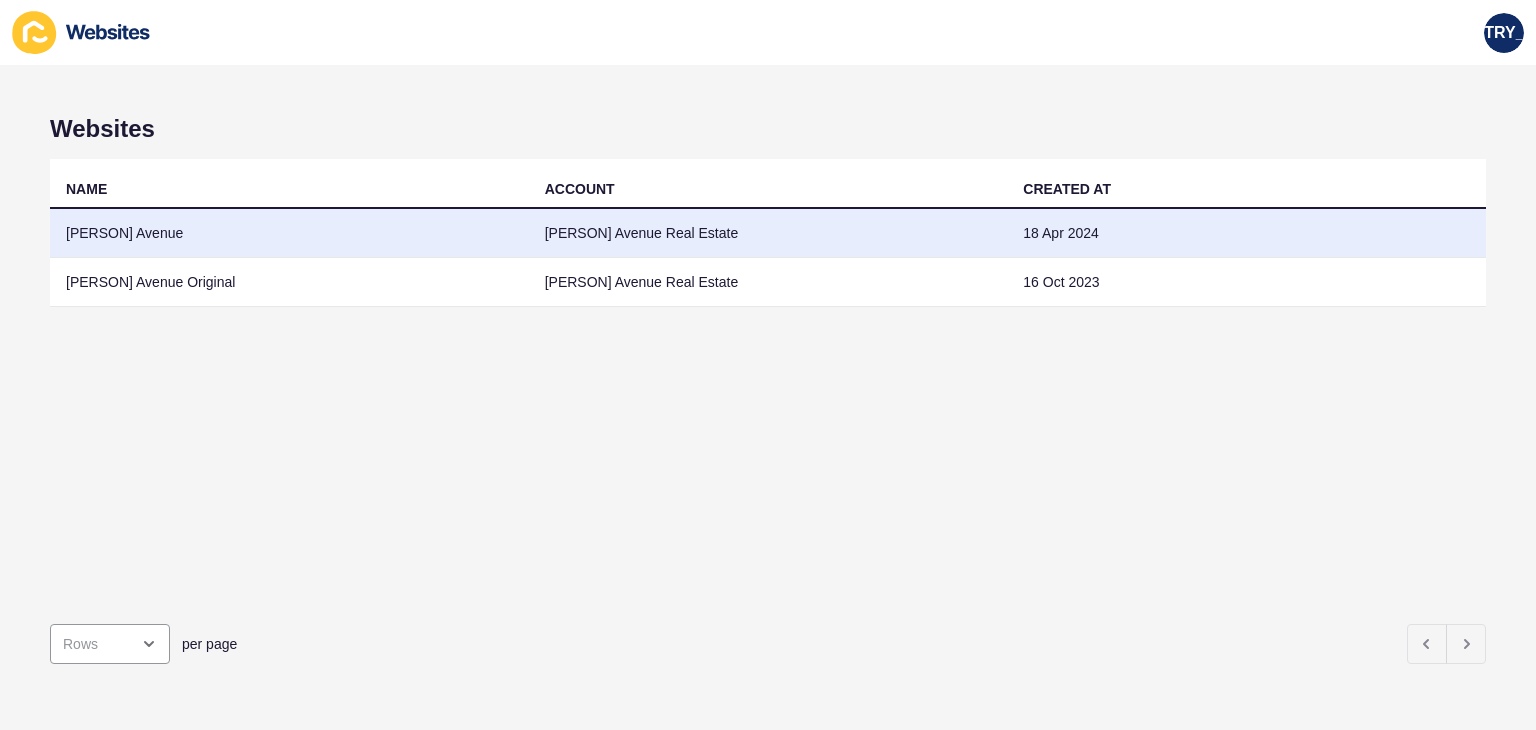 click on "[PERSON] Avenue" at bounding box center (289, 233) 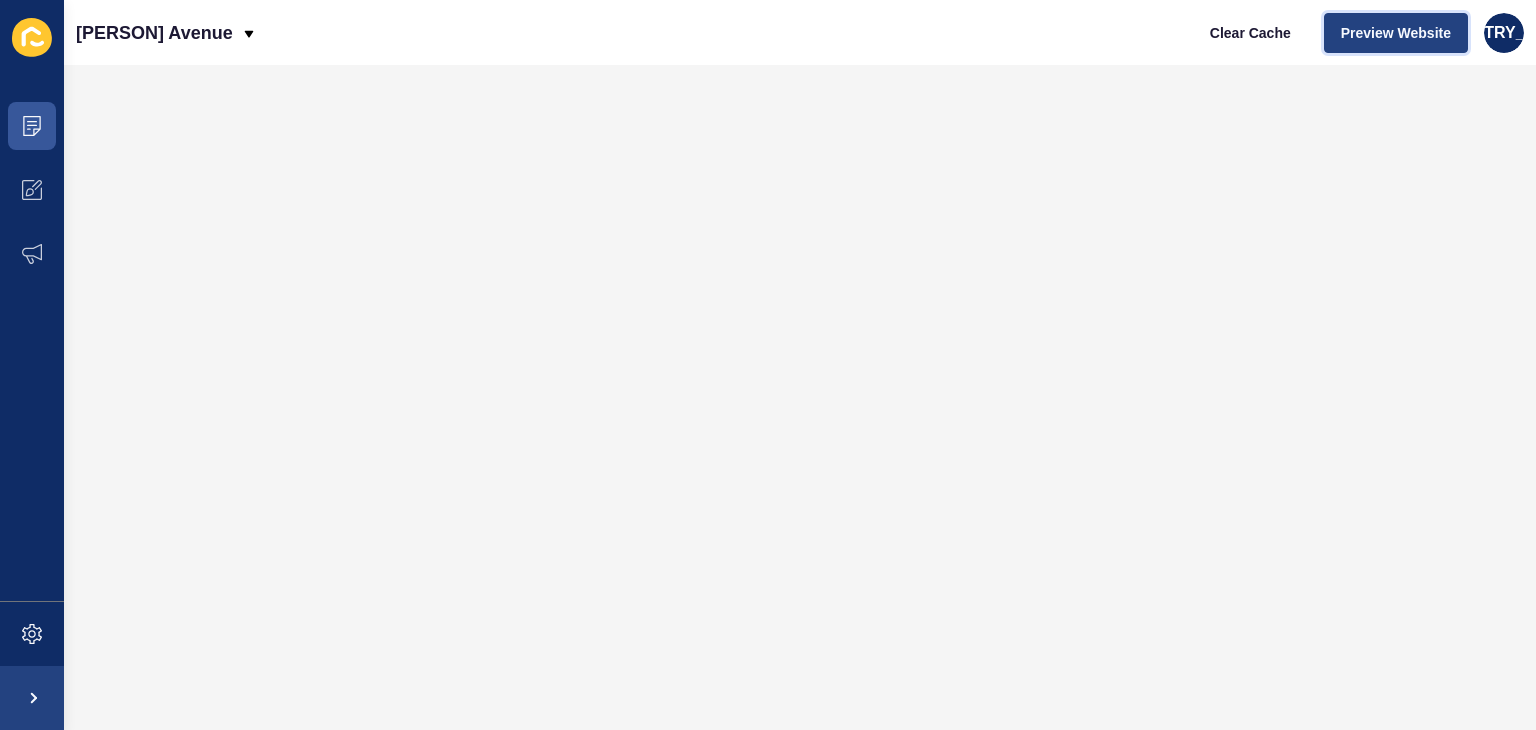 click on "Preview Website" at bounding box center [1396, 33] 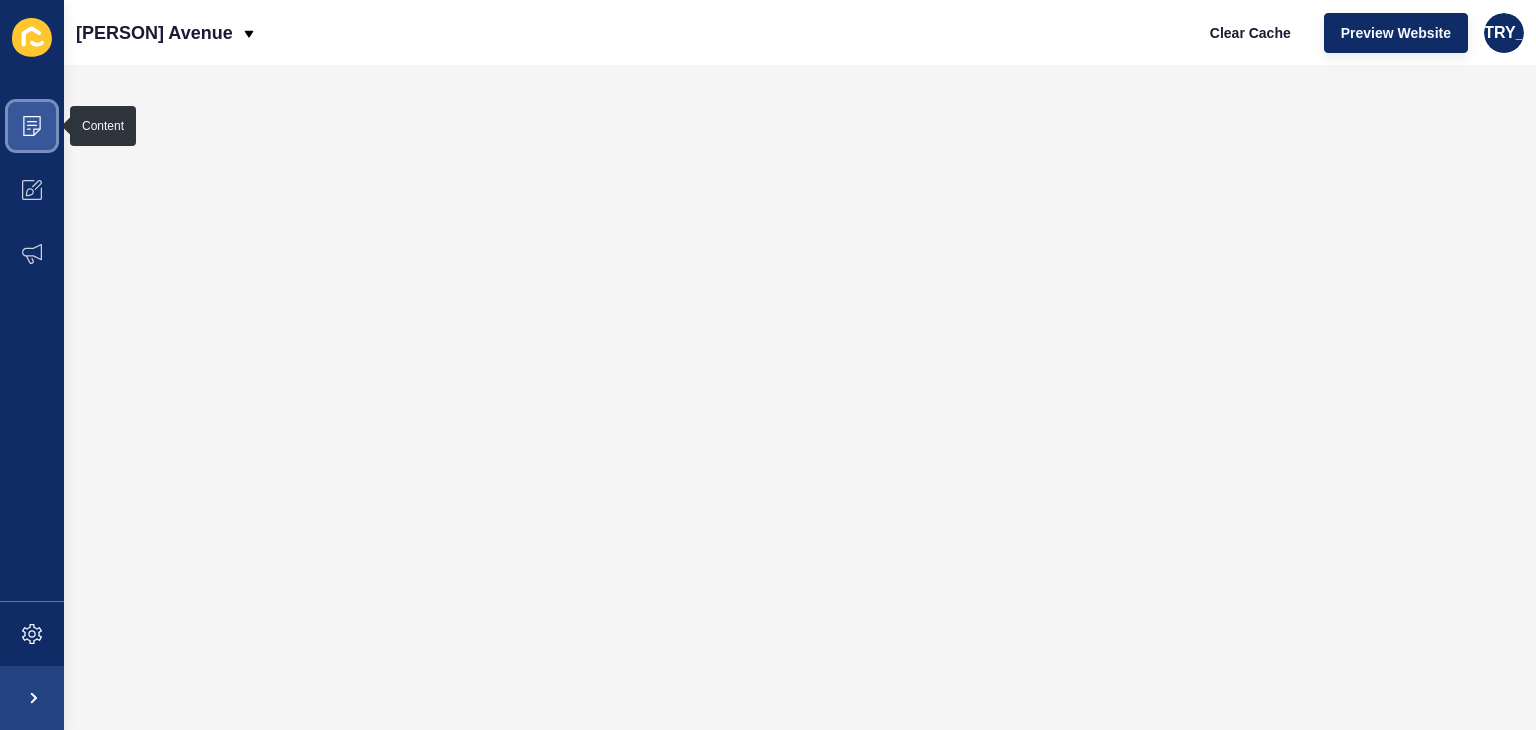 click at bounding box center (32, 126) 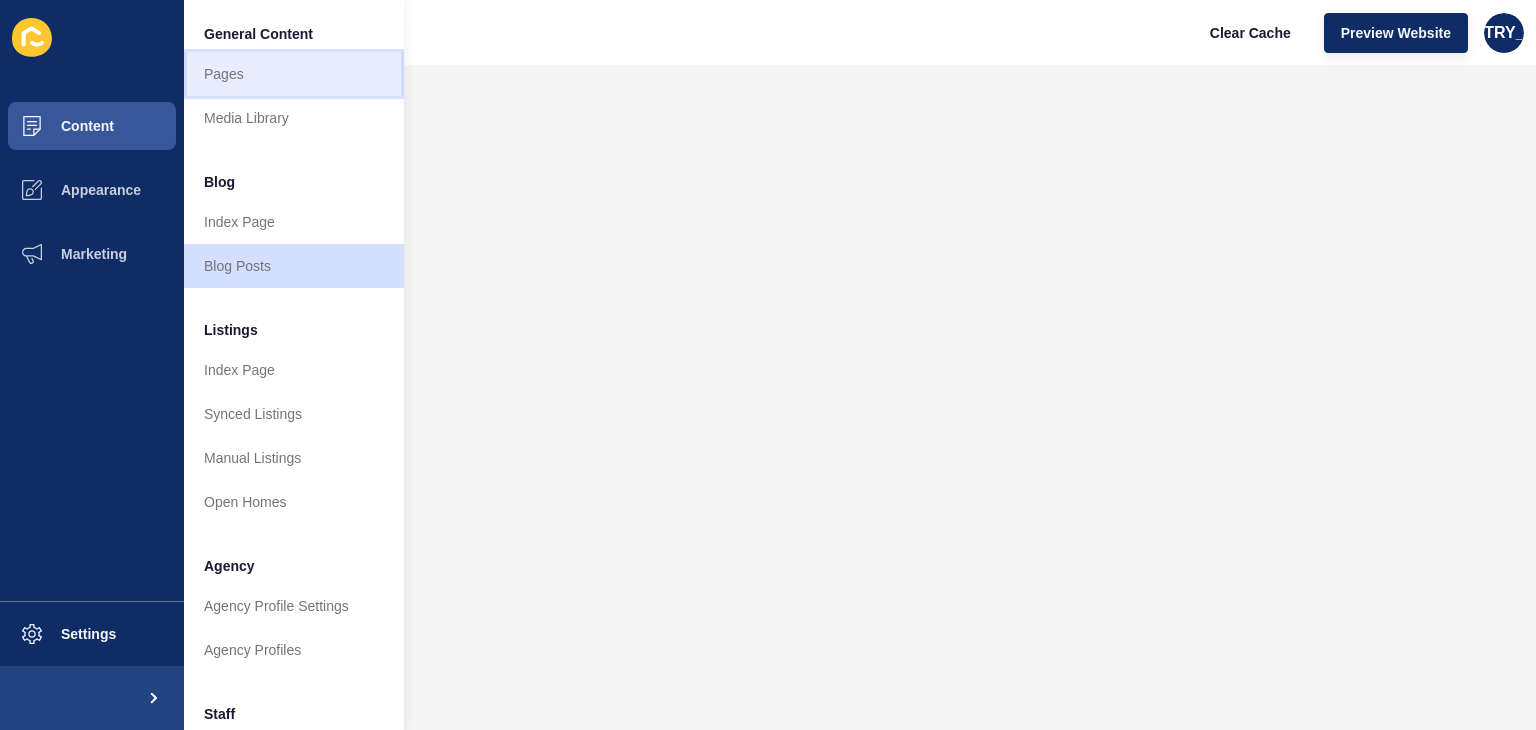 click on "Pages" at bounding box center (294, 74) 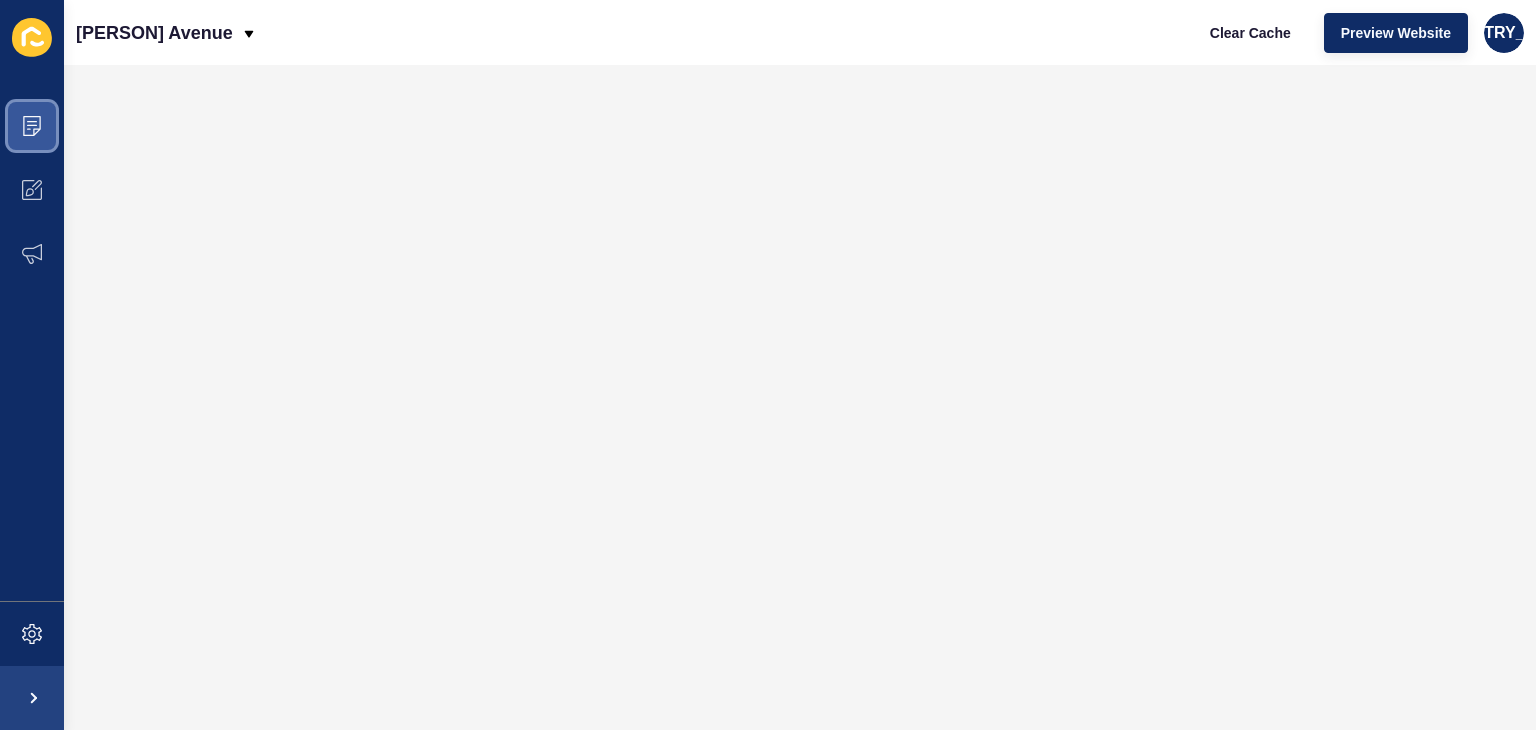 click at bounding box center [32, 126] 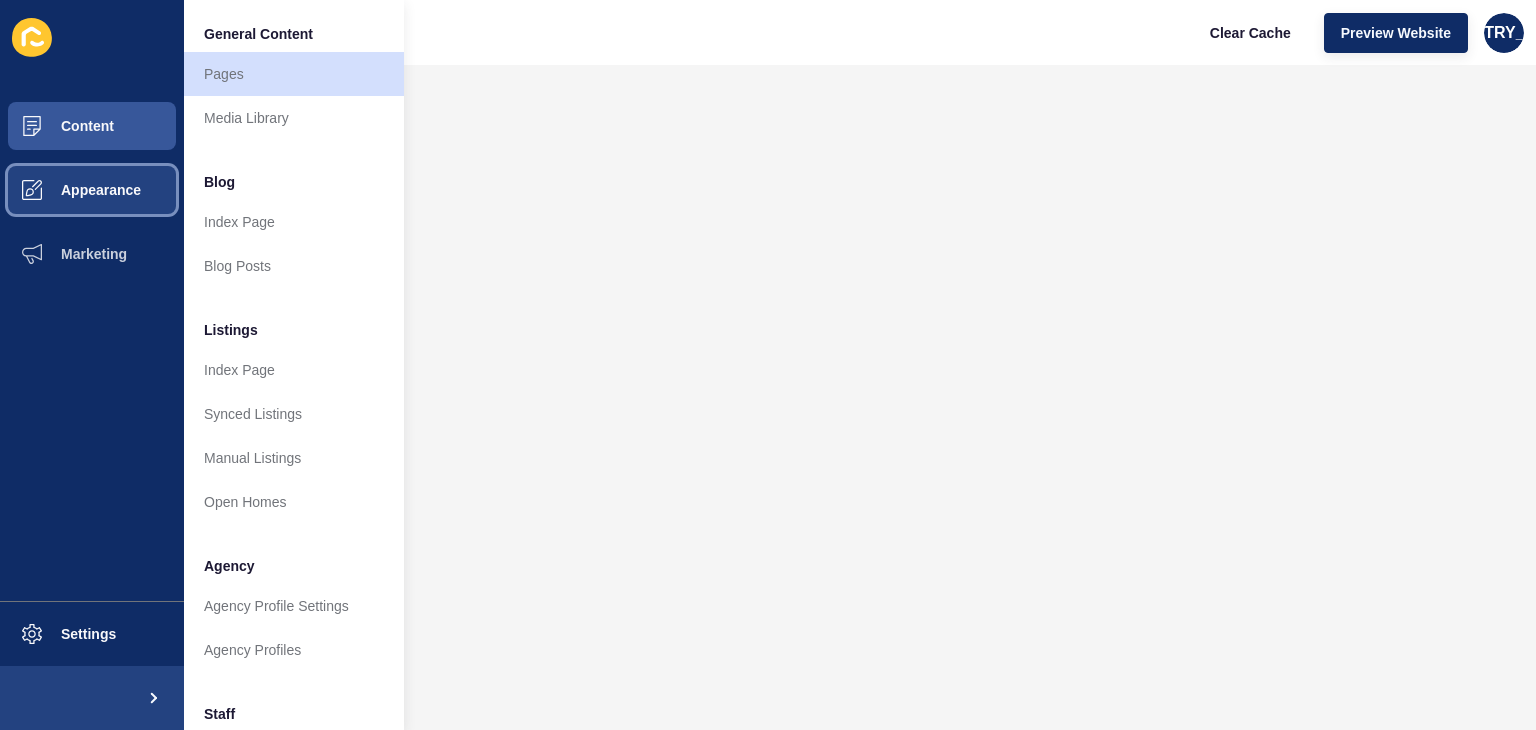 click on "Appearance" at bounding box center (69, 190) 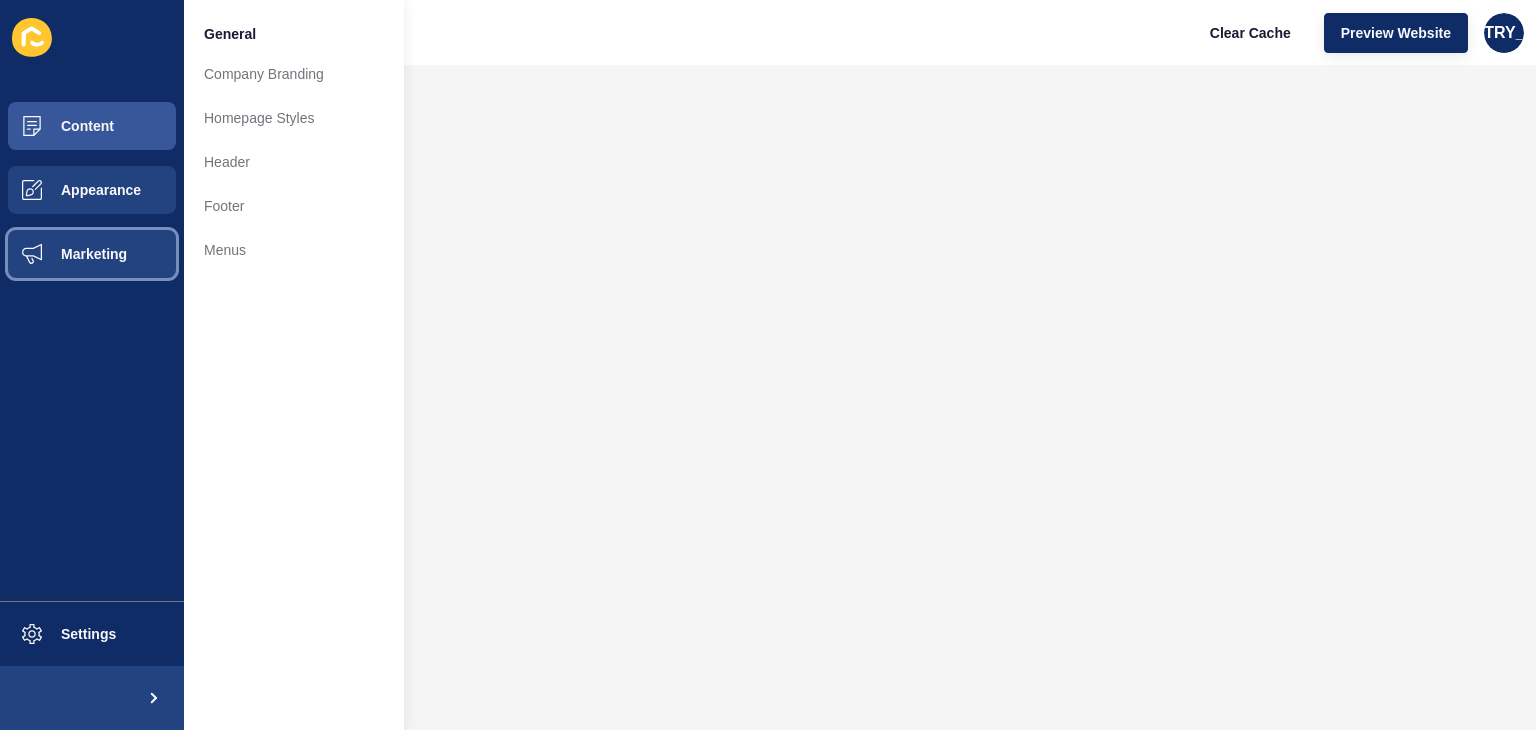 click on "Marketing" at bounding box center [62, 254] 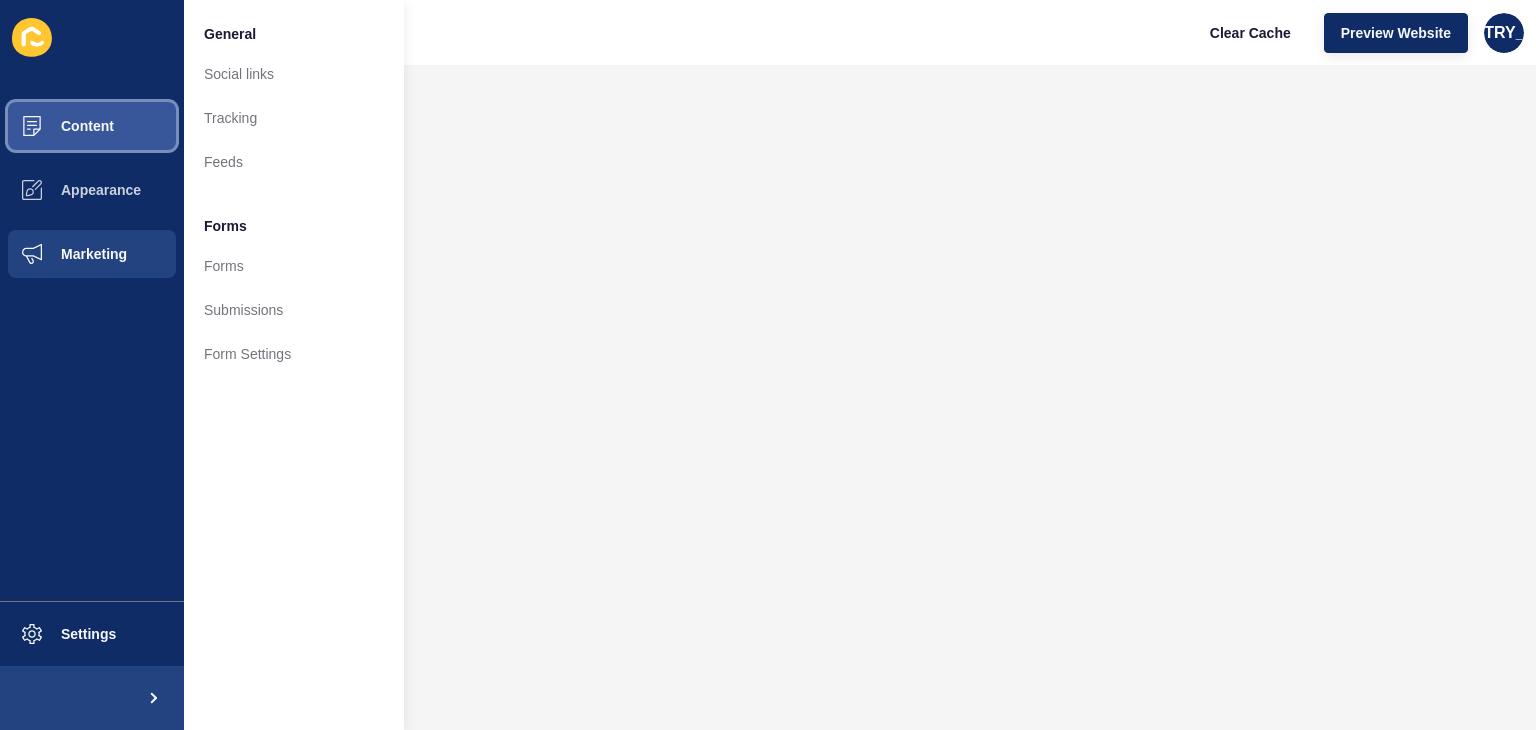 click on "Content" at bounding box center [92, 126] 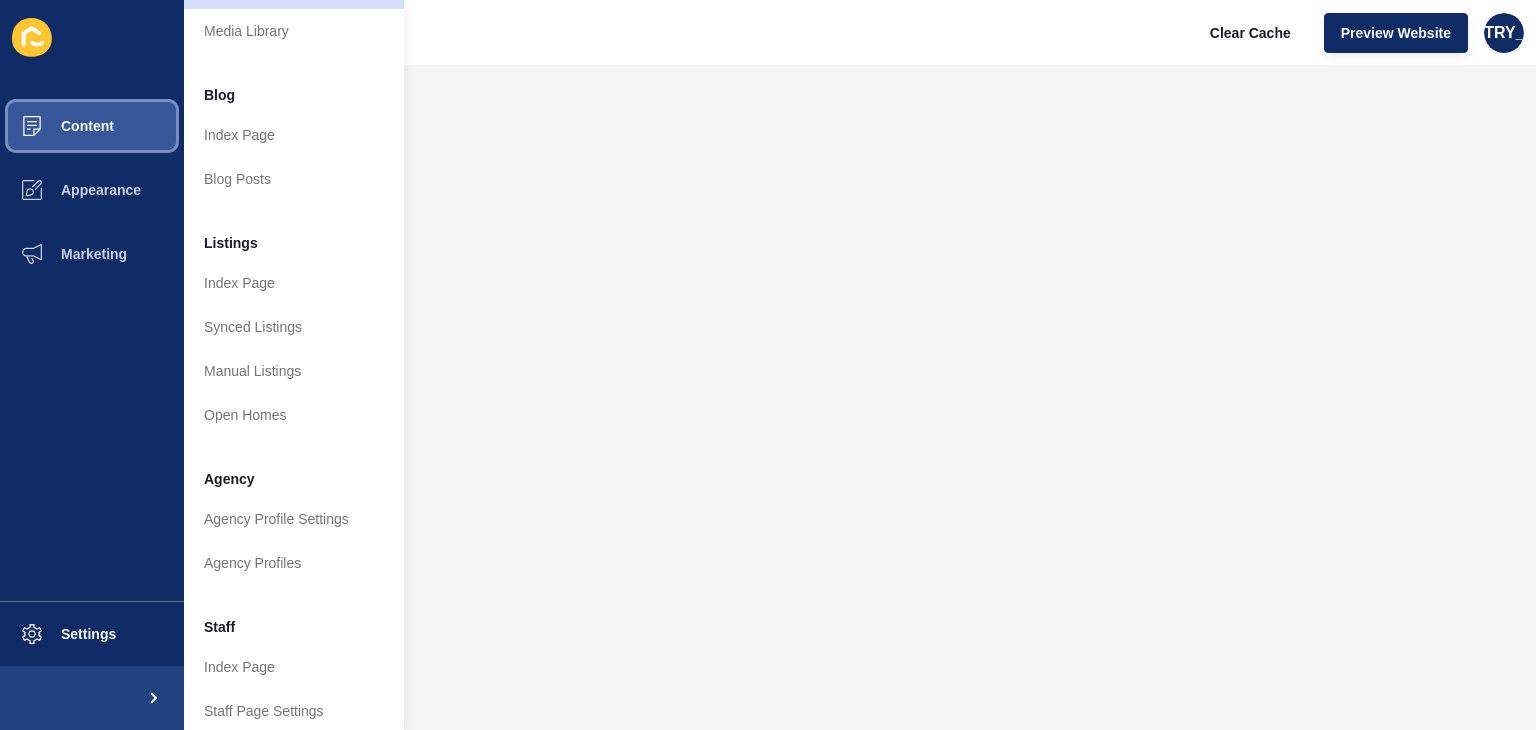 scroll, scrollTop: 200, scrollLeft: 0, axis: vertical 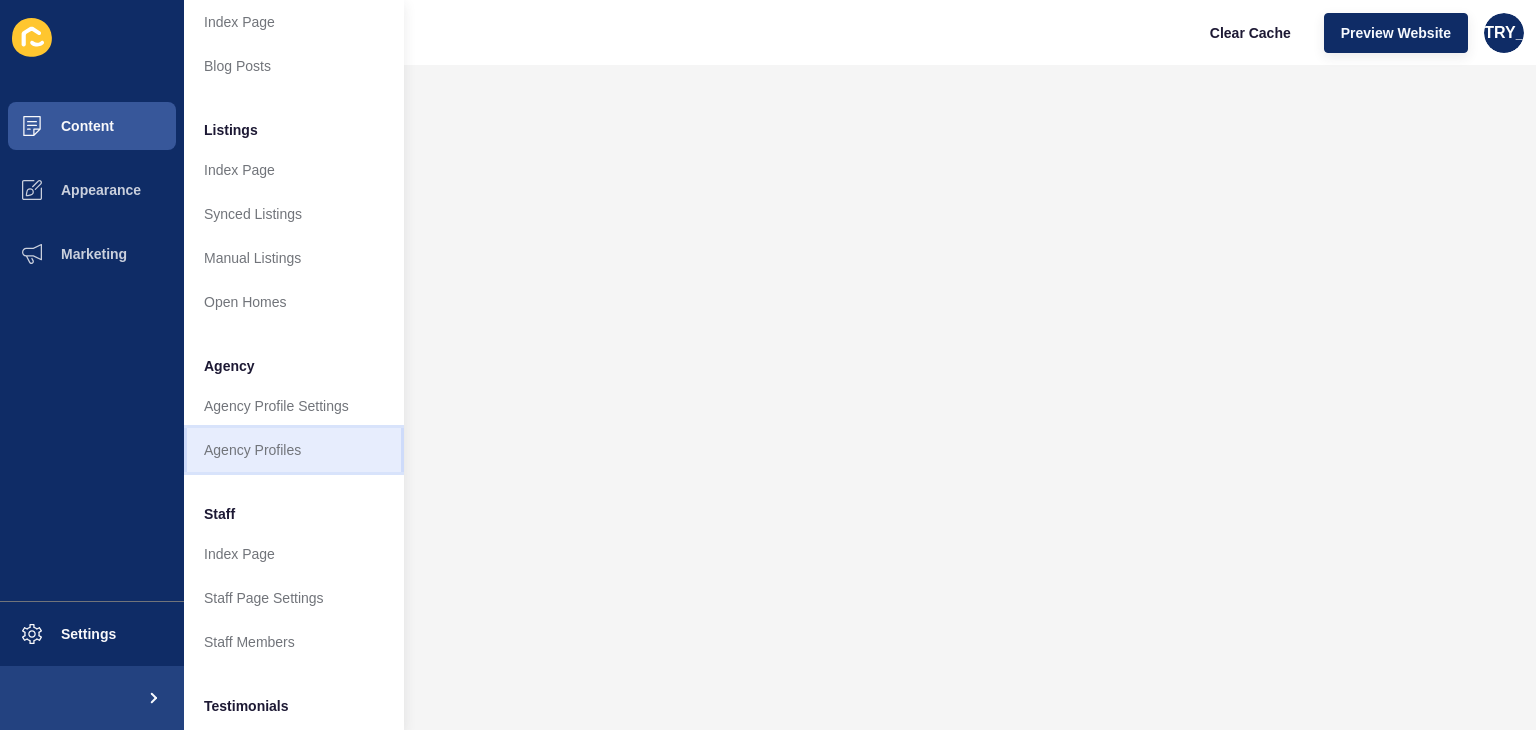click on "Agency Profiles" at bounding box center [294, 450] 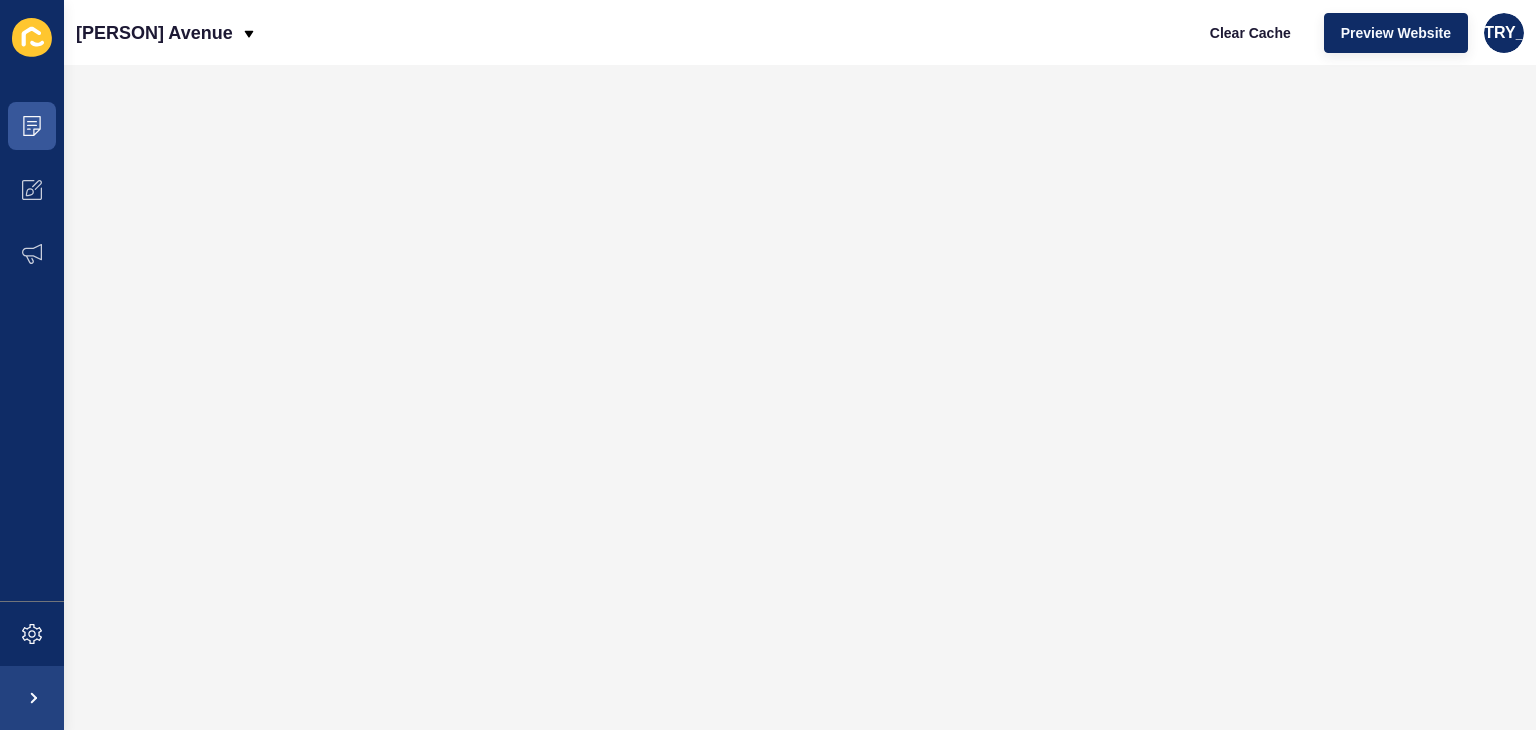 scroll, scrollTop: 0, scrollLeft: 0, axis: both 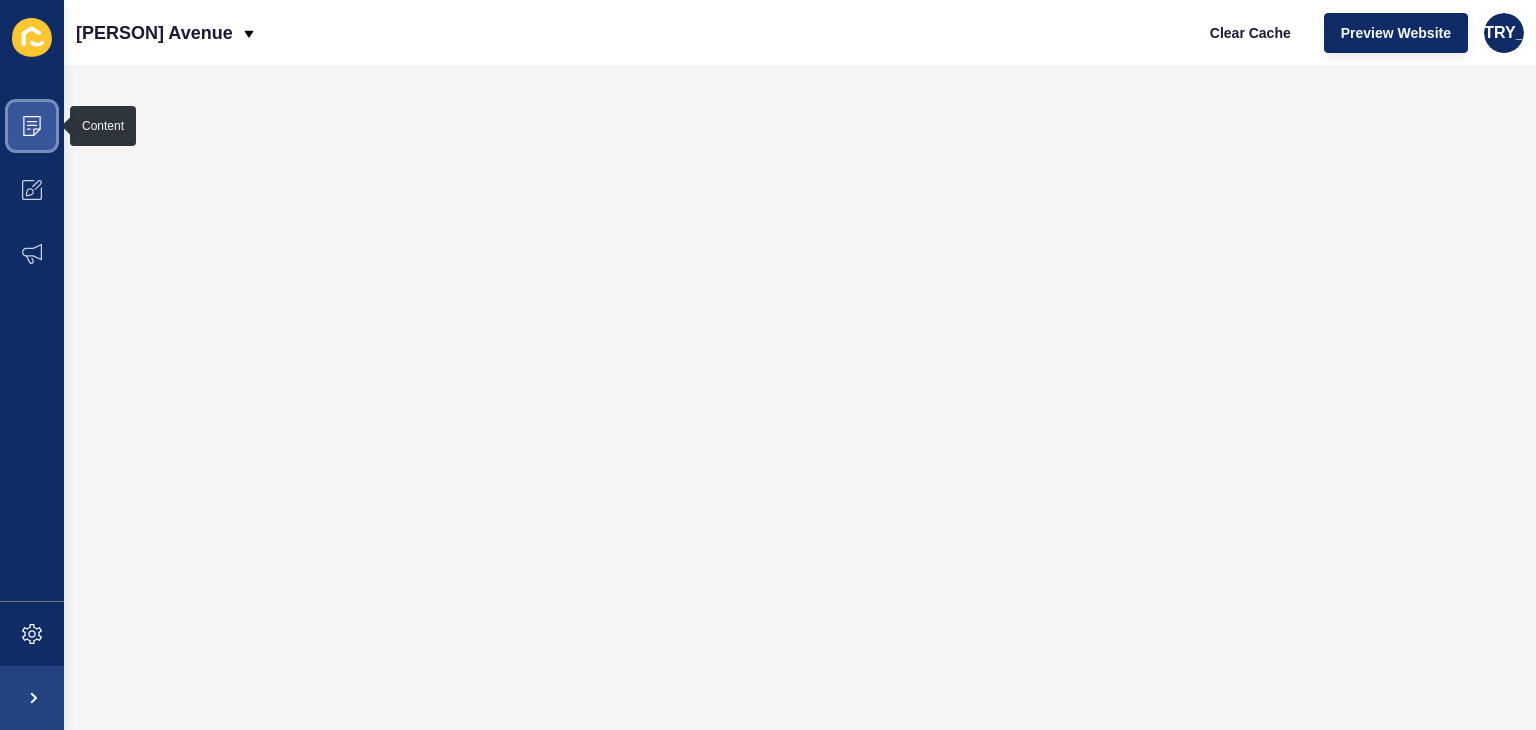 click at bounding box center (32, 126) 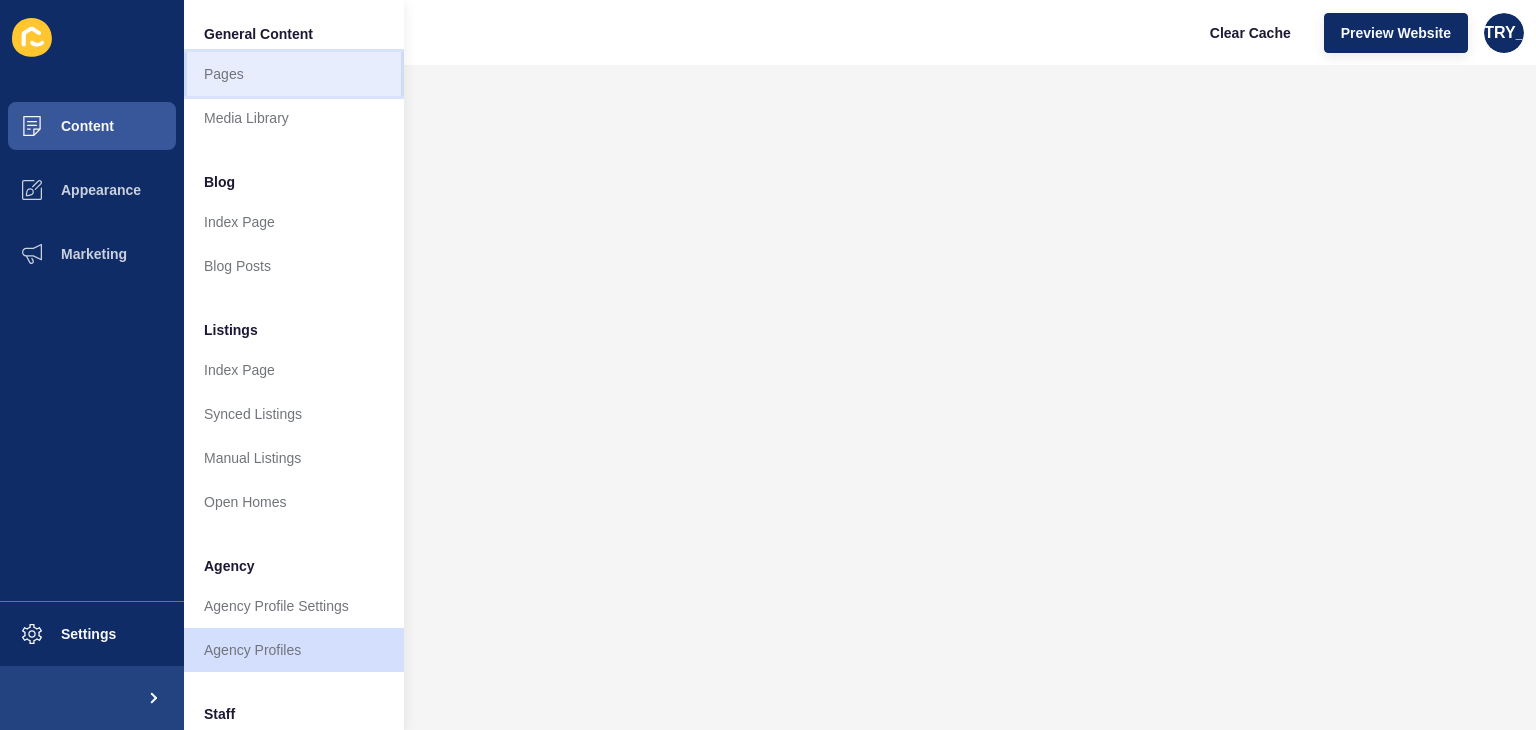 click on "Pages" at bounding box center [294, 74] 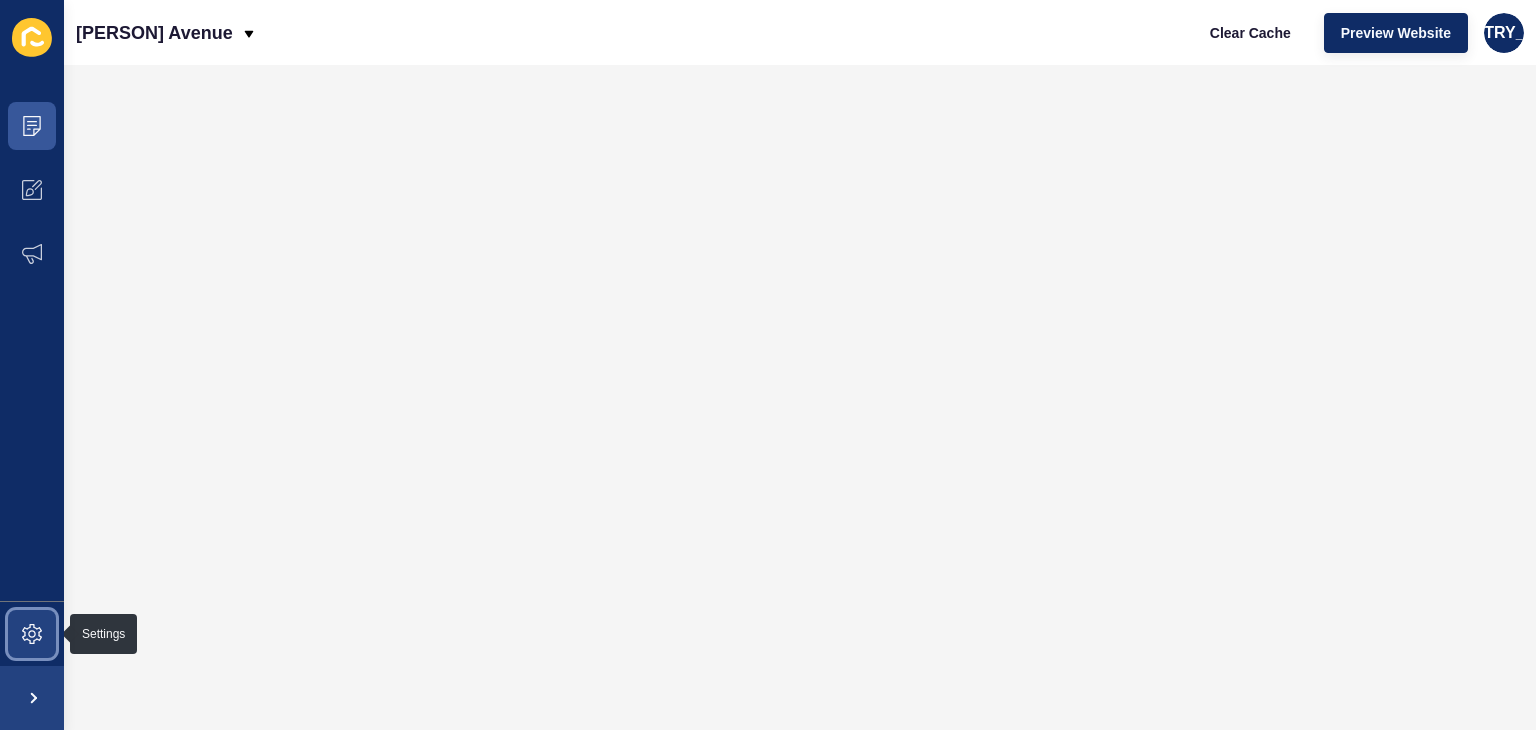 click at bounding box center [32, 634] 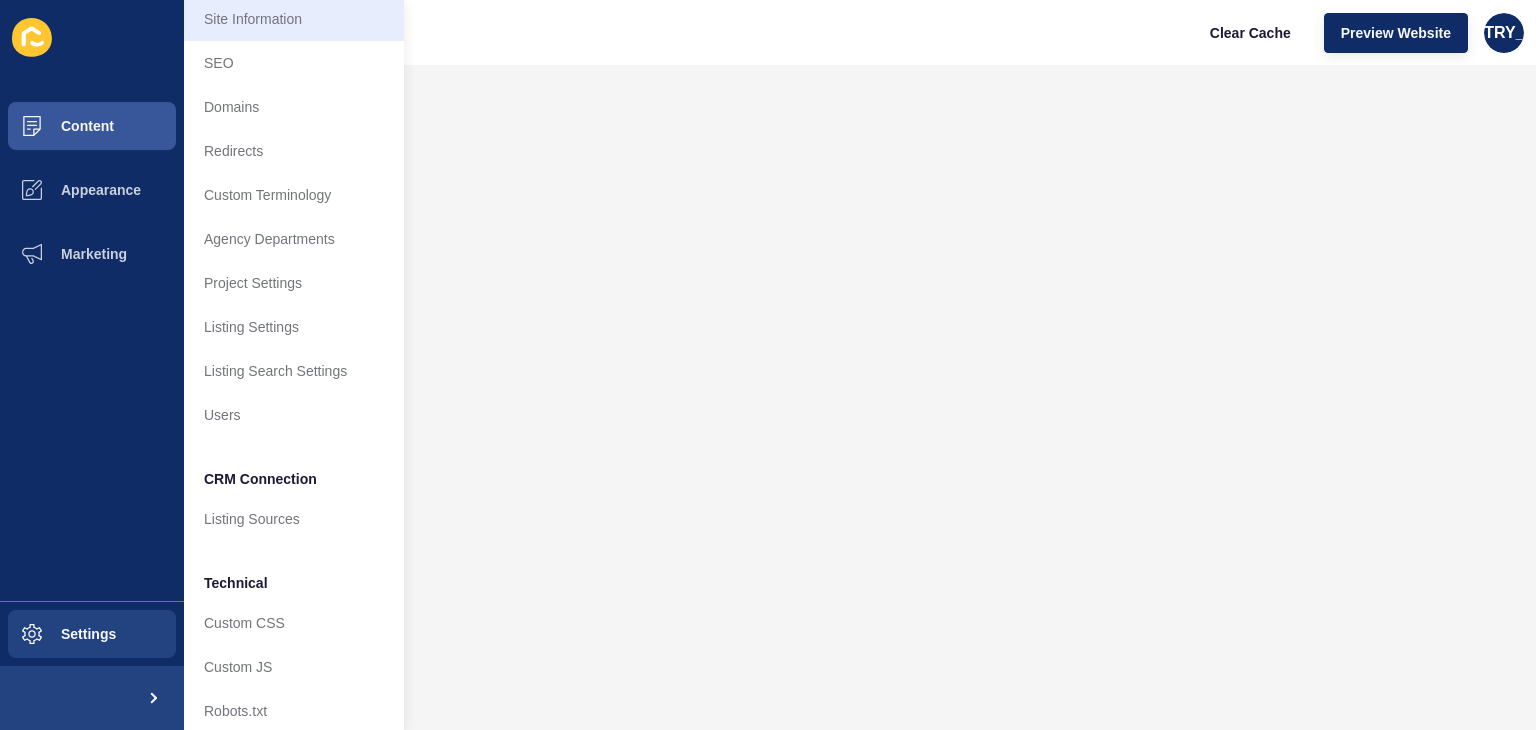 scroll, scrollTop: 85, scrollLeft: 0, axis: vertical 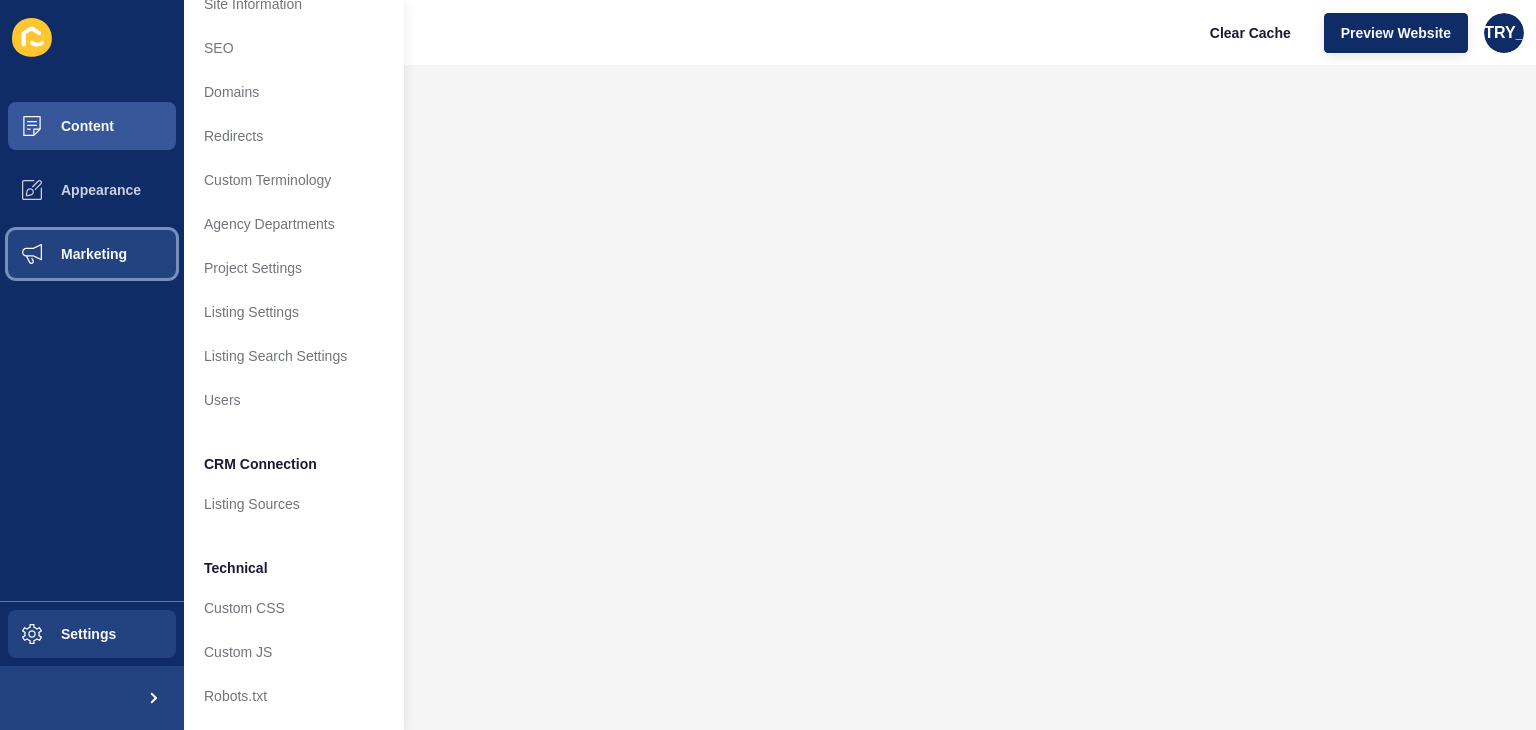 click on "Marketing" at bounding box center [62, 254] 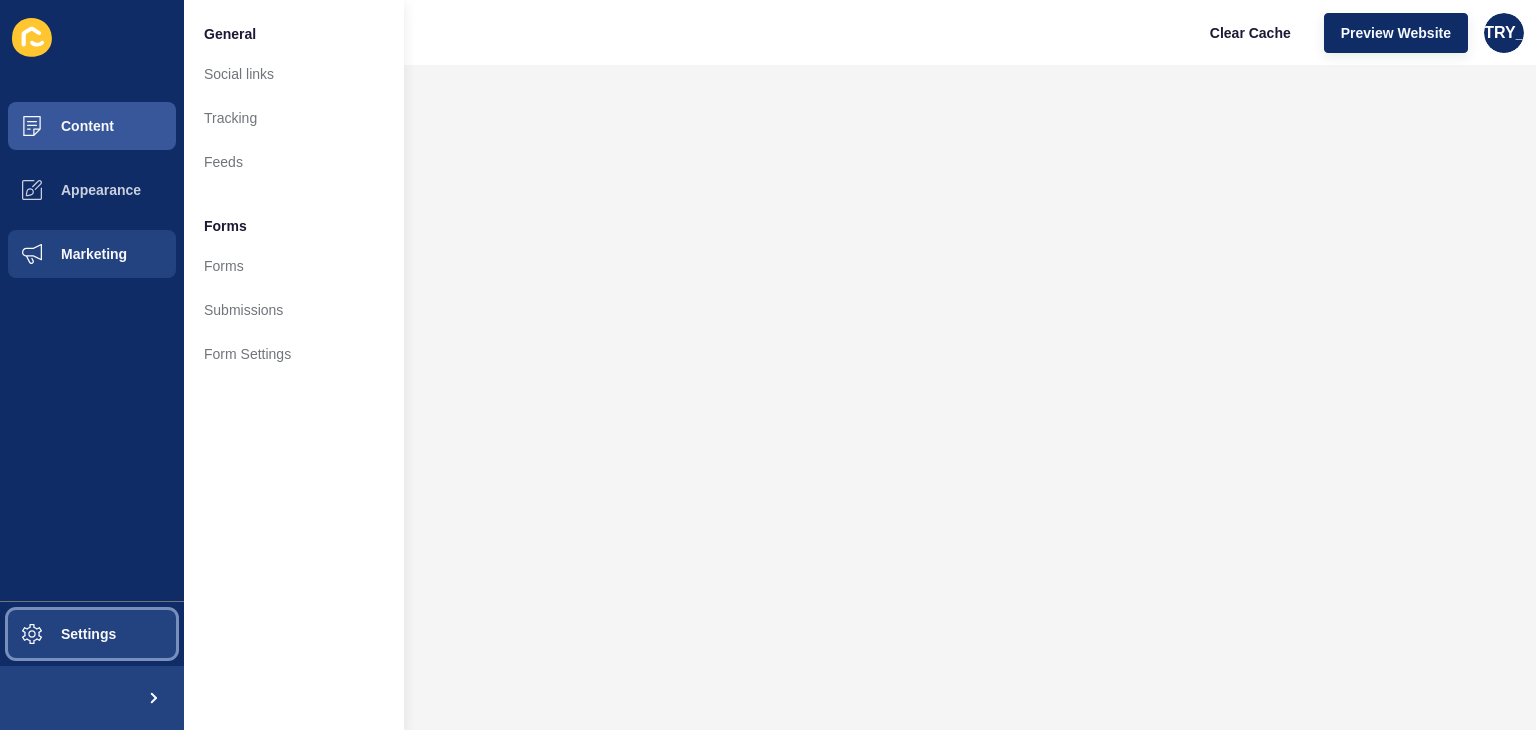 drag, startPoint x: 88, startPoint y: 639, endPoint x: 140, endPoint y: 626, distance: 53.600372 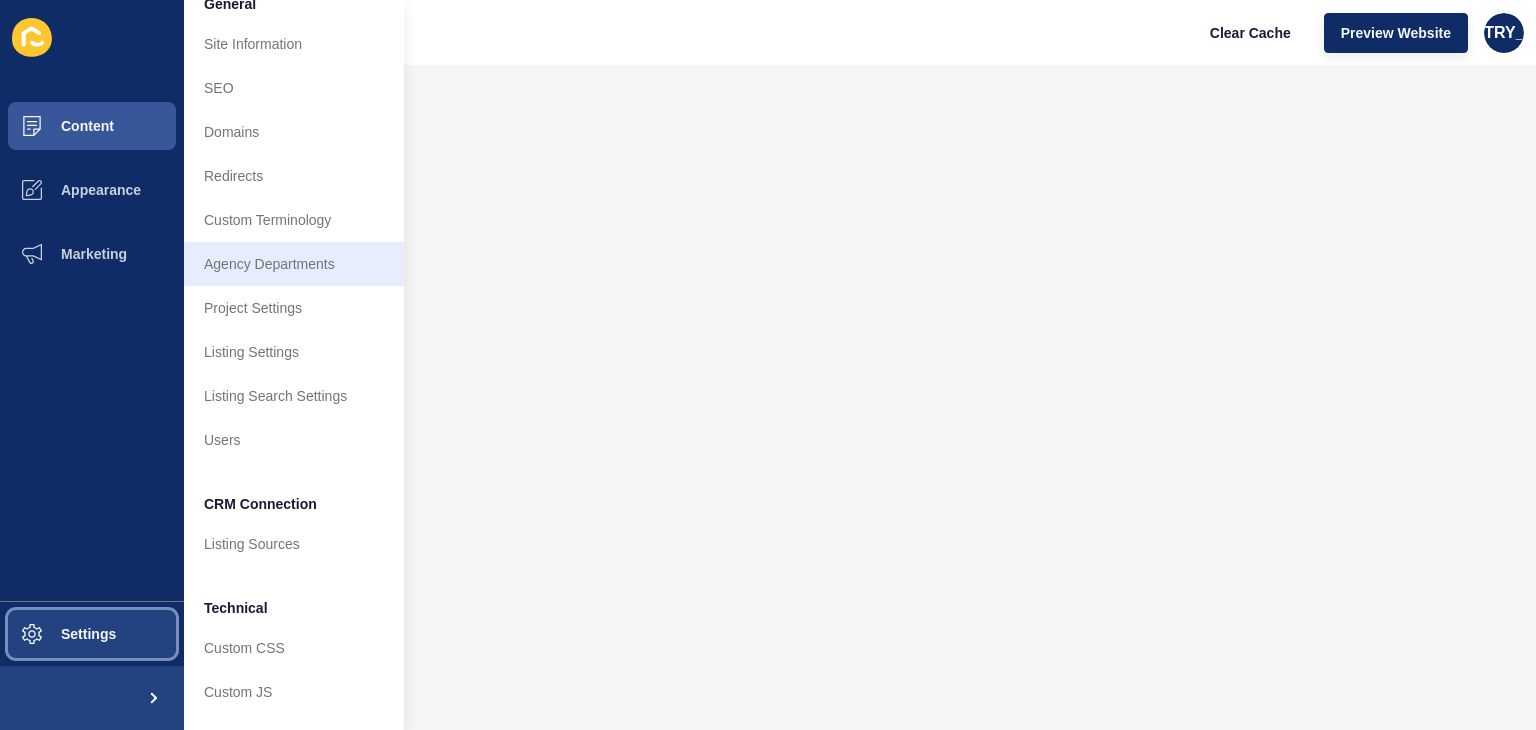 scroll, scrollTop: 0, scrollLeft: 0, axis: both 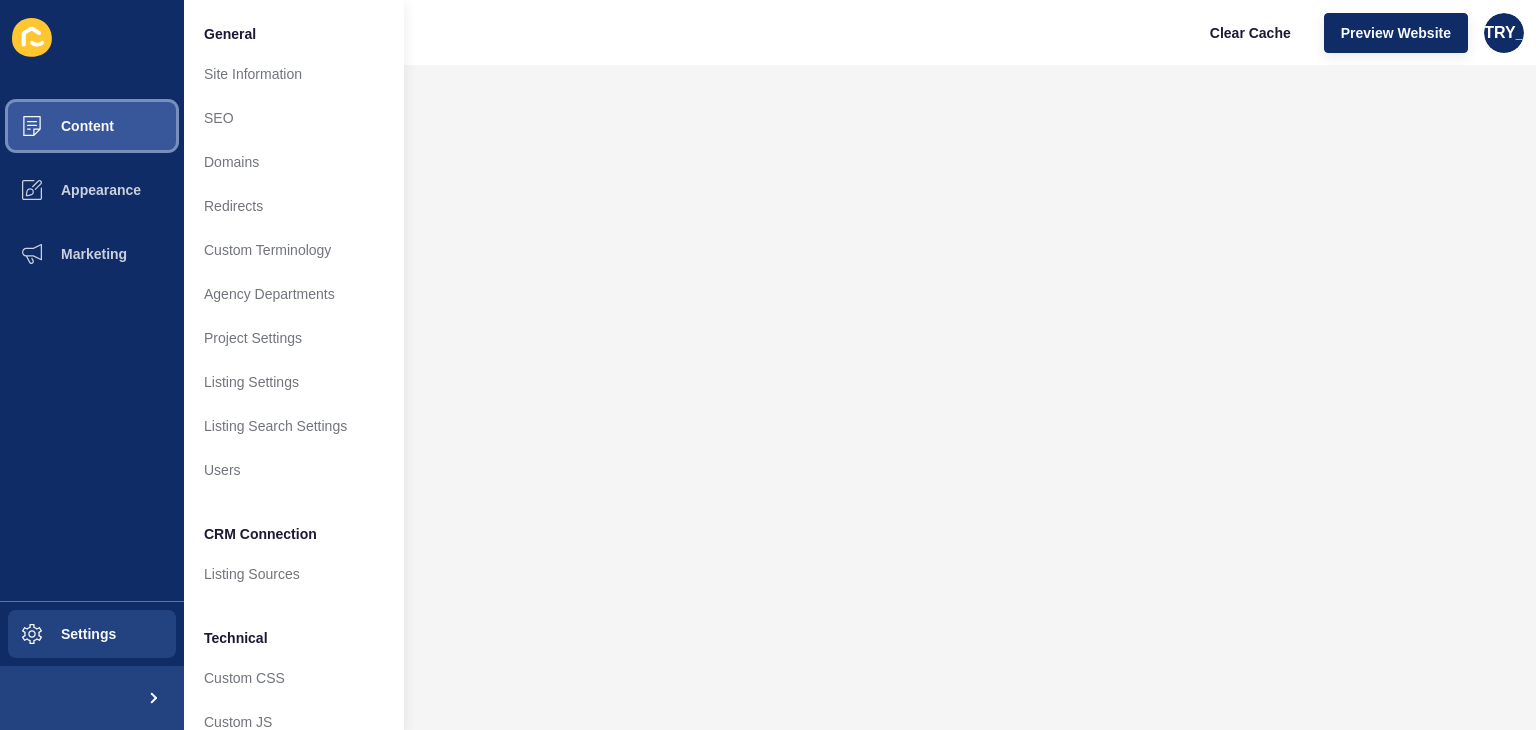 click on "Content" at bounding box center [92, 126] 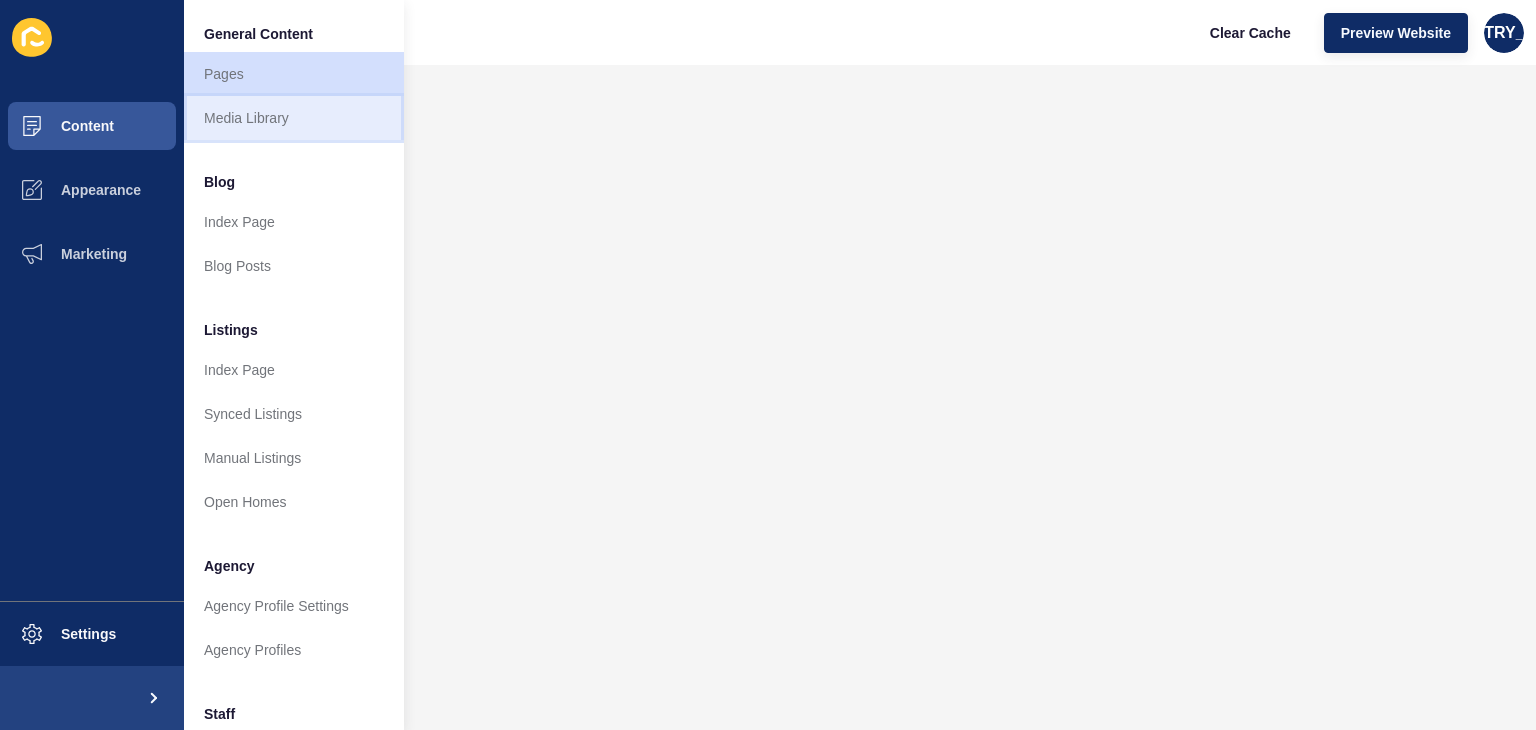 click on "Media Library" at bounding box center [294, 118] 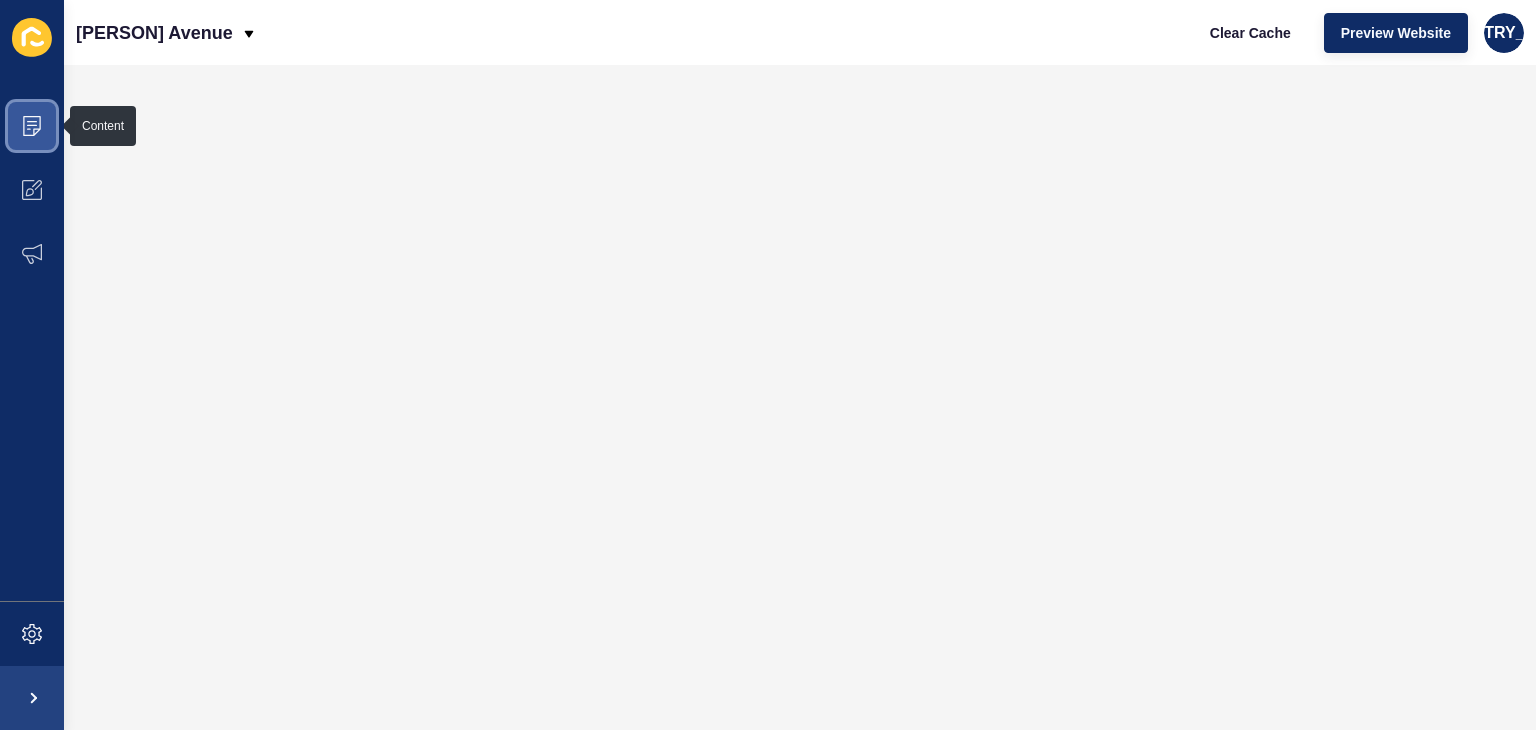 click at bounding box center (29, 129) 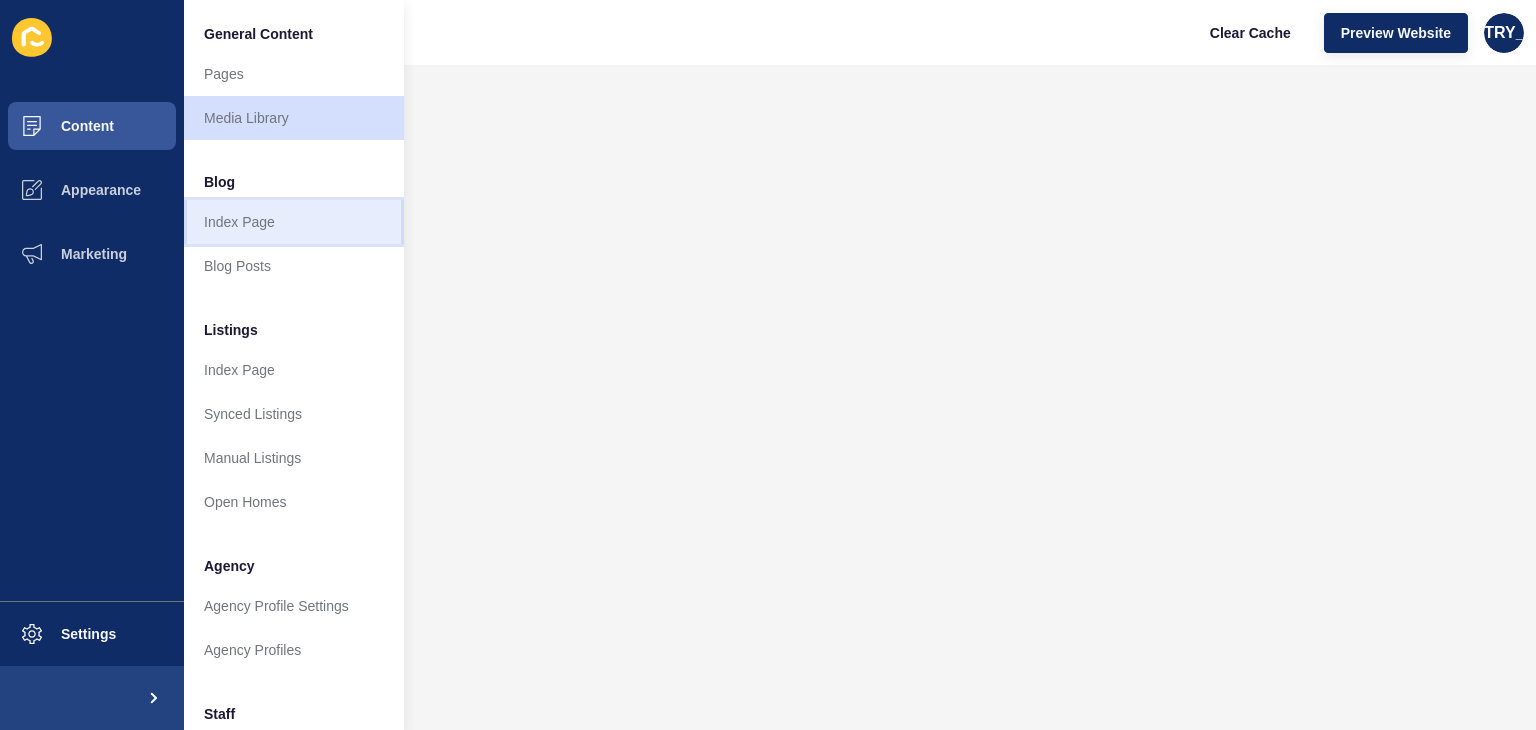 click on "Index Page" at bounding box center [294, 222] 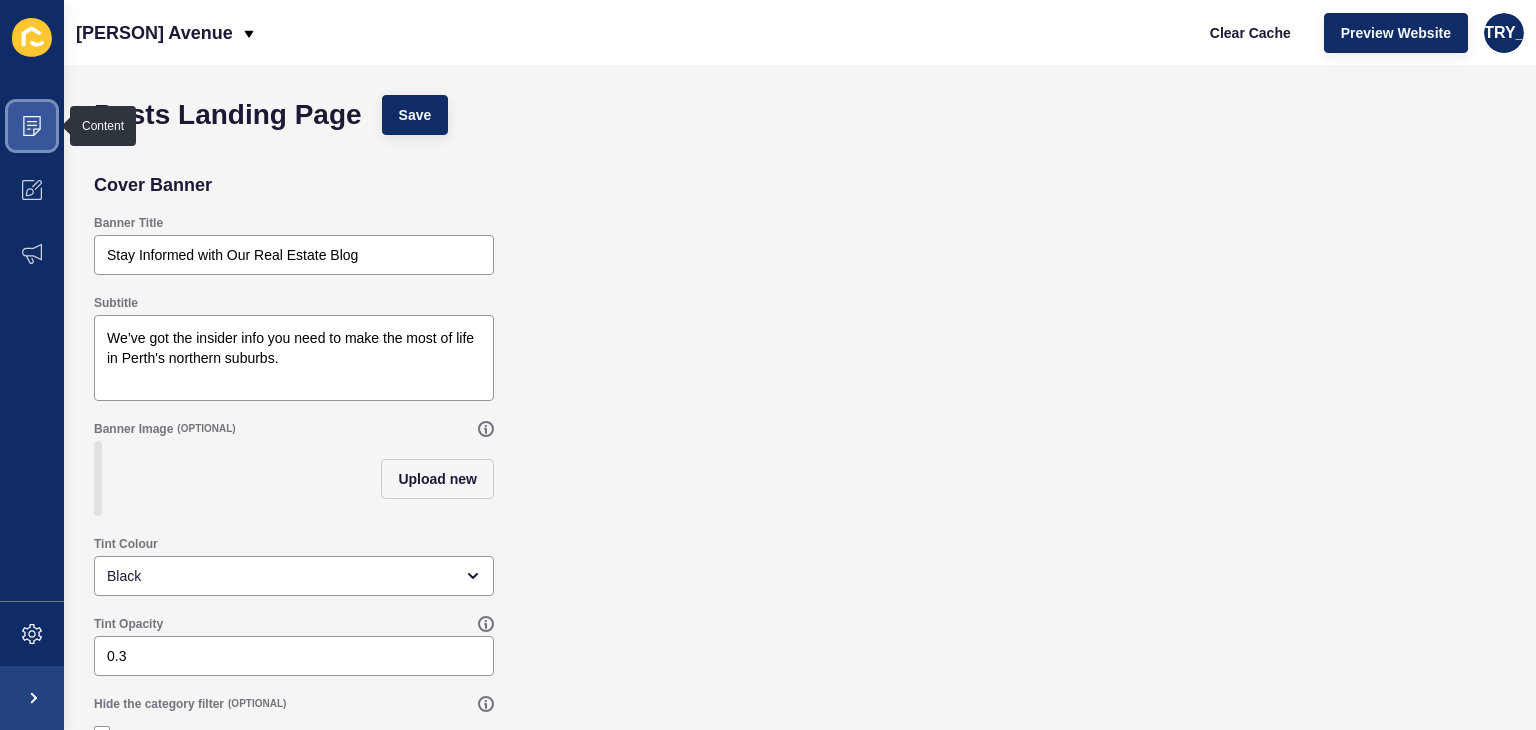 click at bounding box center [32, 126] 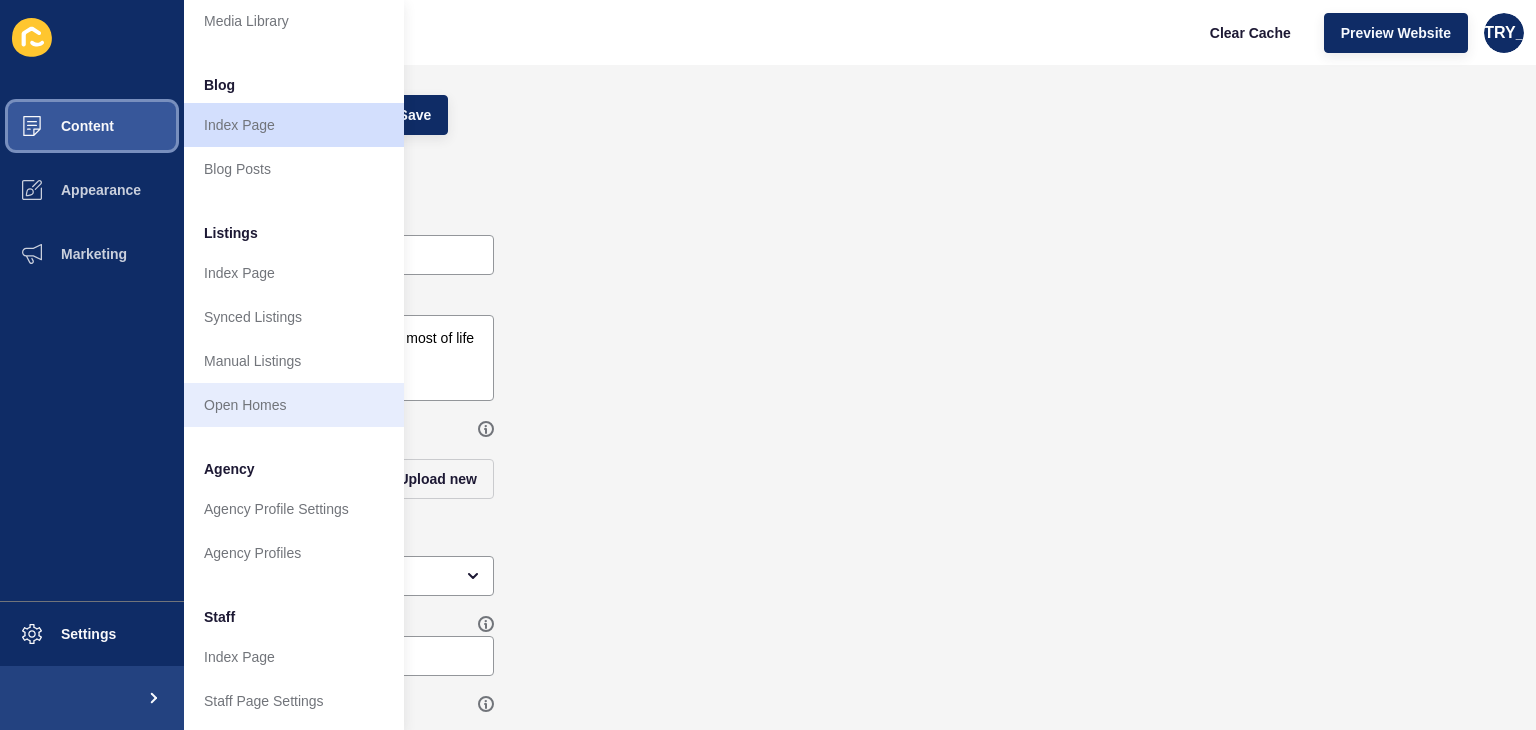 scroll, scrollTop: 300, scrollLeft: 0, axis: vertical 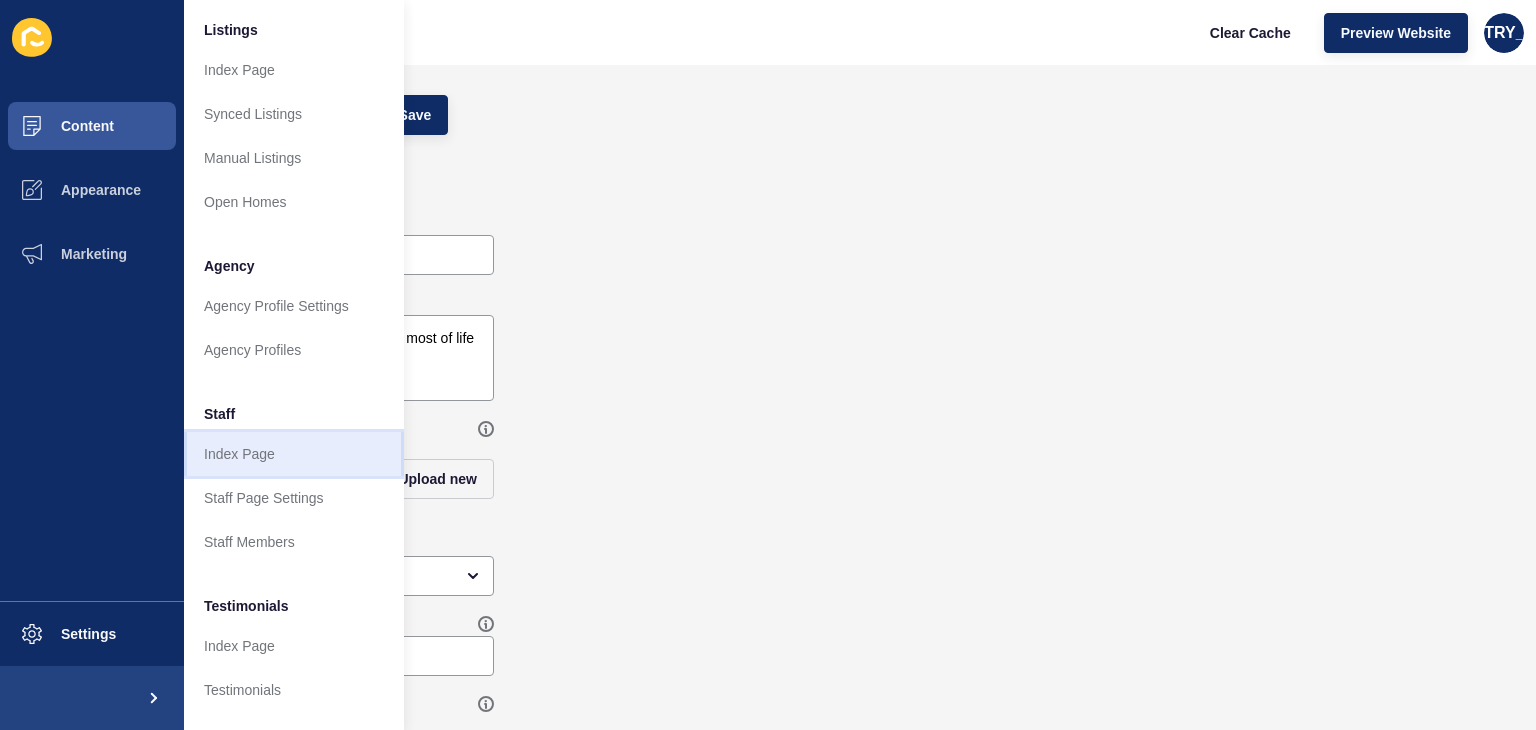 click on "Index Page" at bounding box center [294, 454] 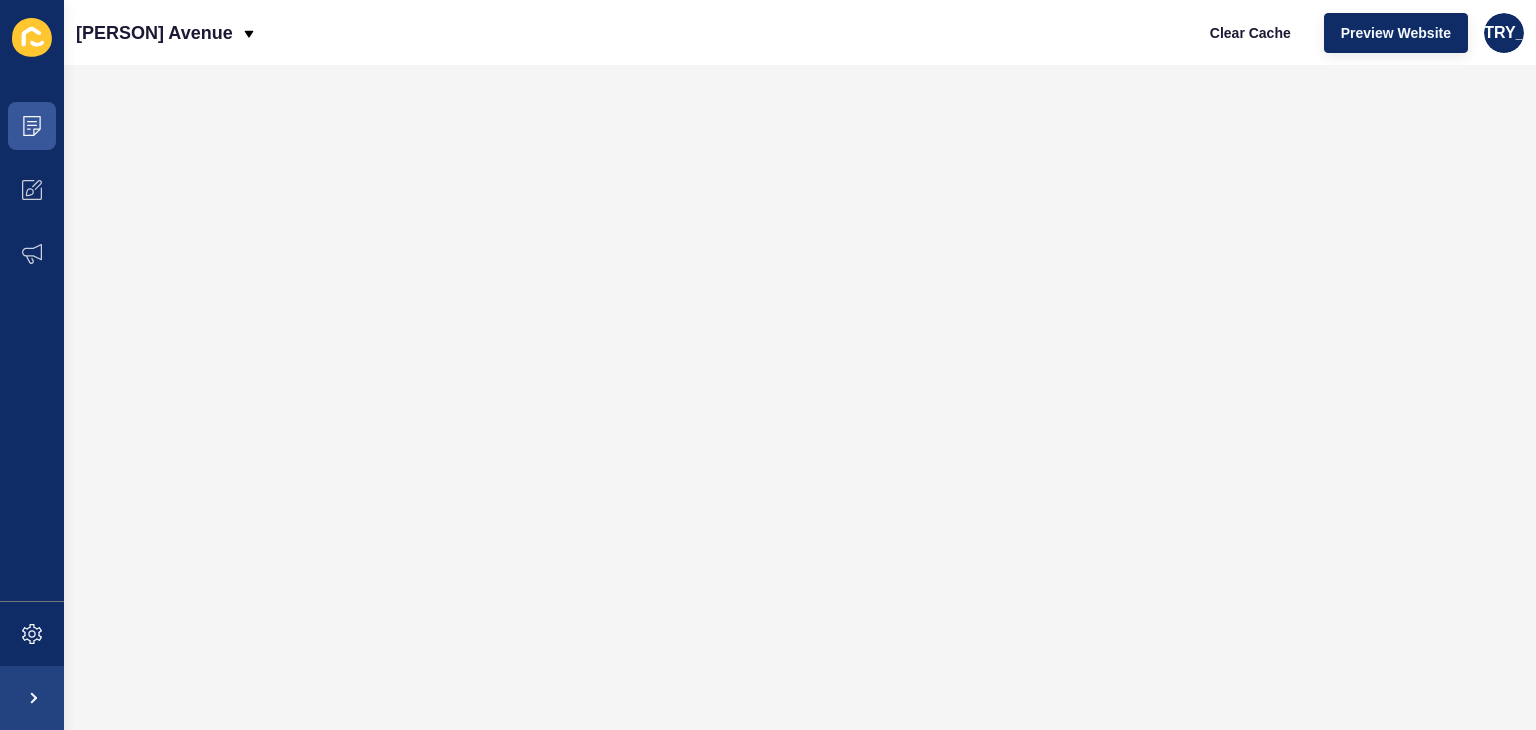 scroll, scrollTop: 0, scrollLeft: 0, axis: both 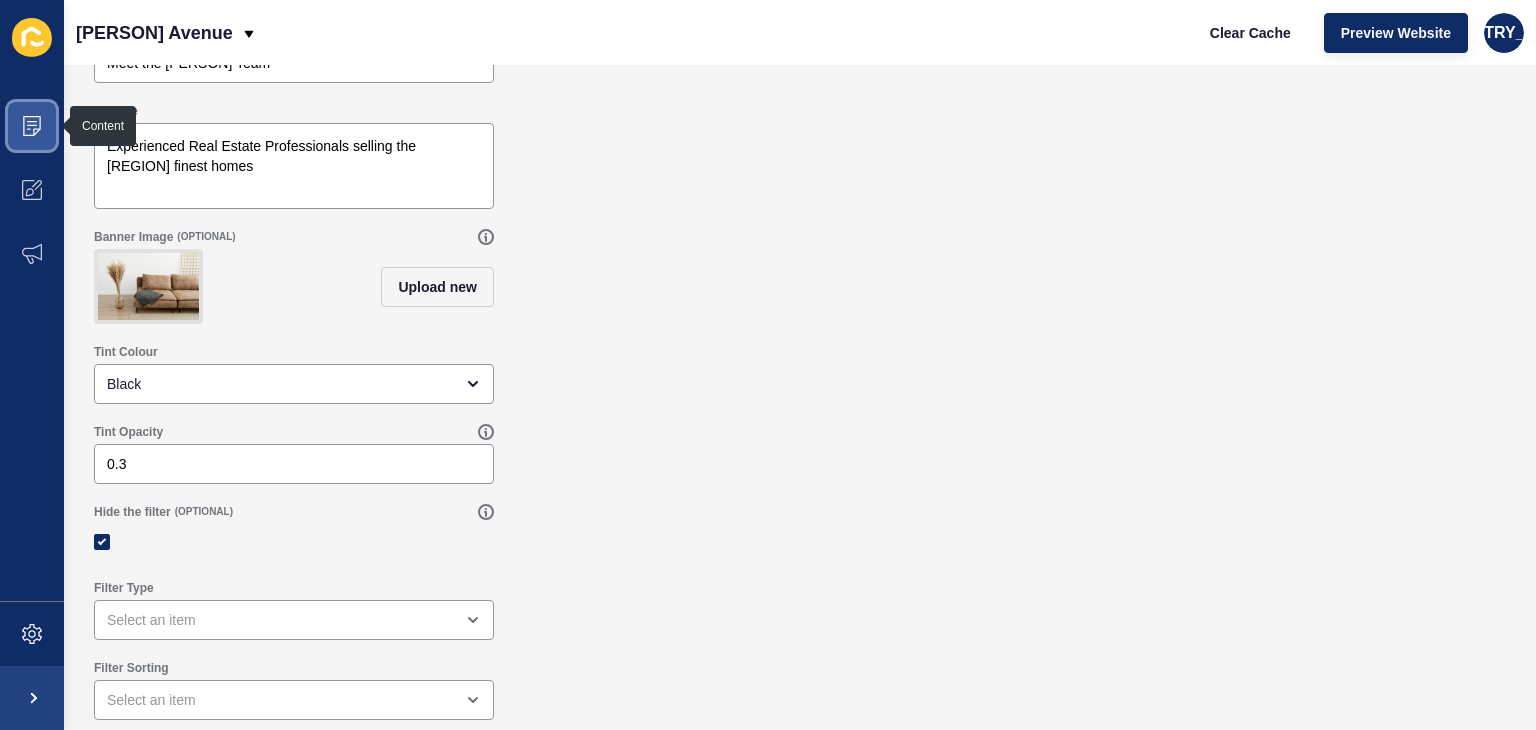click at bounding box center [32, 126] 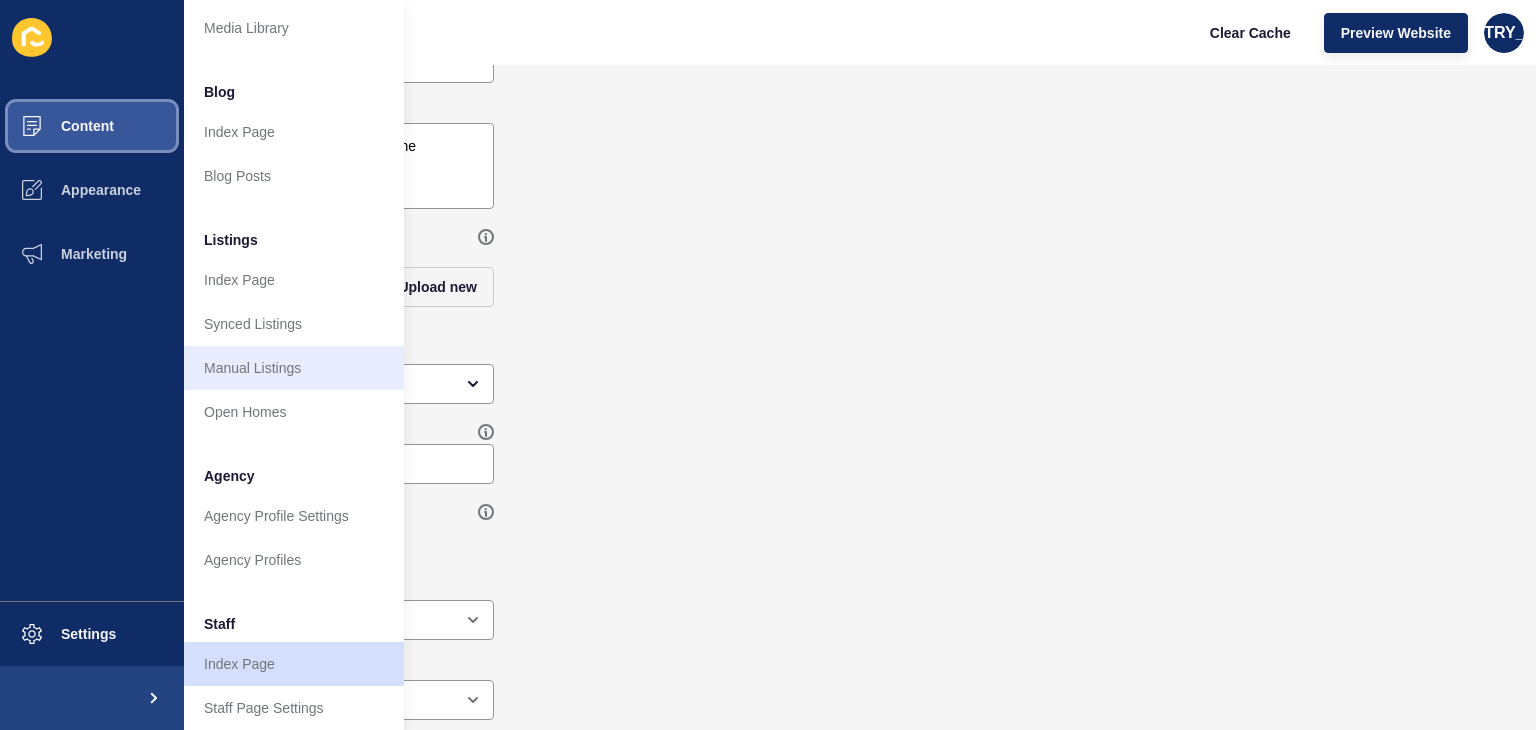 scroll, scrollTop: 200, scrollLeft: 0, axis: vertical 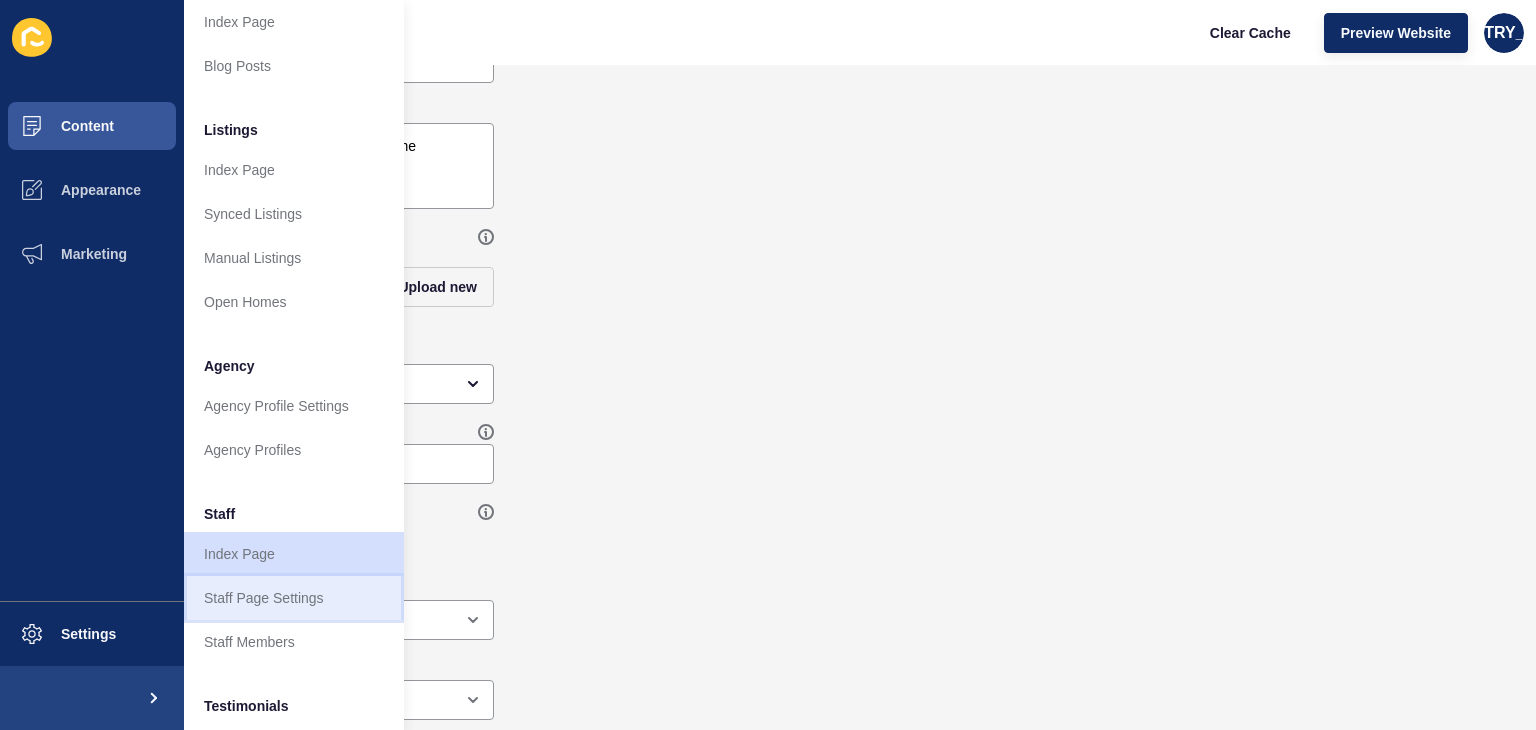 click on "Staff Page Settings" at bounding box center [294, 598] 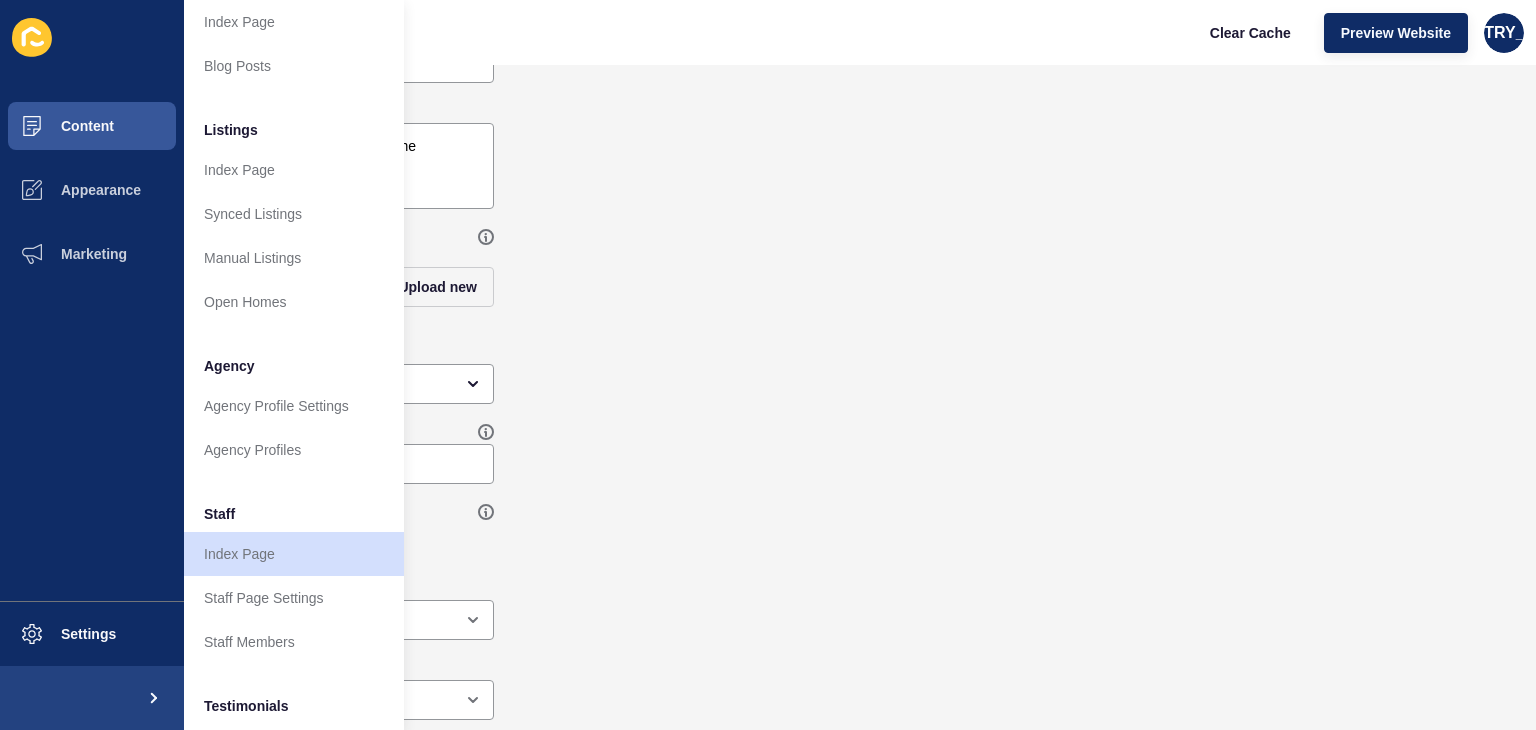 scroll, scrollTop: 0, scrollLeft: 0, axis: both 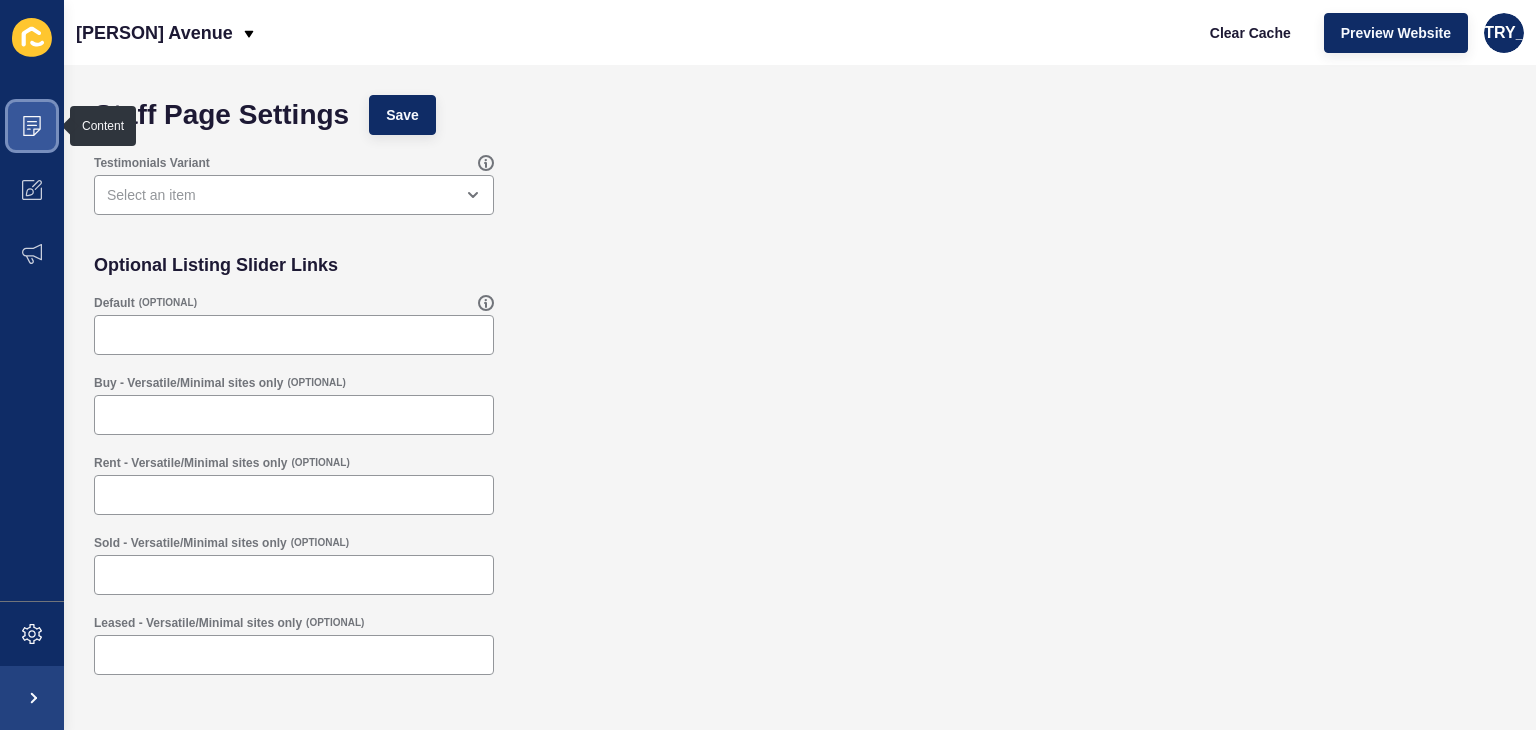 click at bounding box center [32, 126] 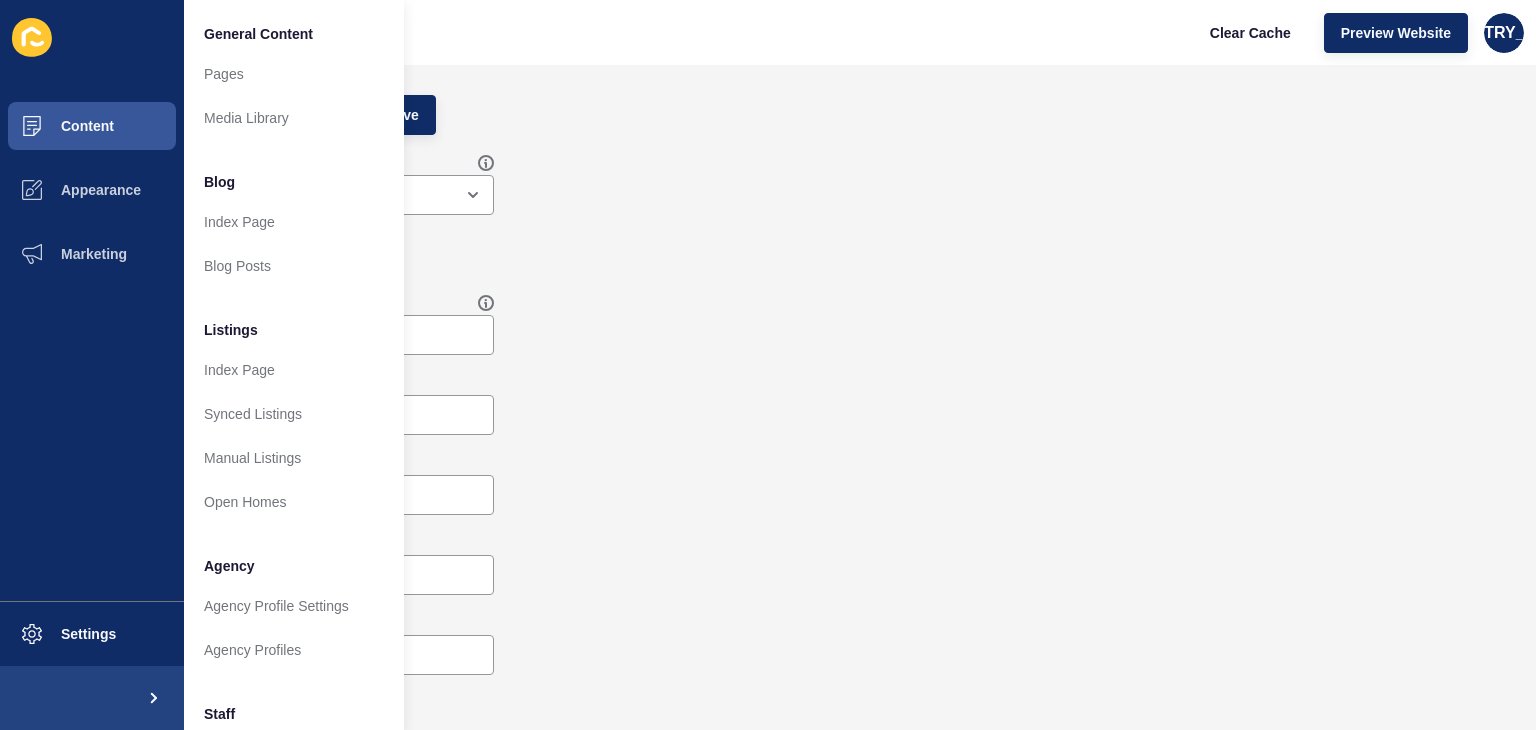 click on "[PERSON] Avenue Clear Cache Preview Website [COUNTRY_CODE]" at bounding box center (800, 32) 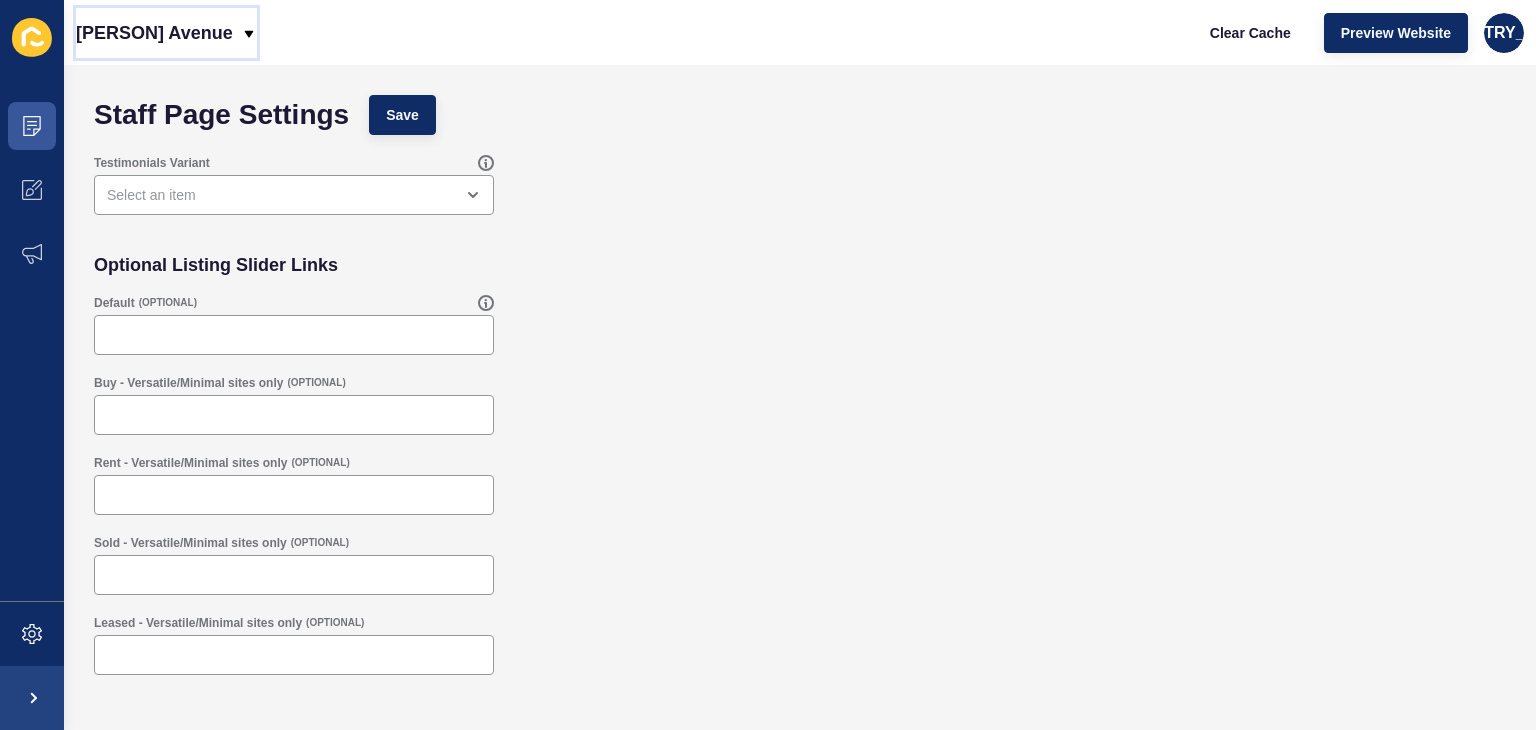click on "[PERSON] Avenue" at bounding box center (154, 33) 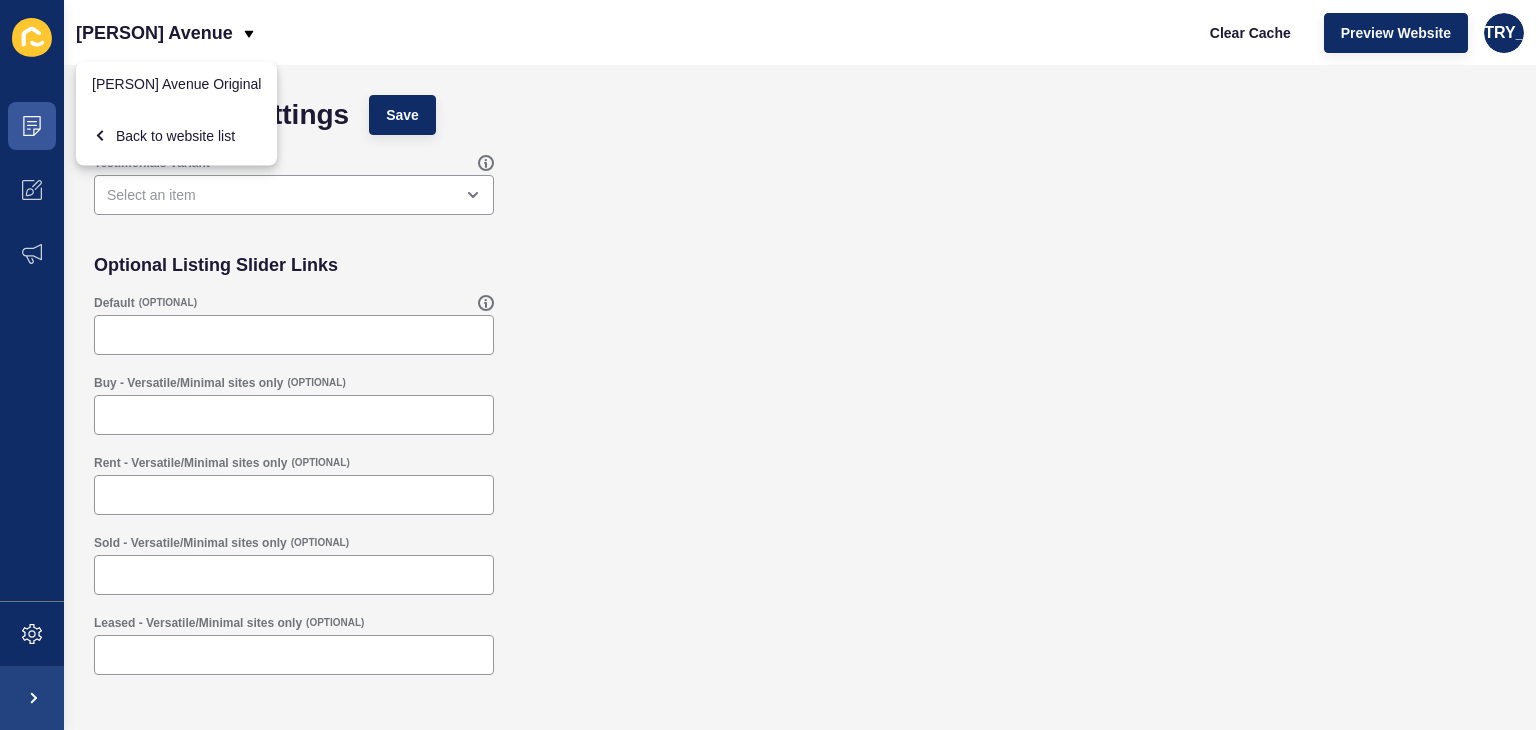 click on "[PERSON] Avenue Clear Cache Preview Website [COUNTRY_CODE]" at bounding box center [800, 32] 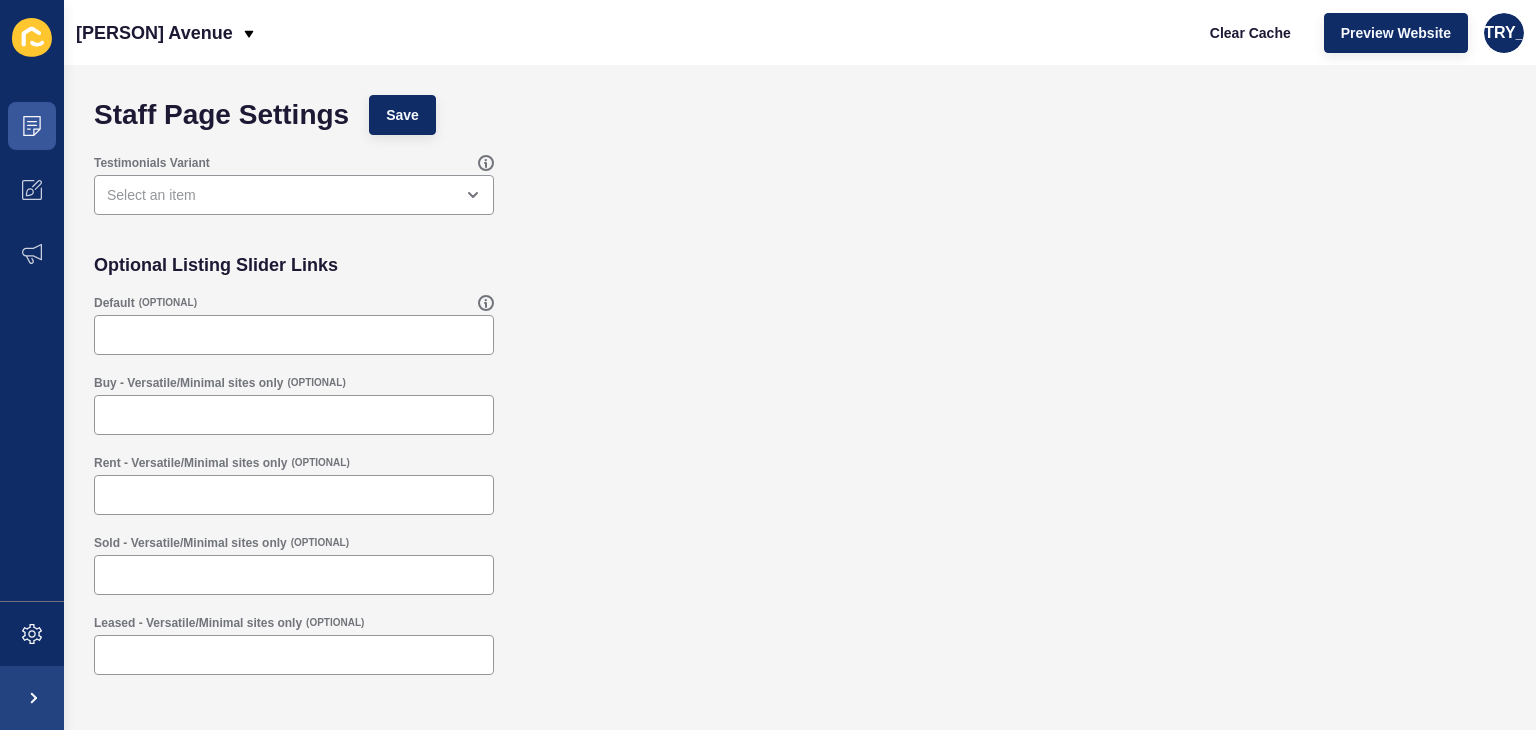 click at bounding box center [32, 37] 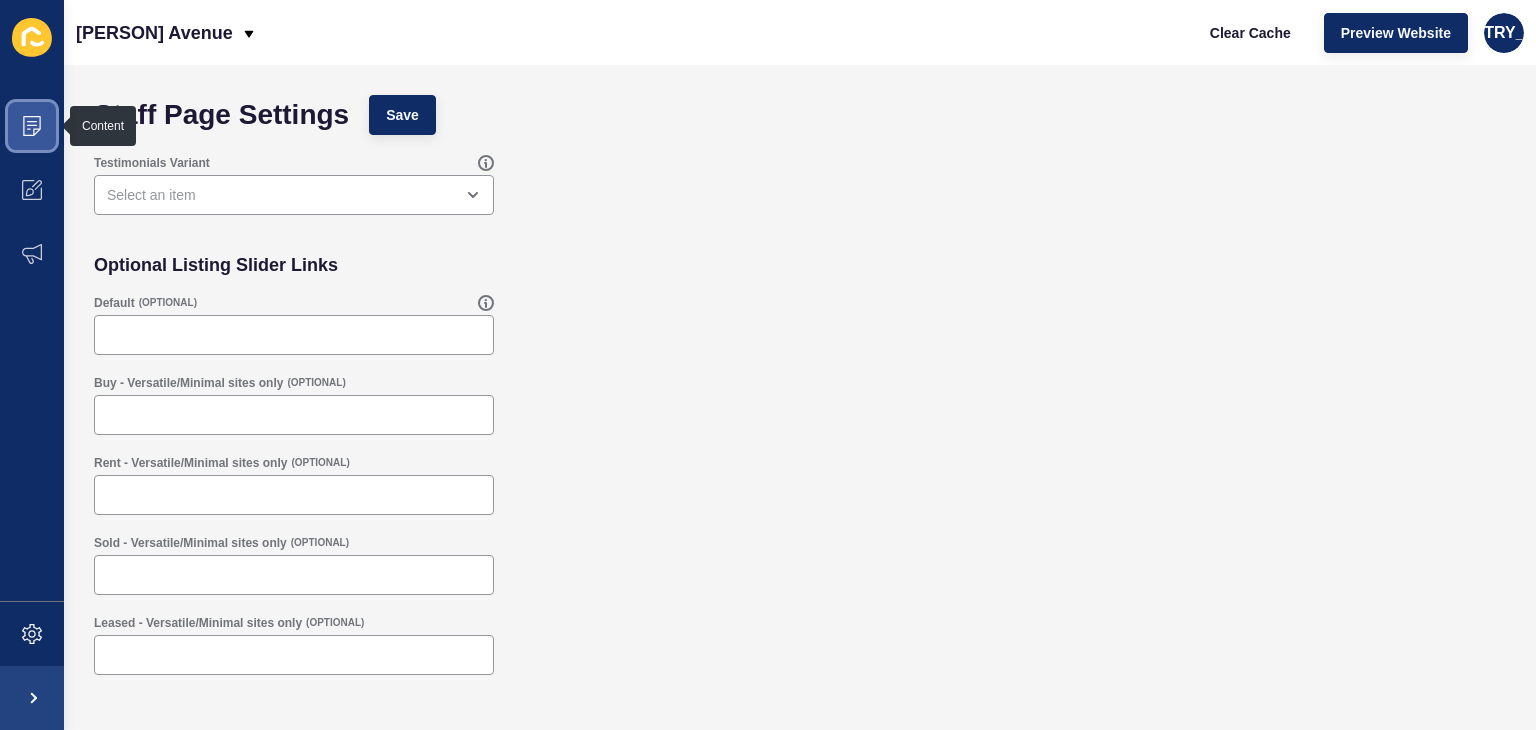 click at bounding box center [32, 126] 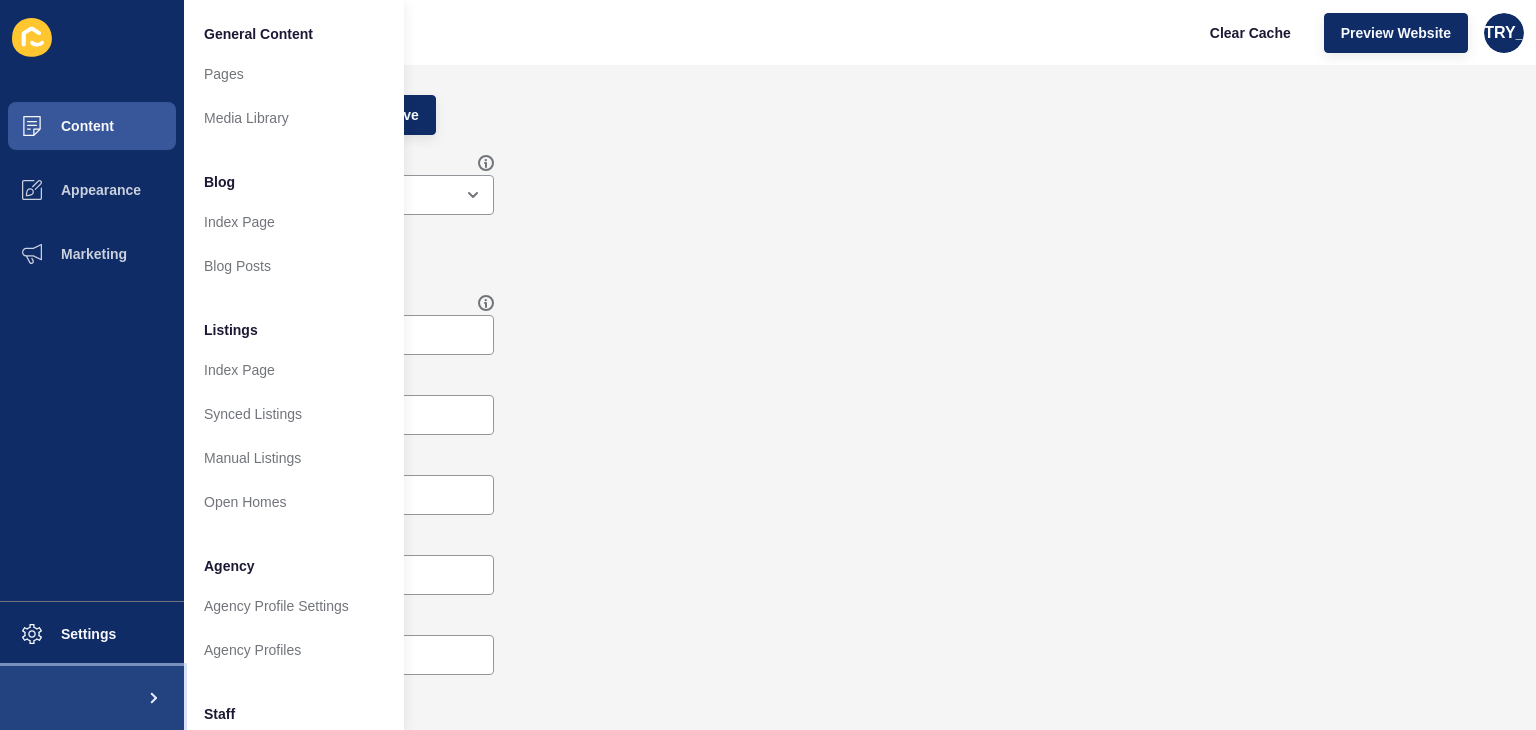 click at bounding box center [152, 698] 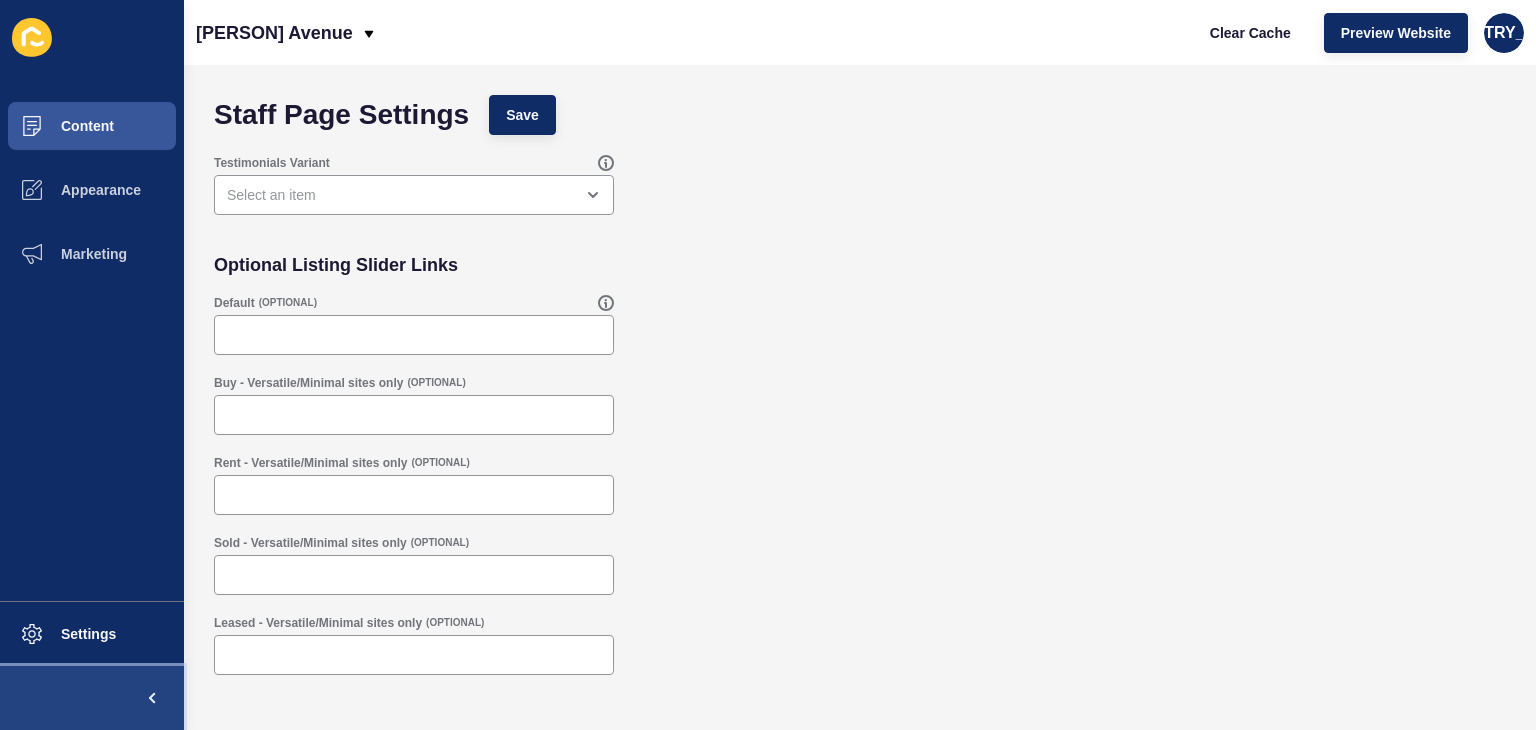 click at bounding box center (152, 698) 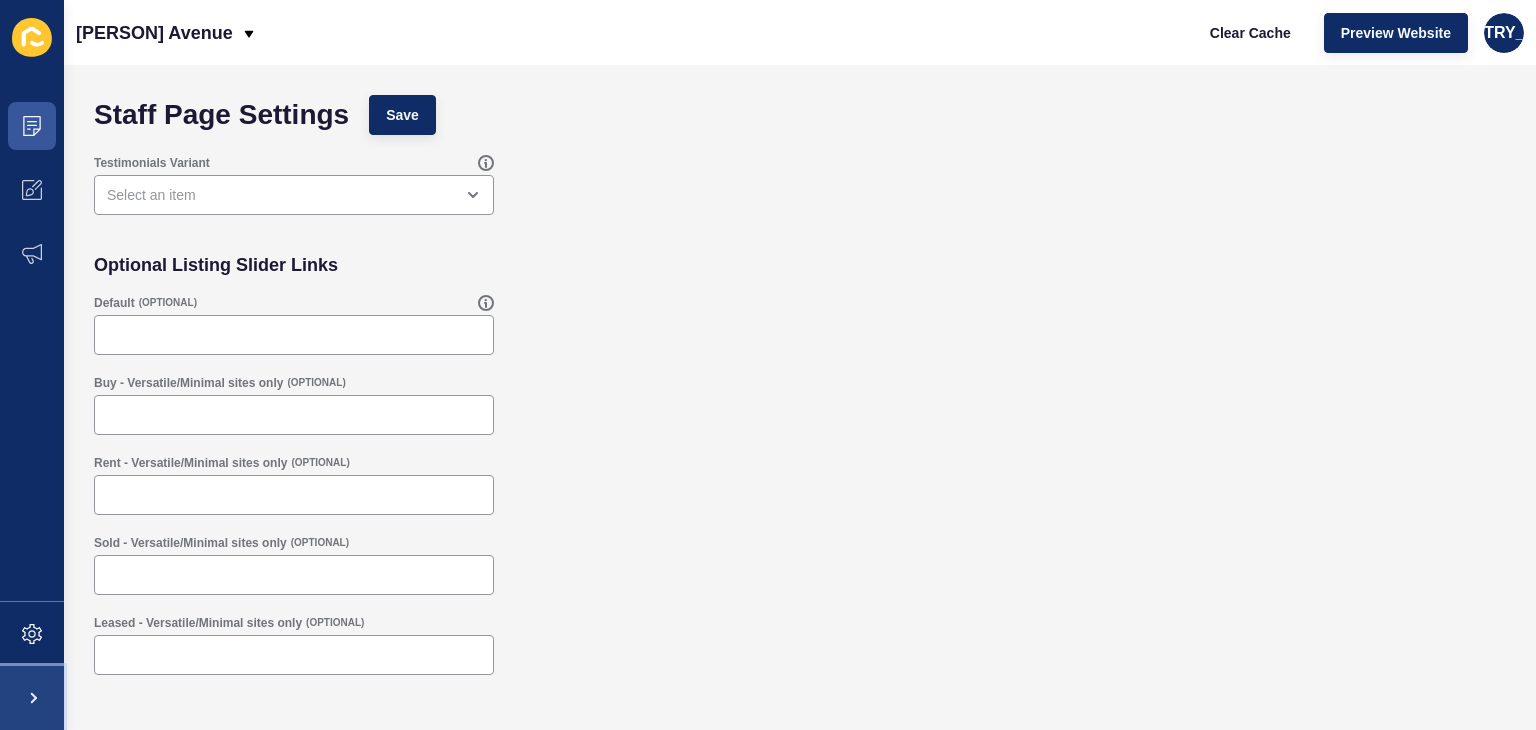 click at bounding box center [32, 698] 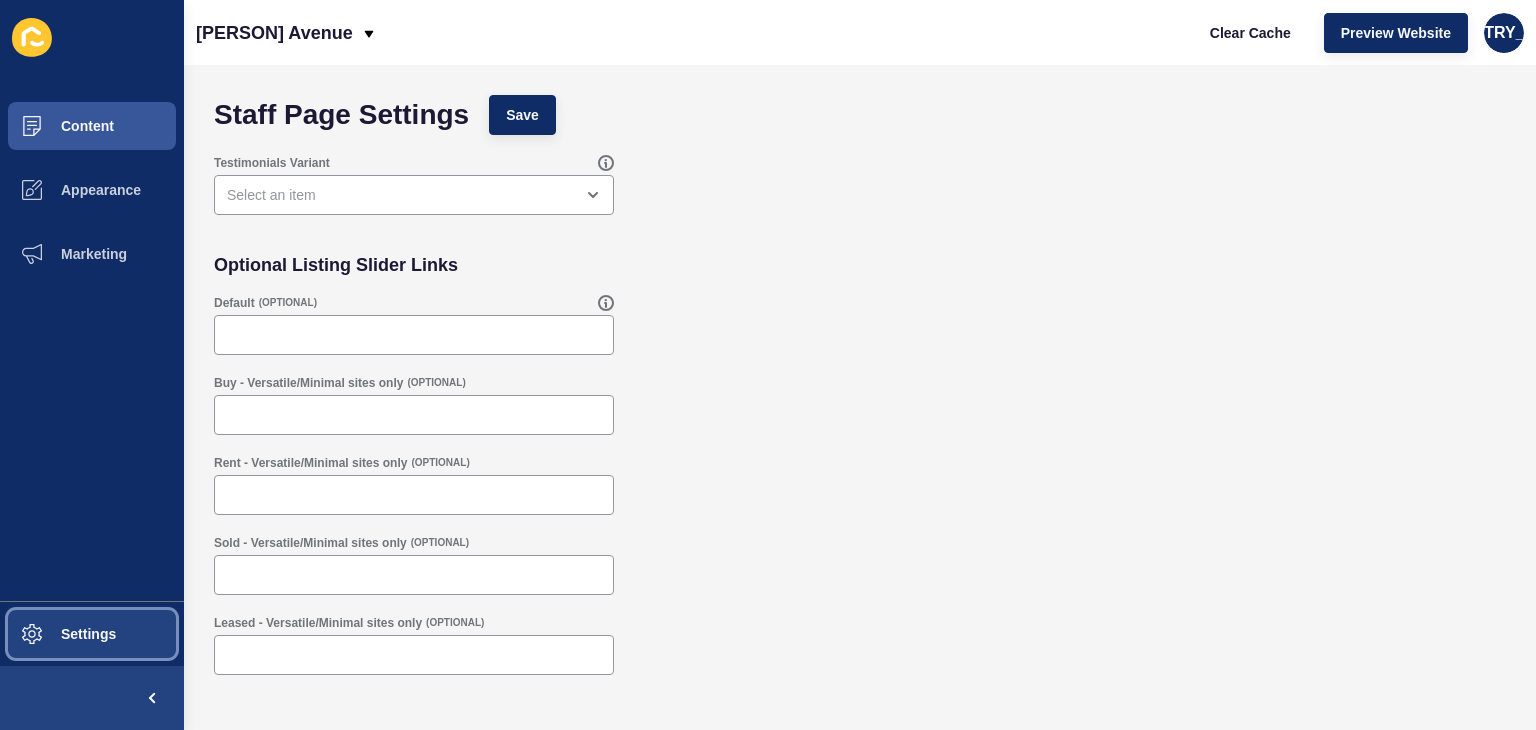 click on "Settings" at bounding box center [56, 634] 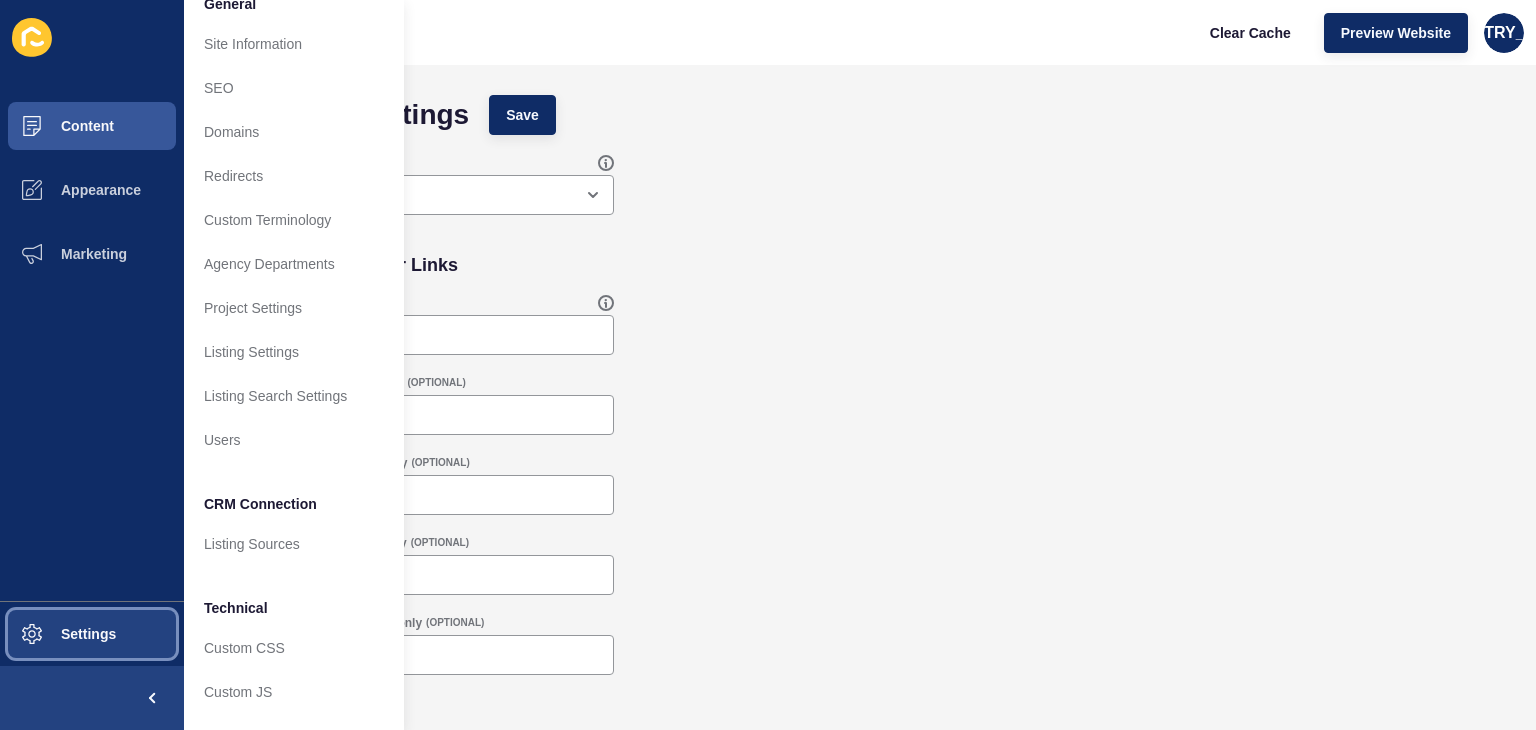 scroll, scrollTop: 0, scrollLeft: 0, axis: both 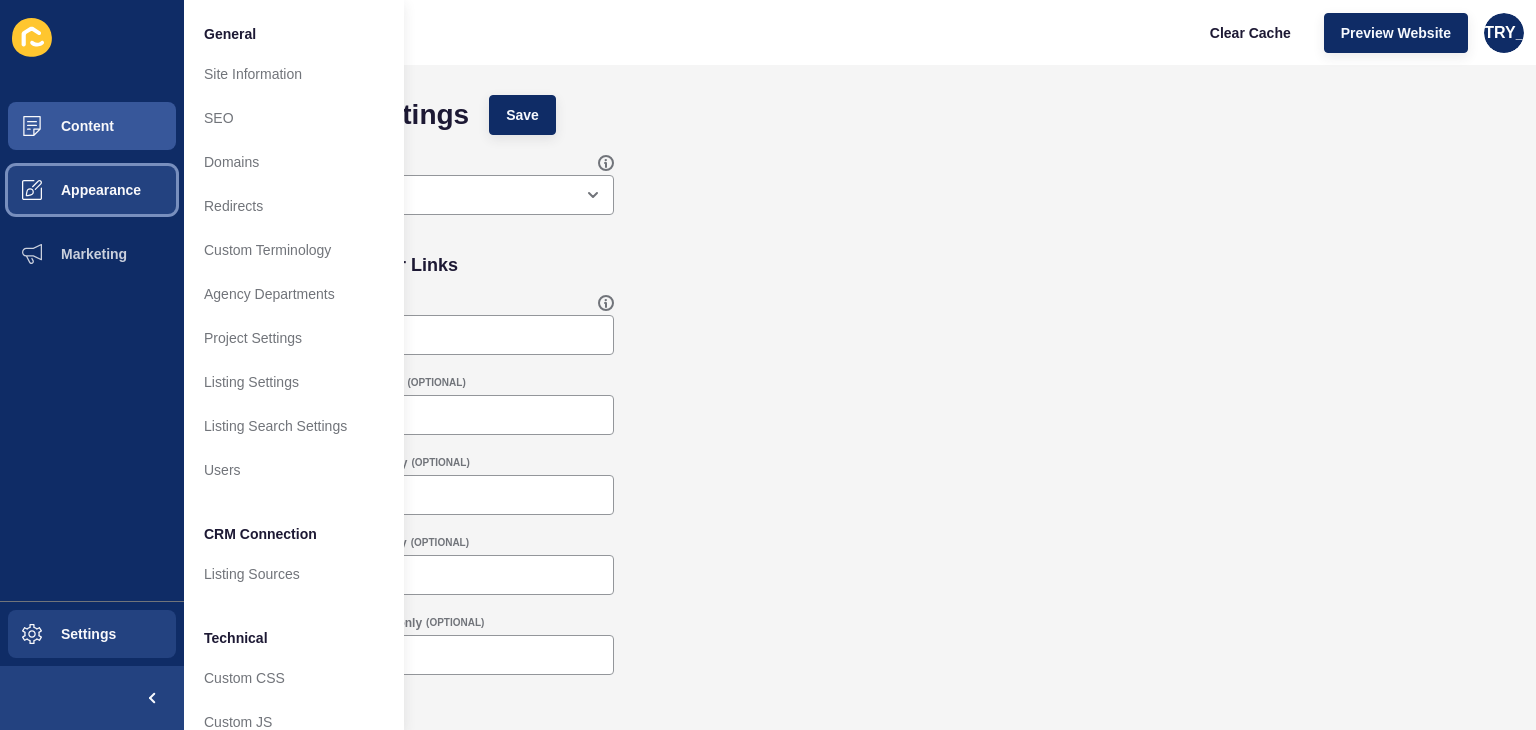 click on "Appearance" at bounding box center (92, 190) 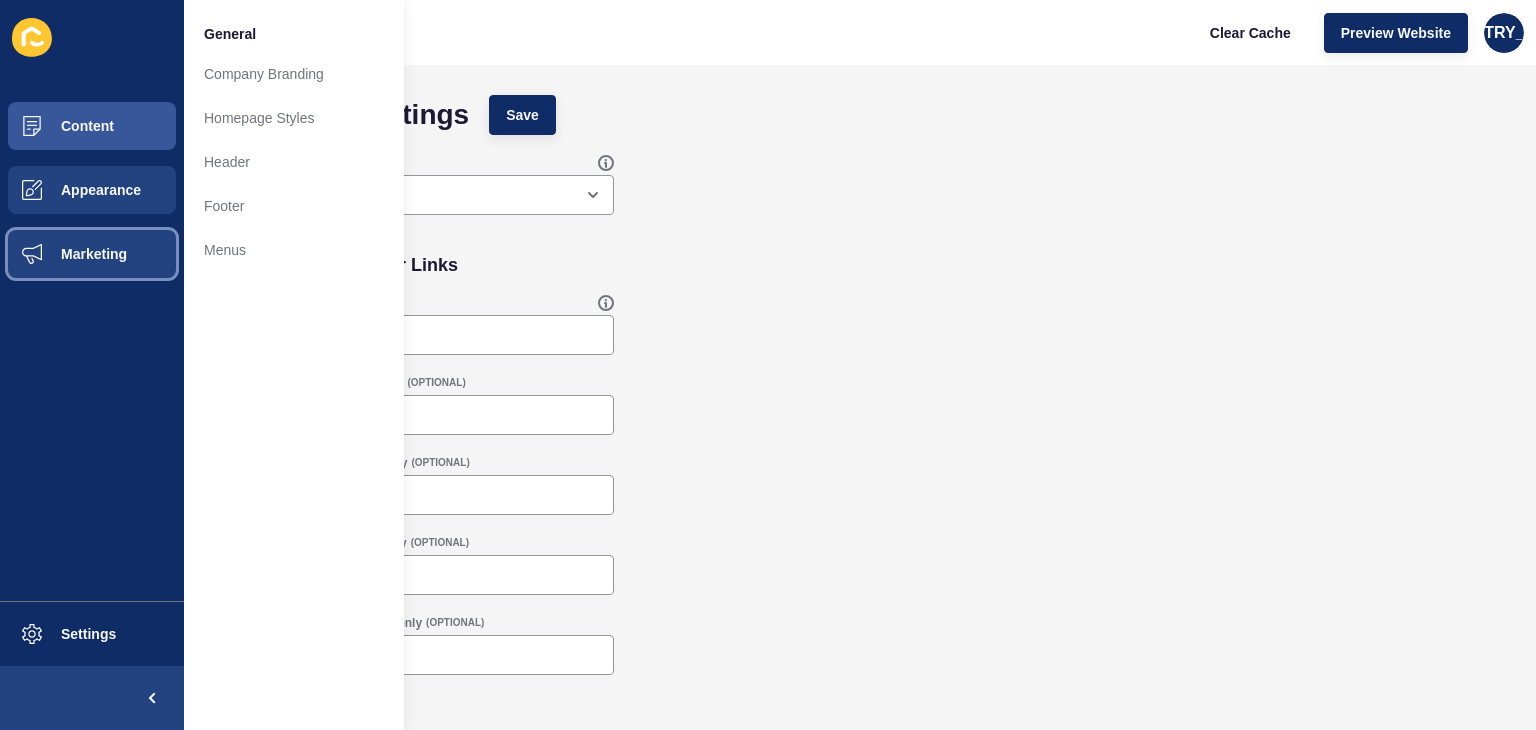 click on "Marketing" at bounding box center [62, 254] 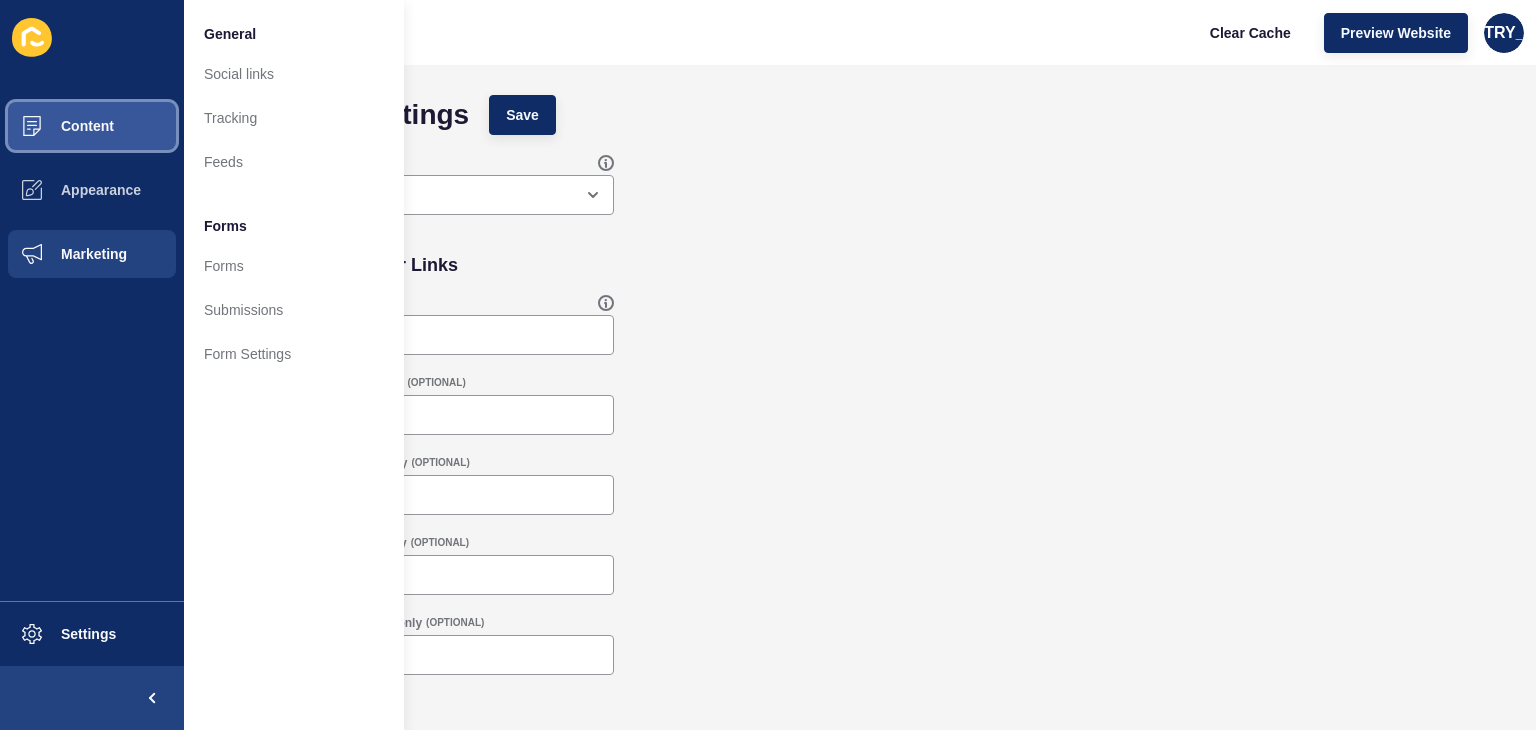 click on "Content" at bounding box center (92, 126) 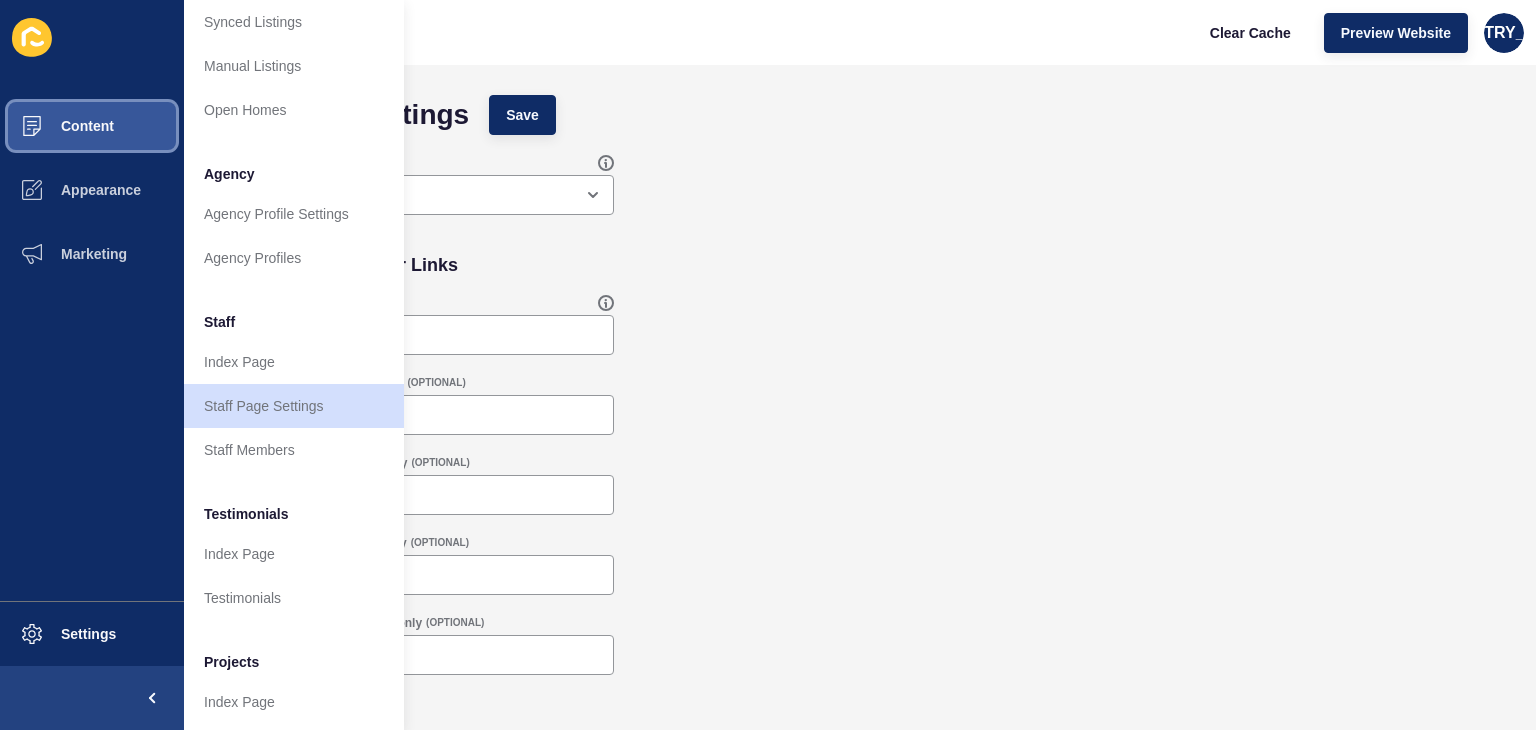 scroll, scrollTop: 457, scrollLeft: 0, axis: vertical 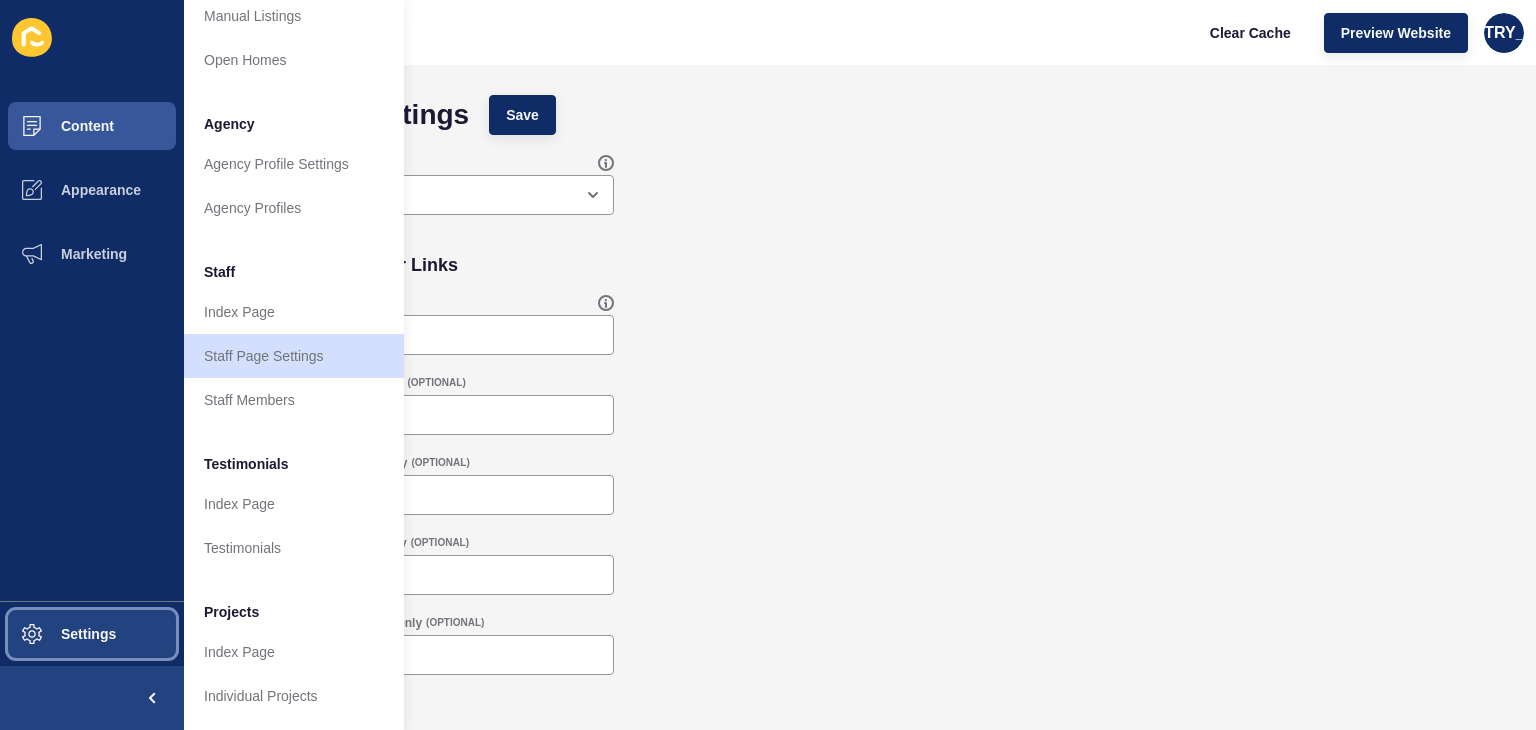 click on "Settings" at bounding box center (92, 634) 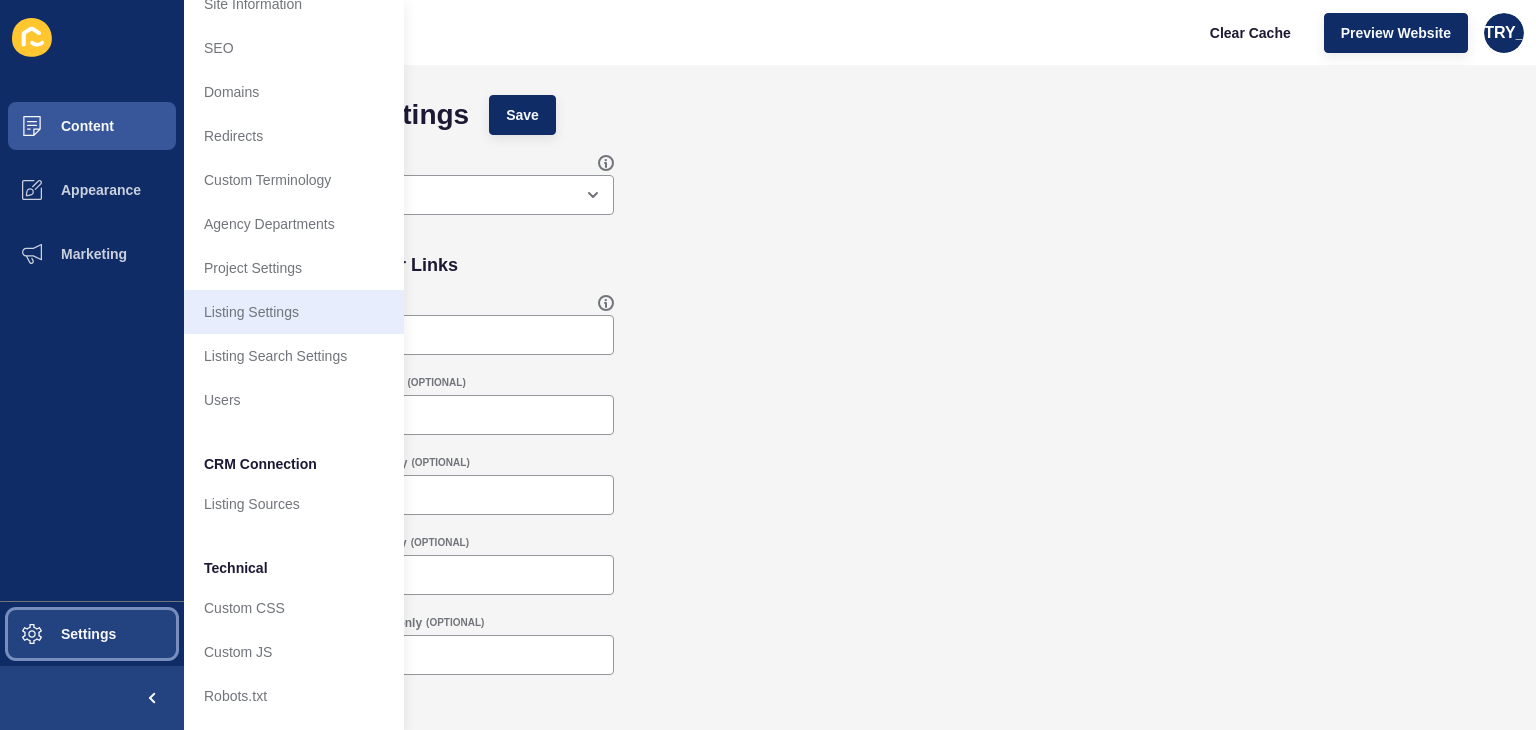 scroll, scrollTop: 0, scrollLeft: 0, axis: both 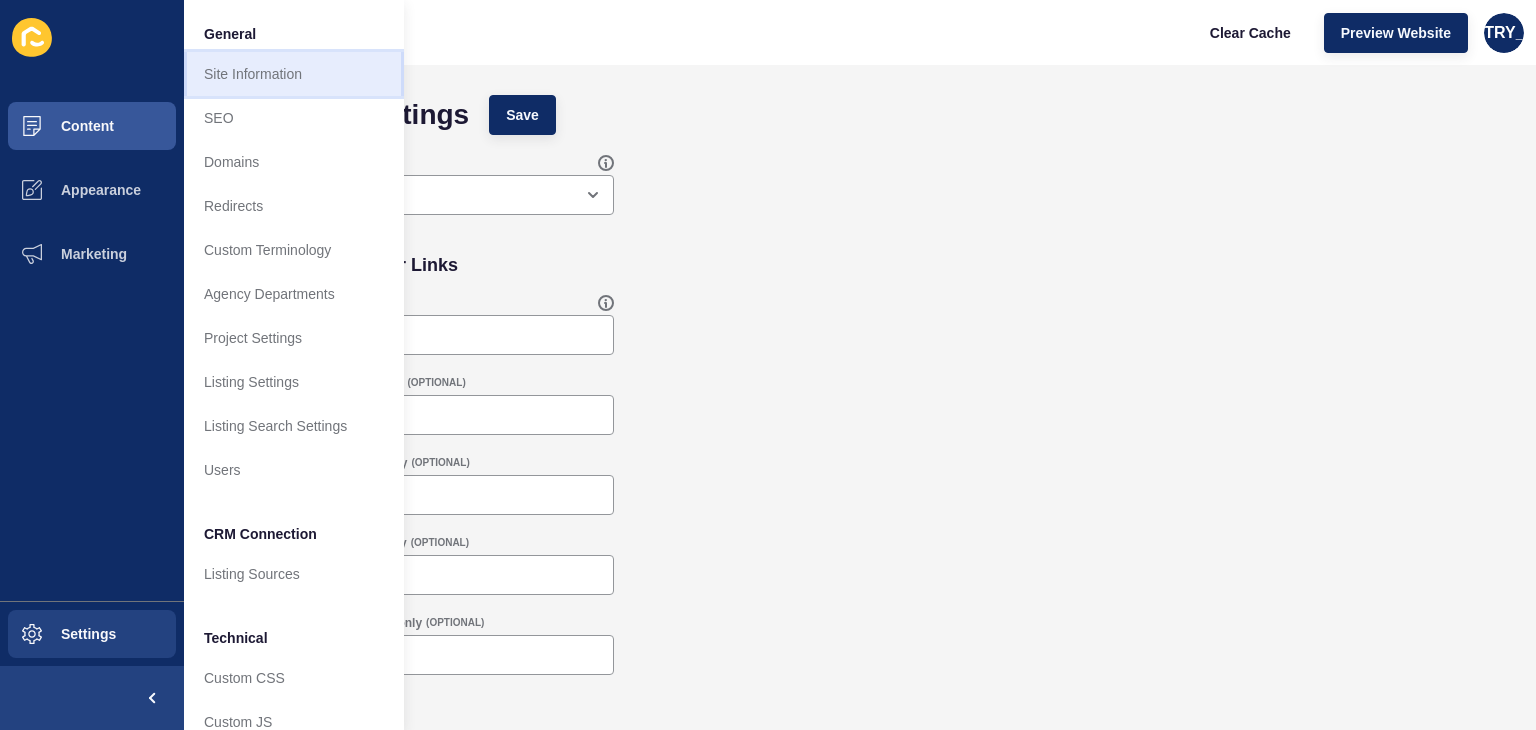 click on "Site Information" at bounding box center (294, 74) 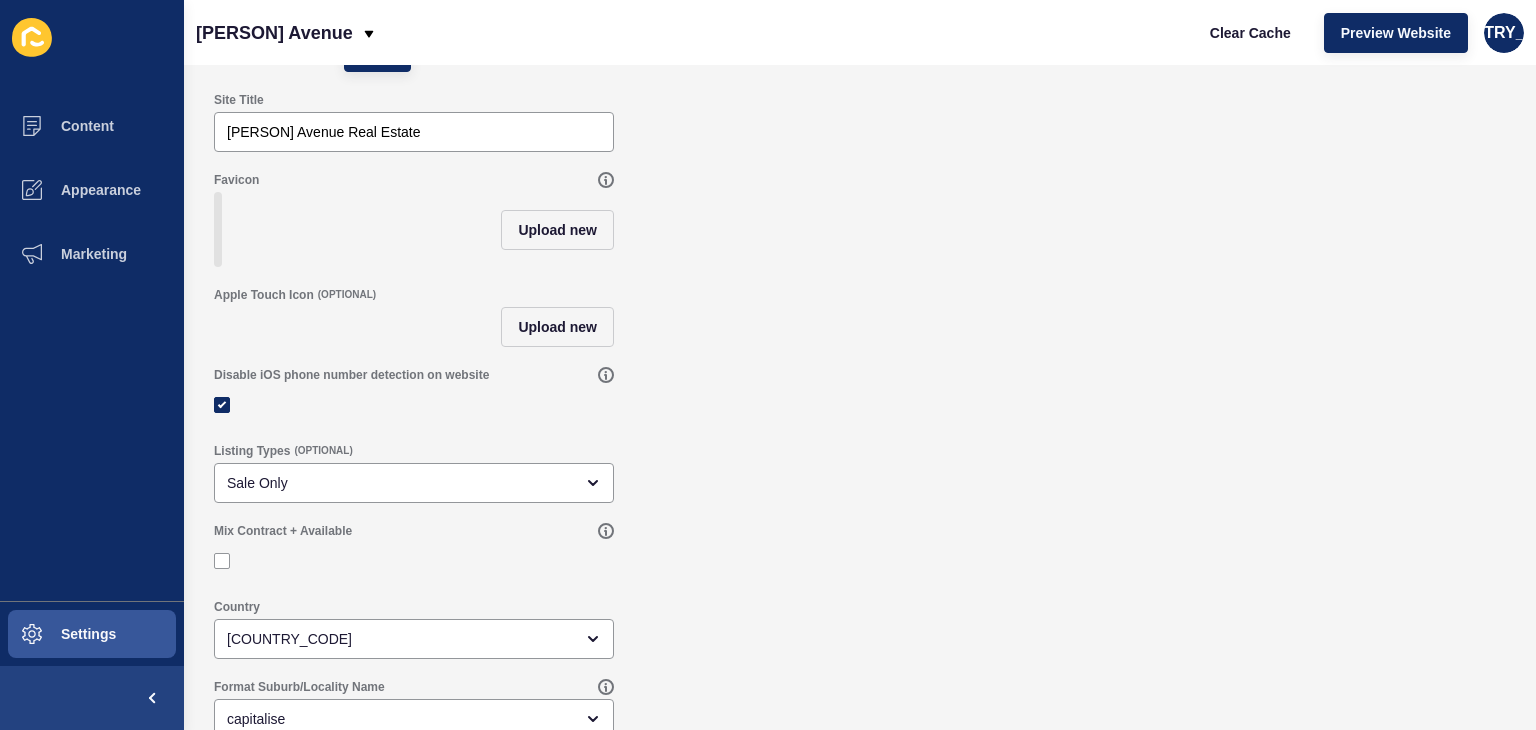 scroll, scrollTop: 97, scrollLeft: 0, axis: vertical 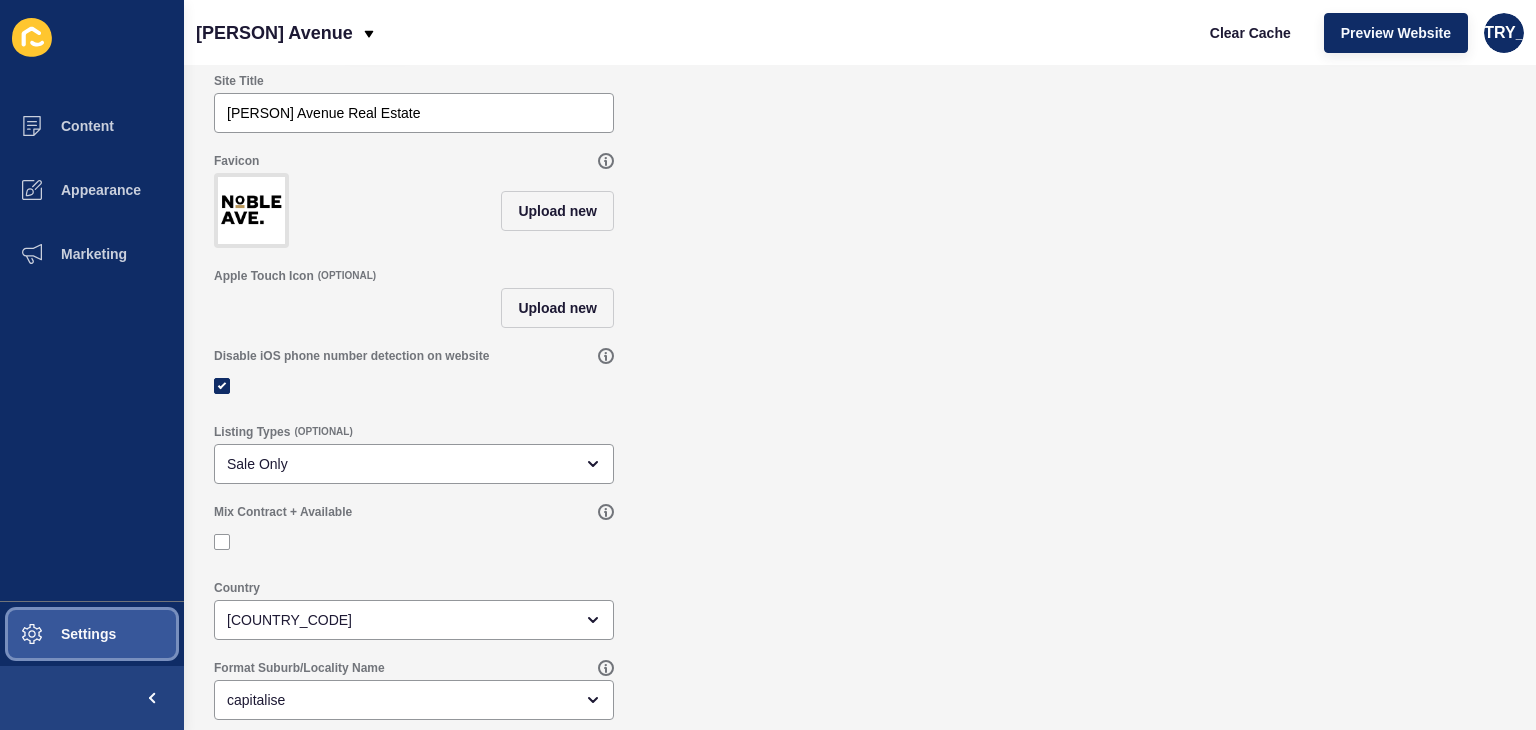 click on "Settings" at bounding box center (92, 634) 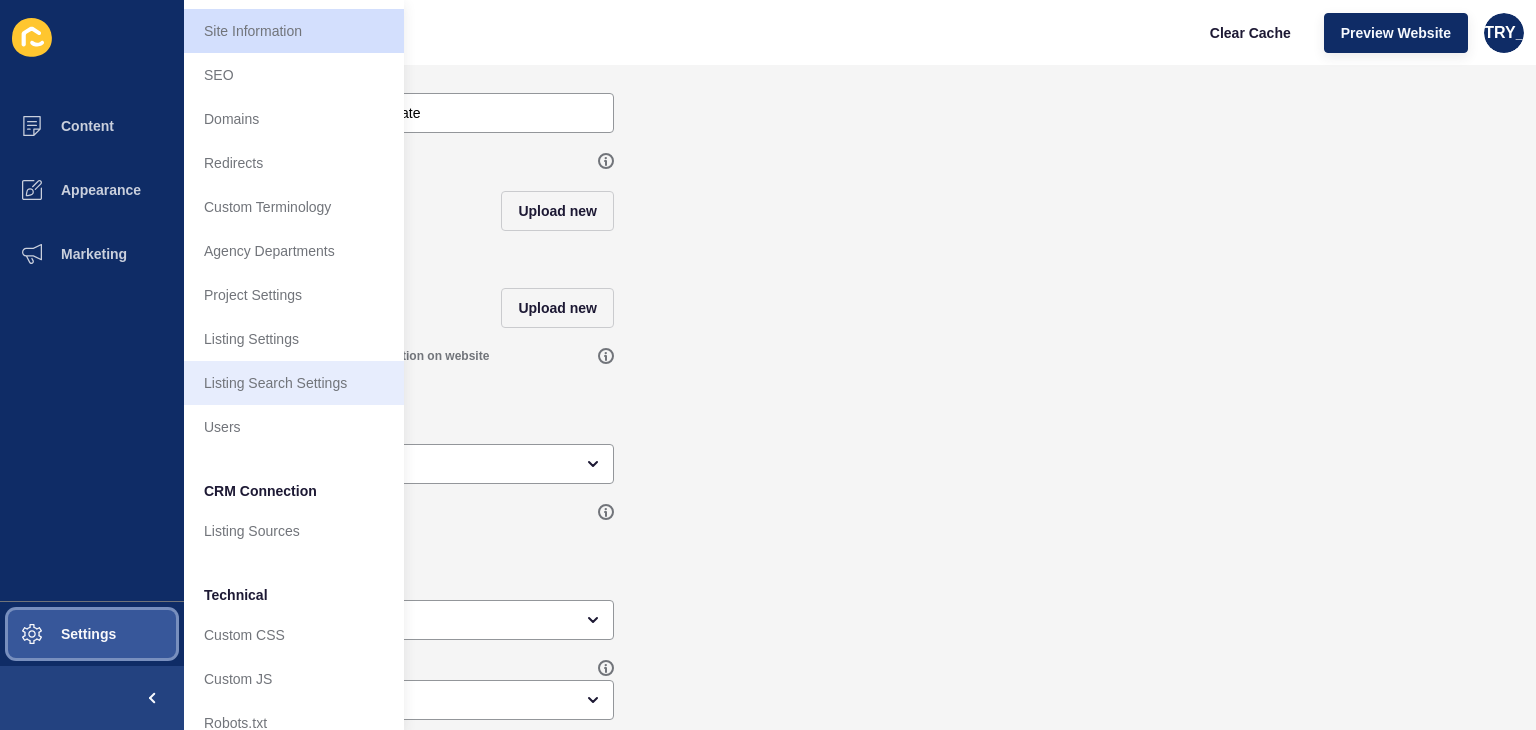 scroll, scrollTop: 85, scrollLeft: 0, axis: vertical 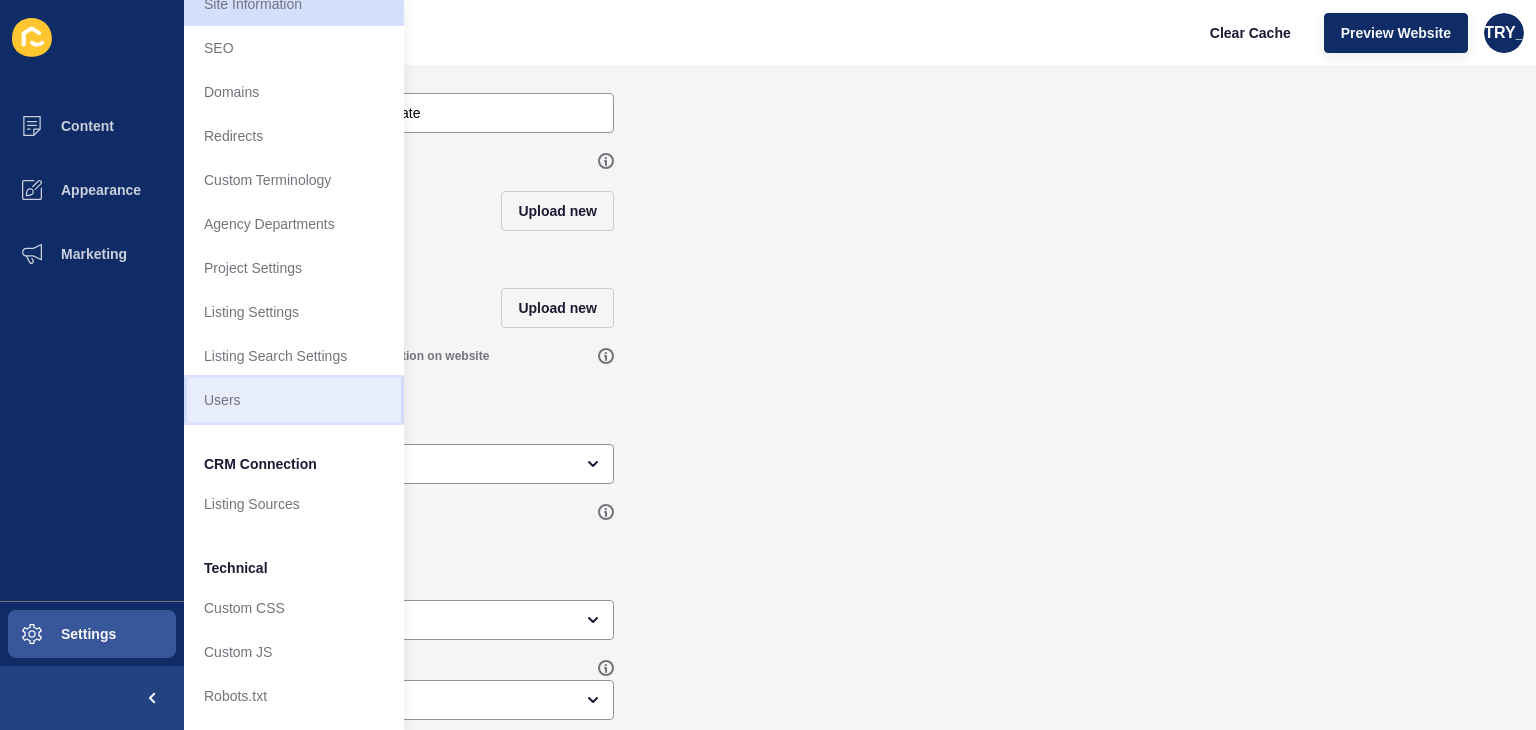click on "Users" at bounding box center (294, 400) 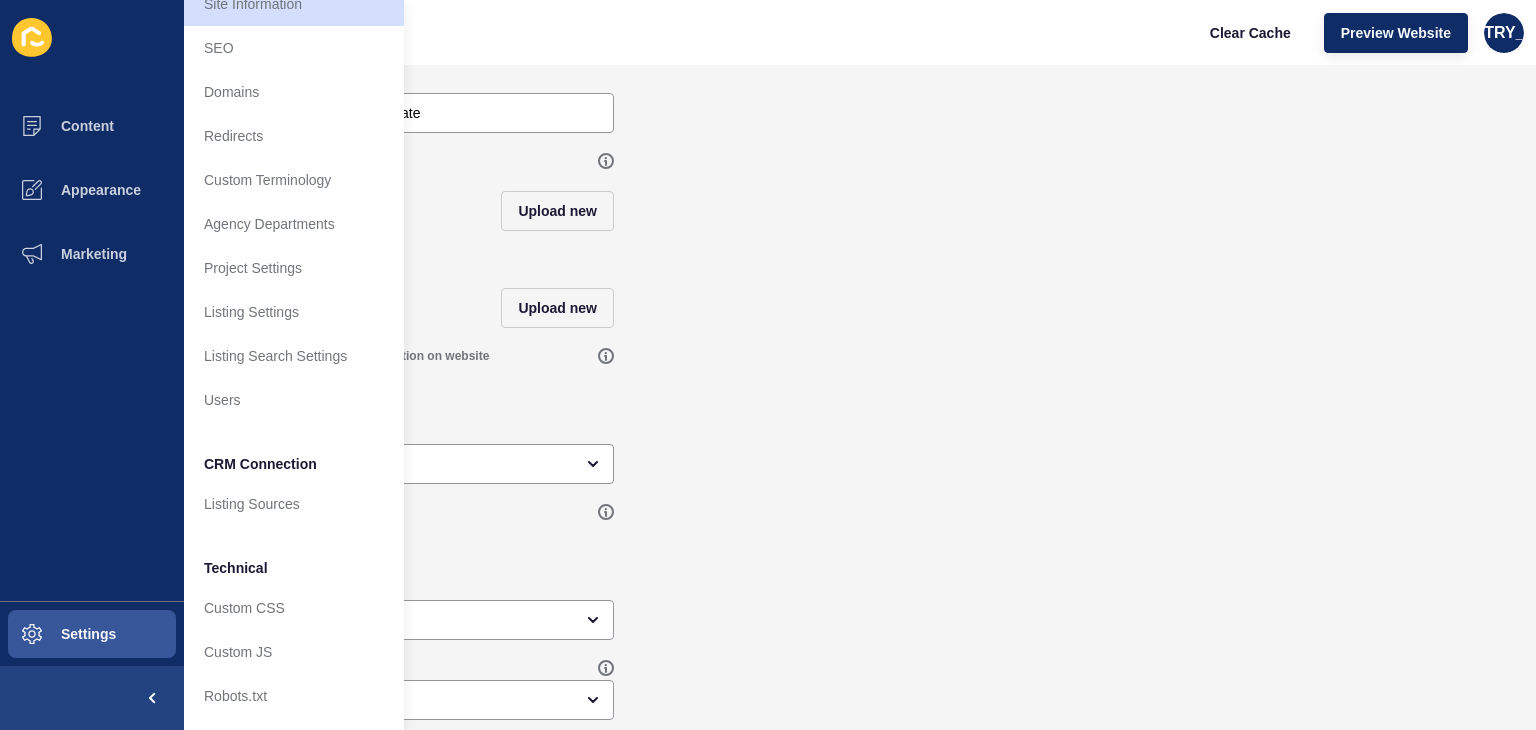 scroll, scrollTop: 0, scrollLeft: 0, axis: both 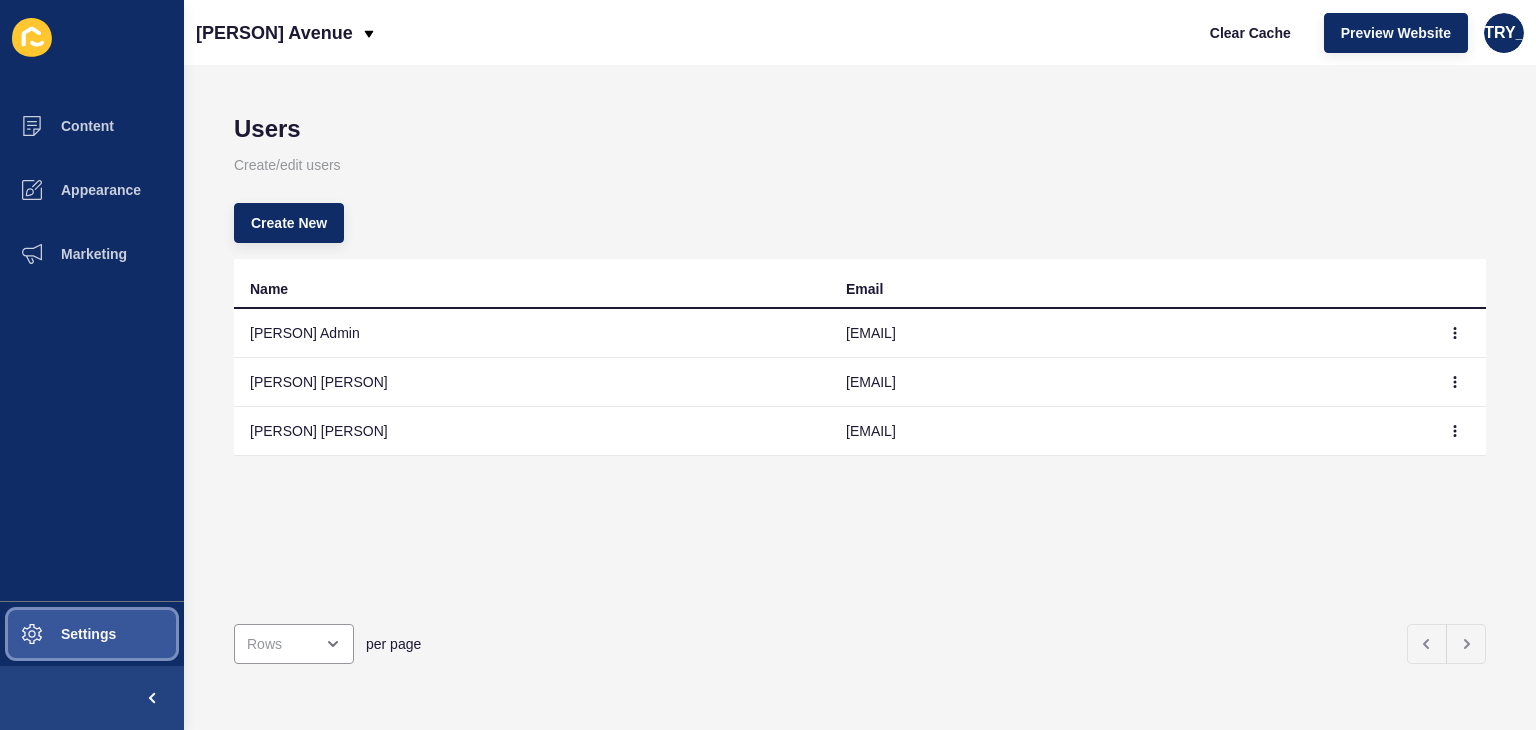 click on "Settings" at bounding box center (56, 634) 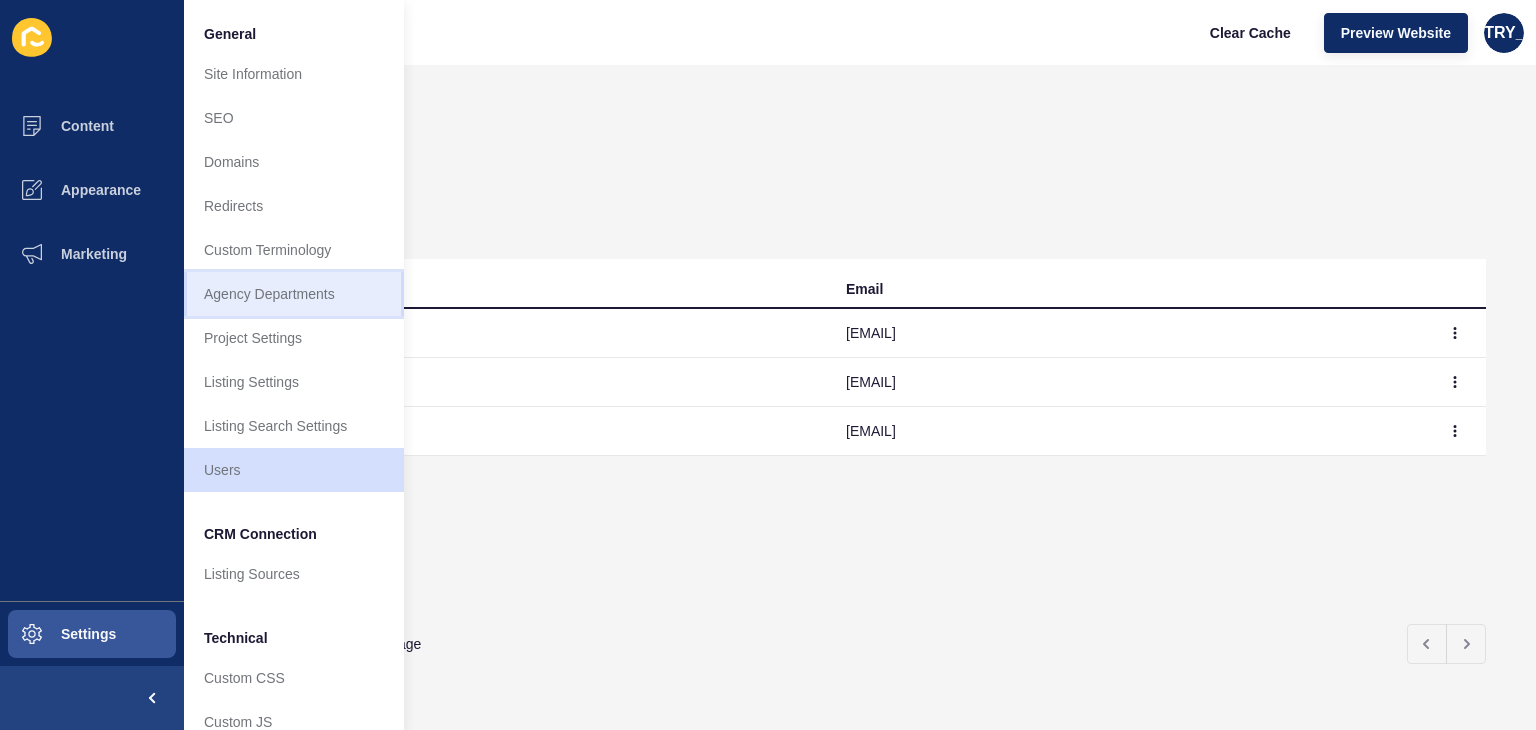 click on "Agency Departments" at bounding box center [294, 294] 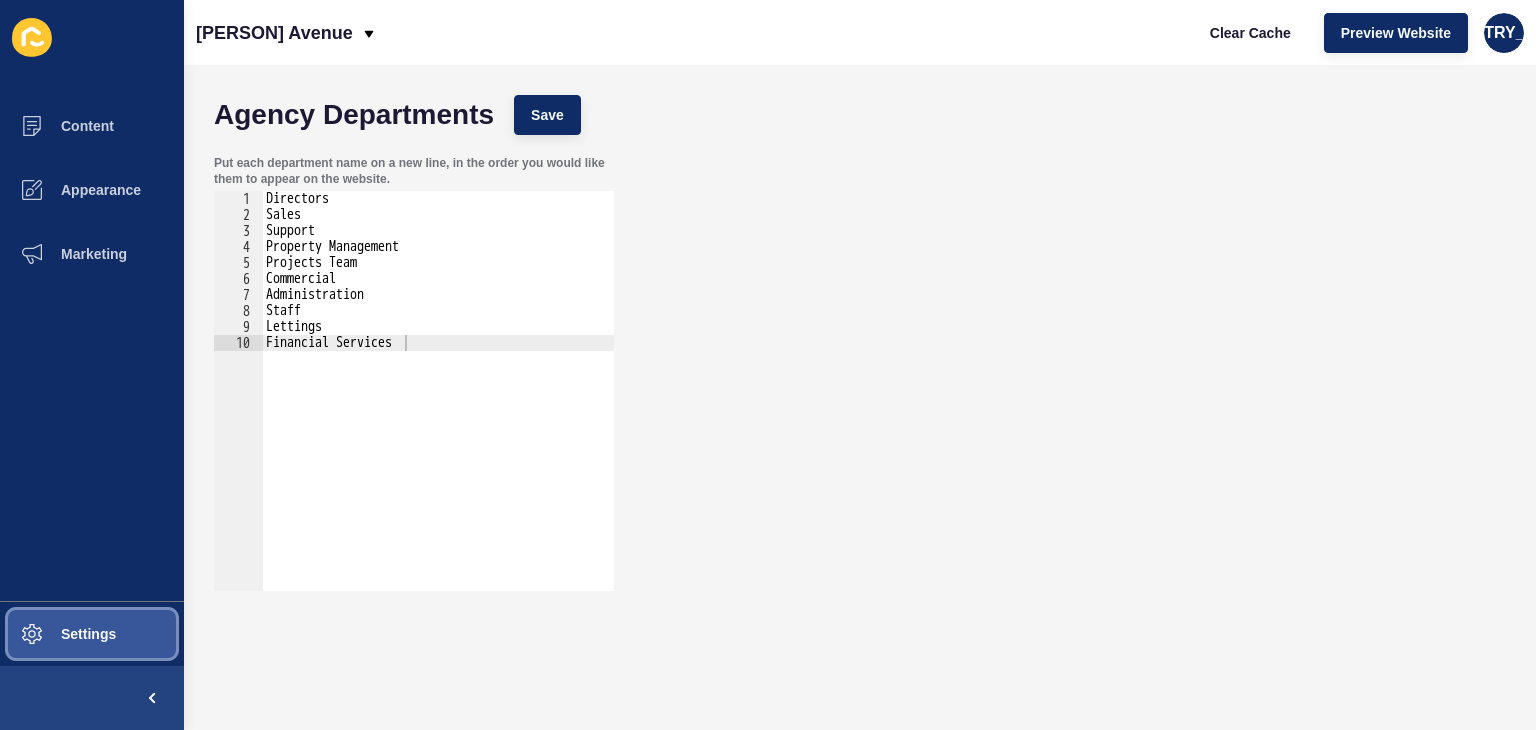 click on "Settings" at bounding box center [56, 634] 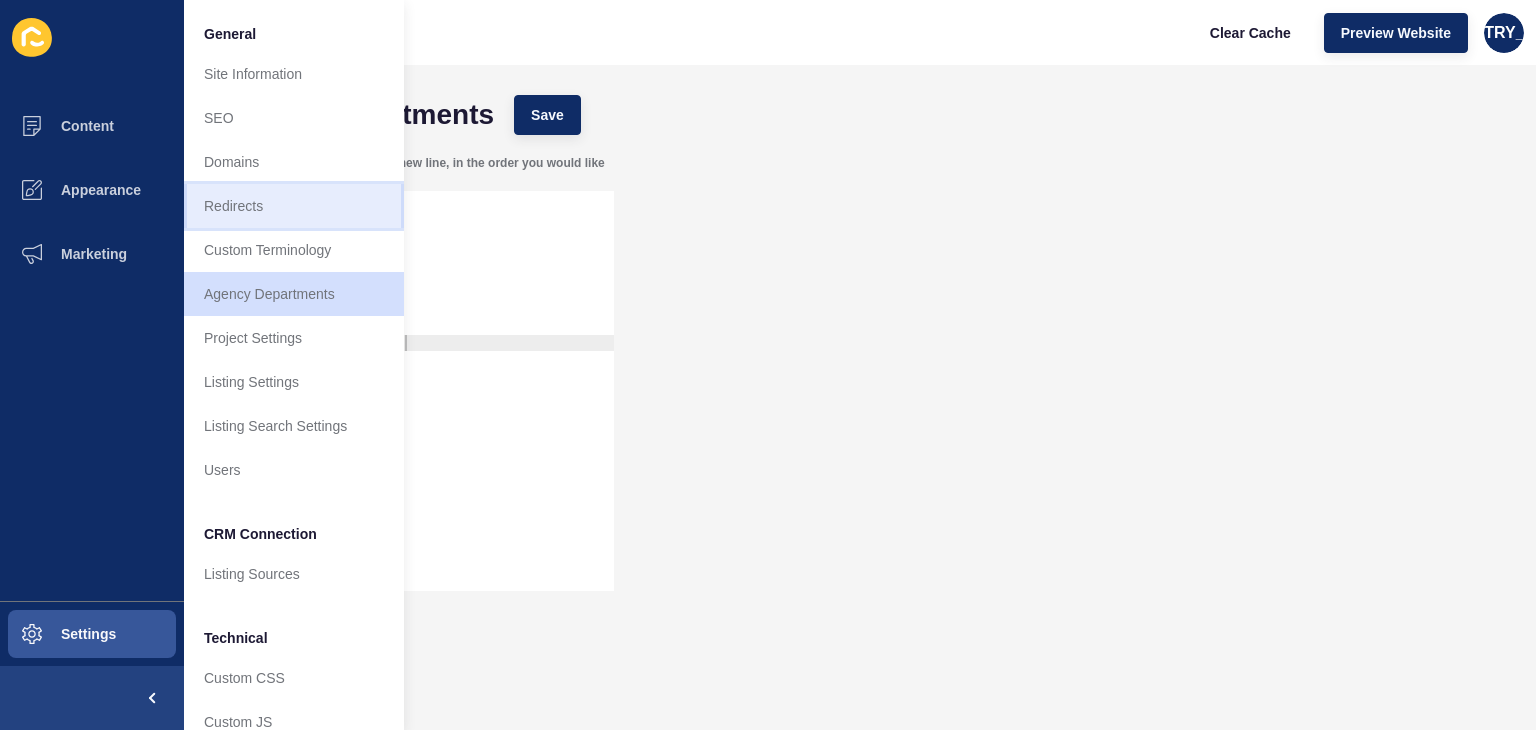 click on "Redirects" at bounding box center (294, 206) 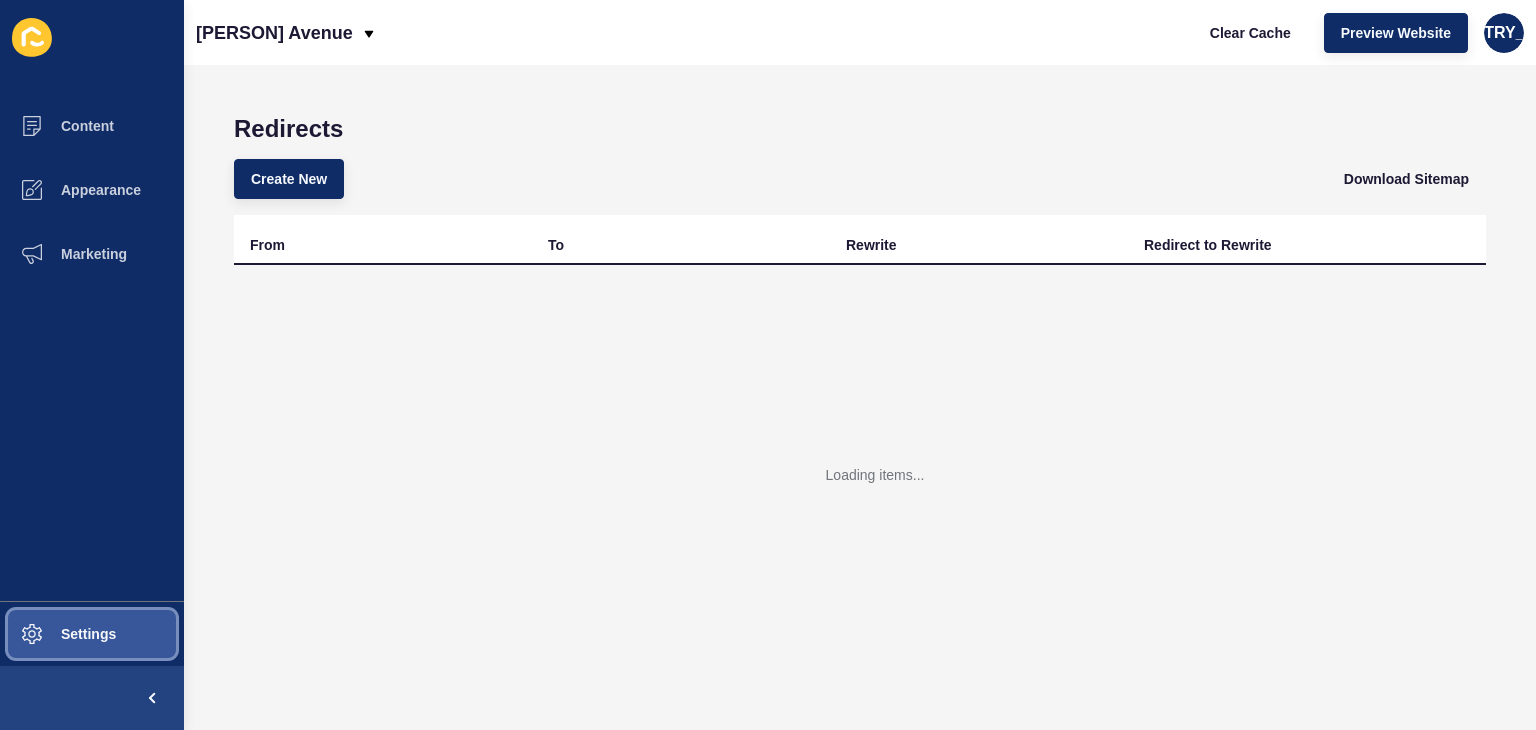 click on "Settings" at bounding box center (92, 634) 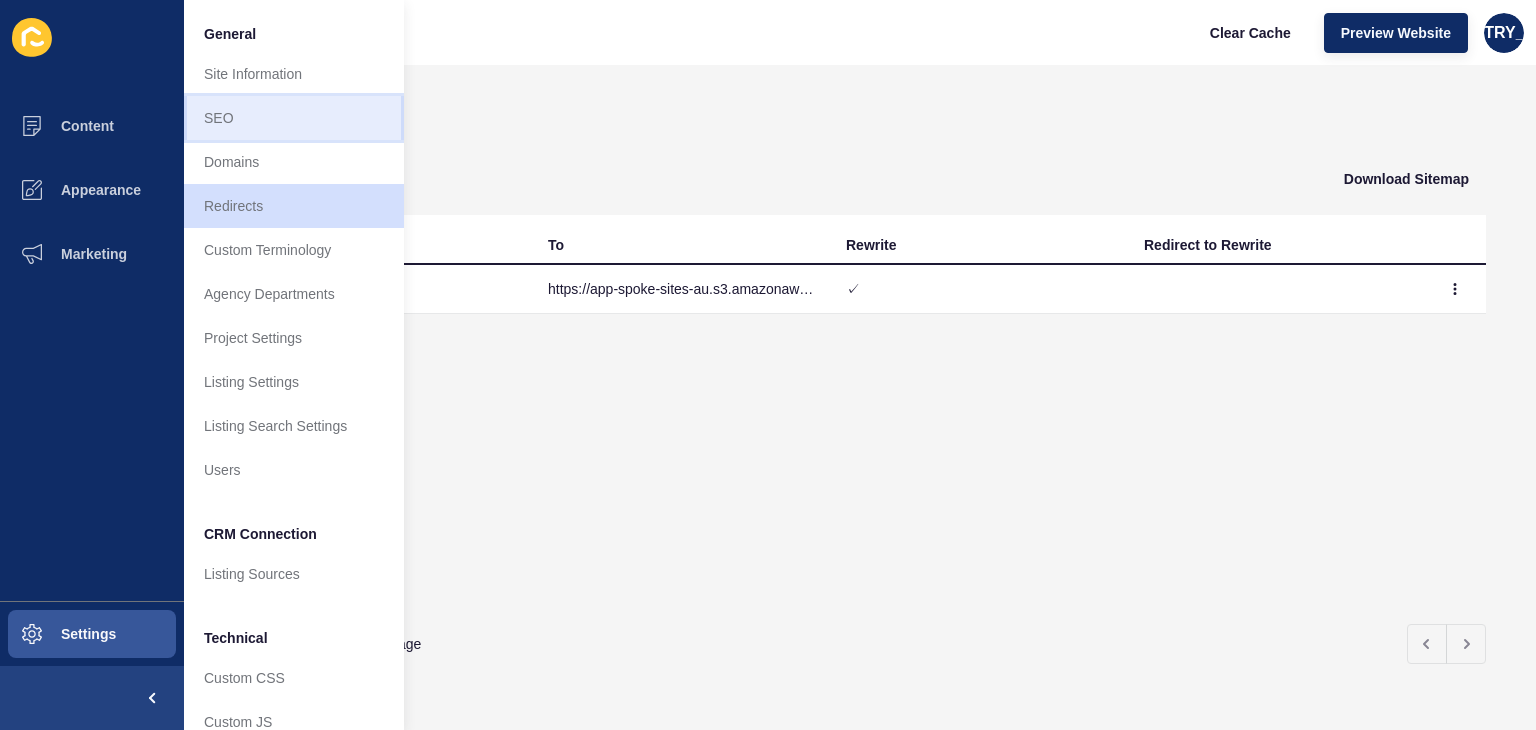 click on "SEO" at bounding box center [294, 118] 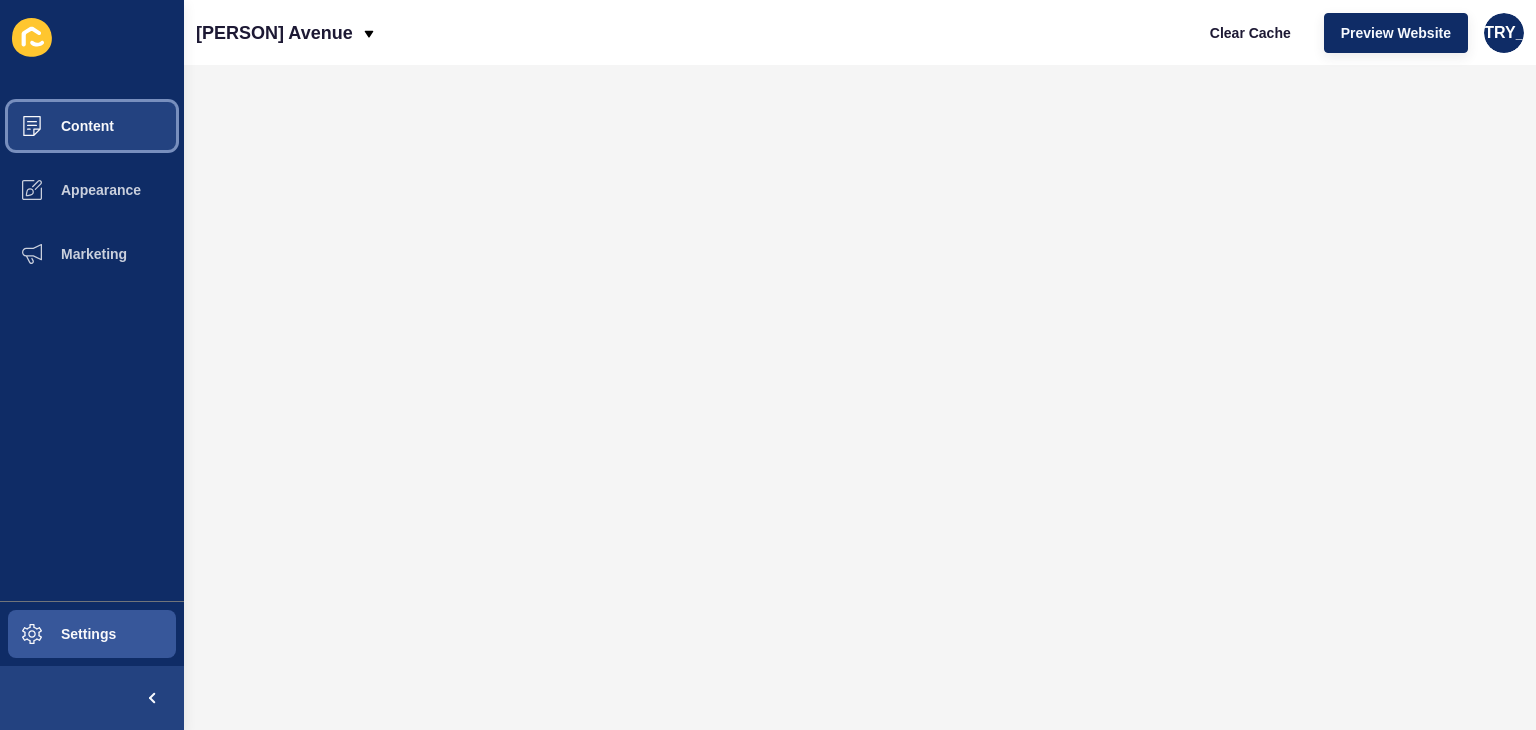 click on "Content" at bounding box center (92, 126) 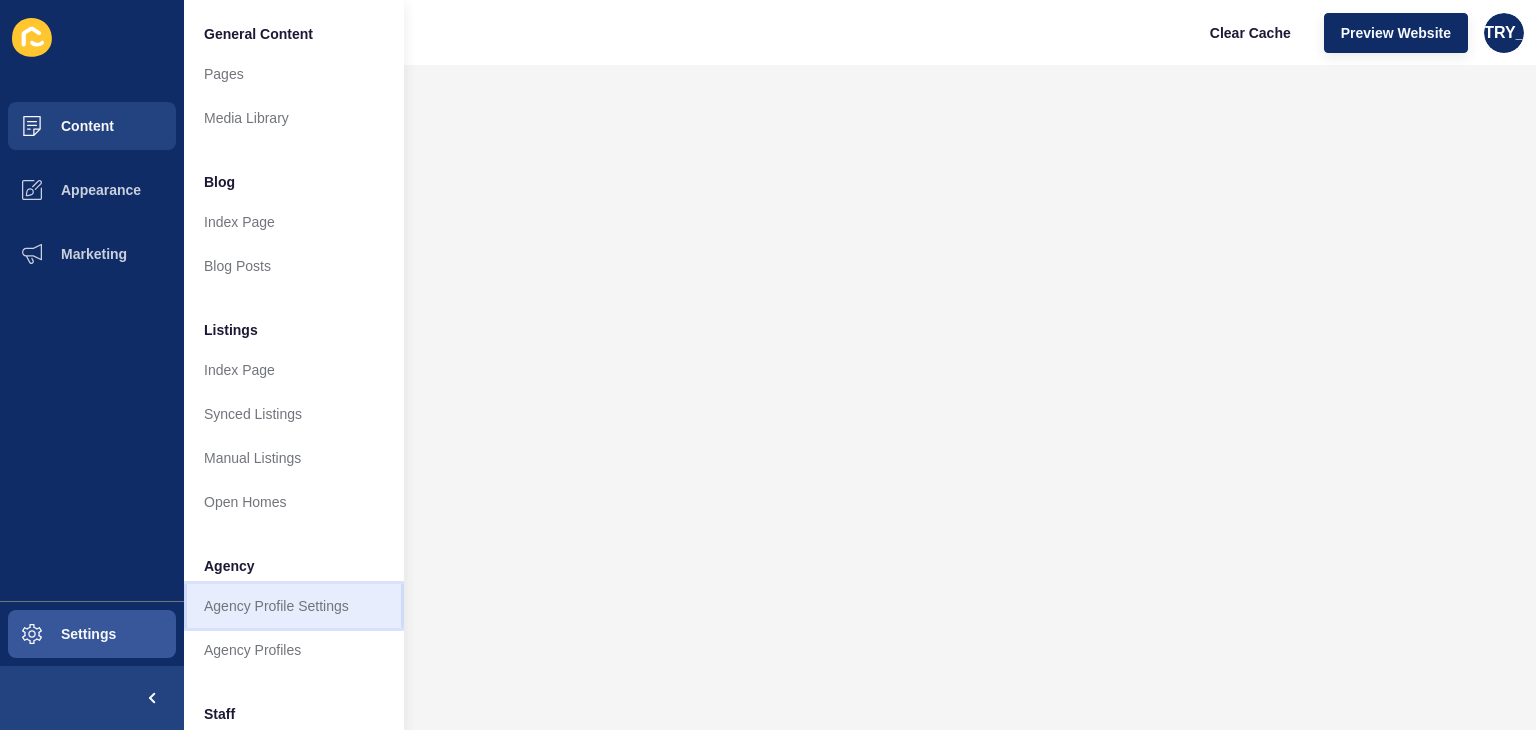 click on "Agency Profile Settings" at bounding box center [294, 606] 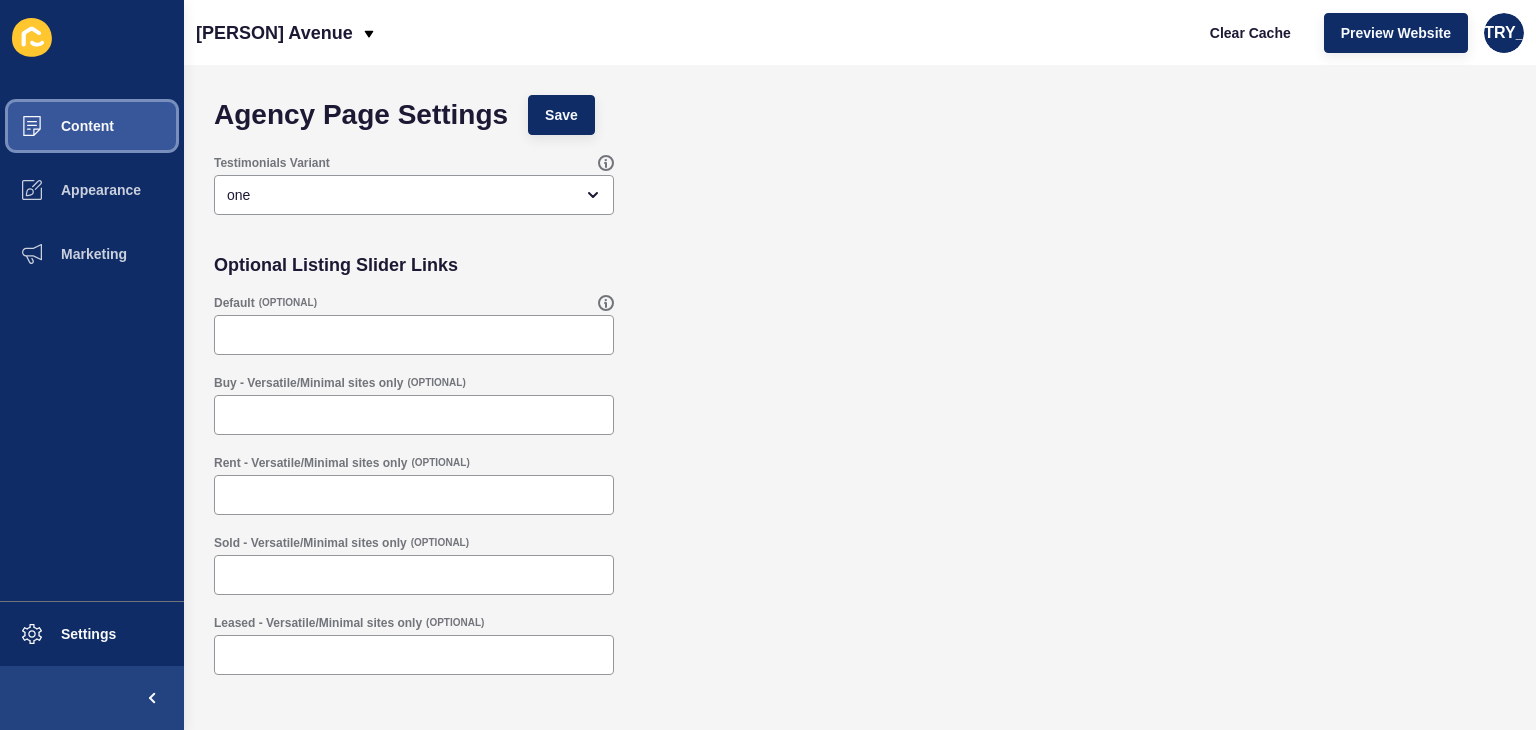 click on "Content" at bounding box center [92, 126] 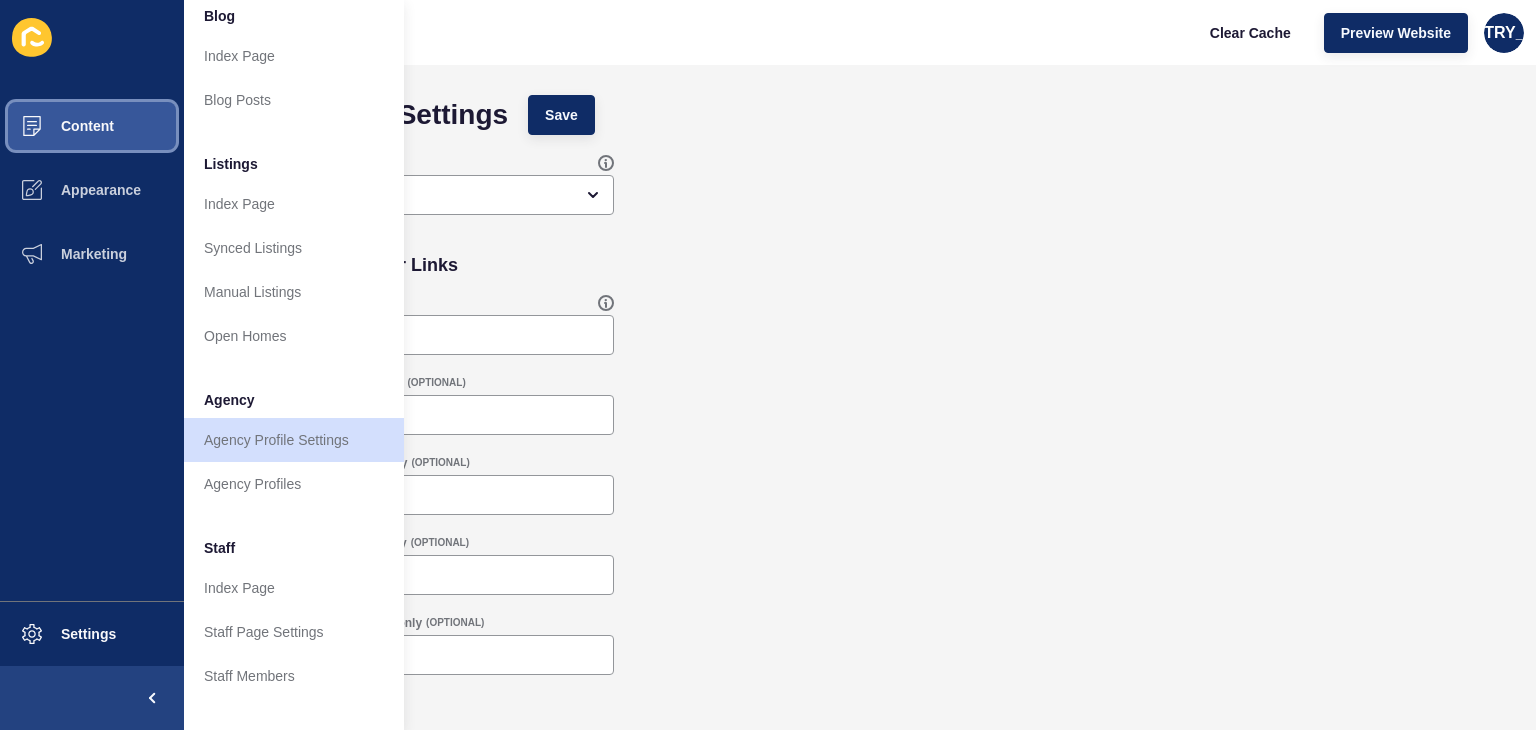scroll, scrollTop: 0, scrollLeft: 0, axis: both 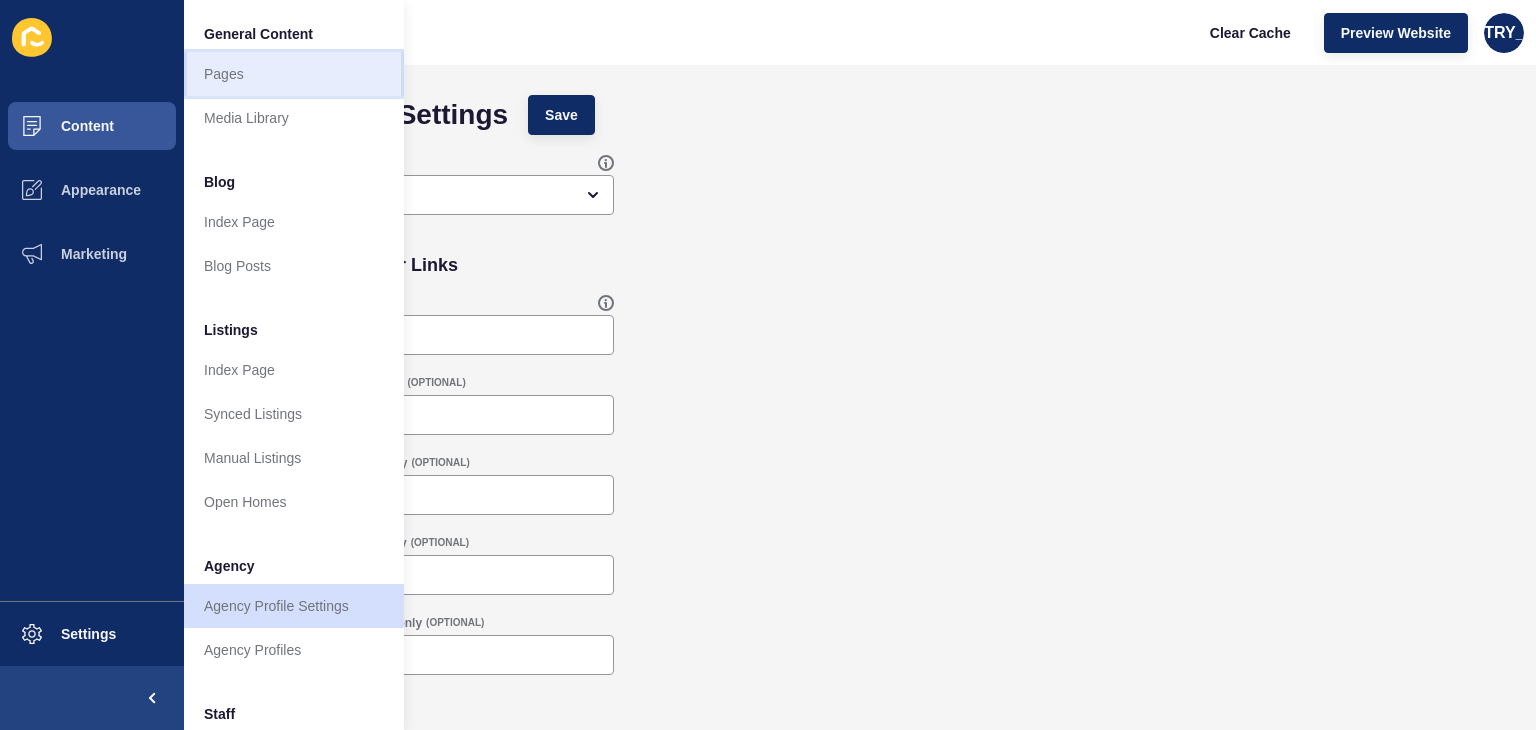 click on "Pages" at bounding box center (294, 74) 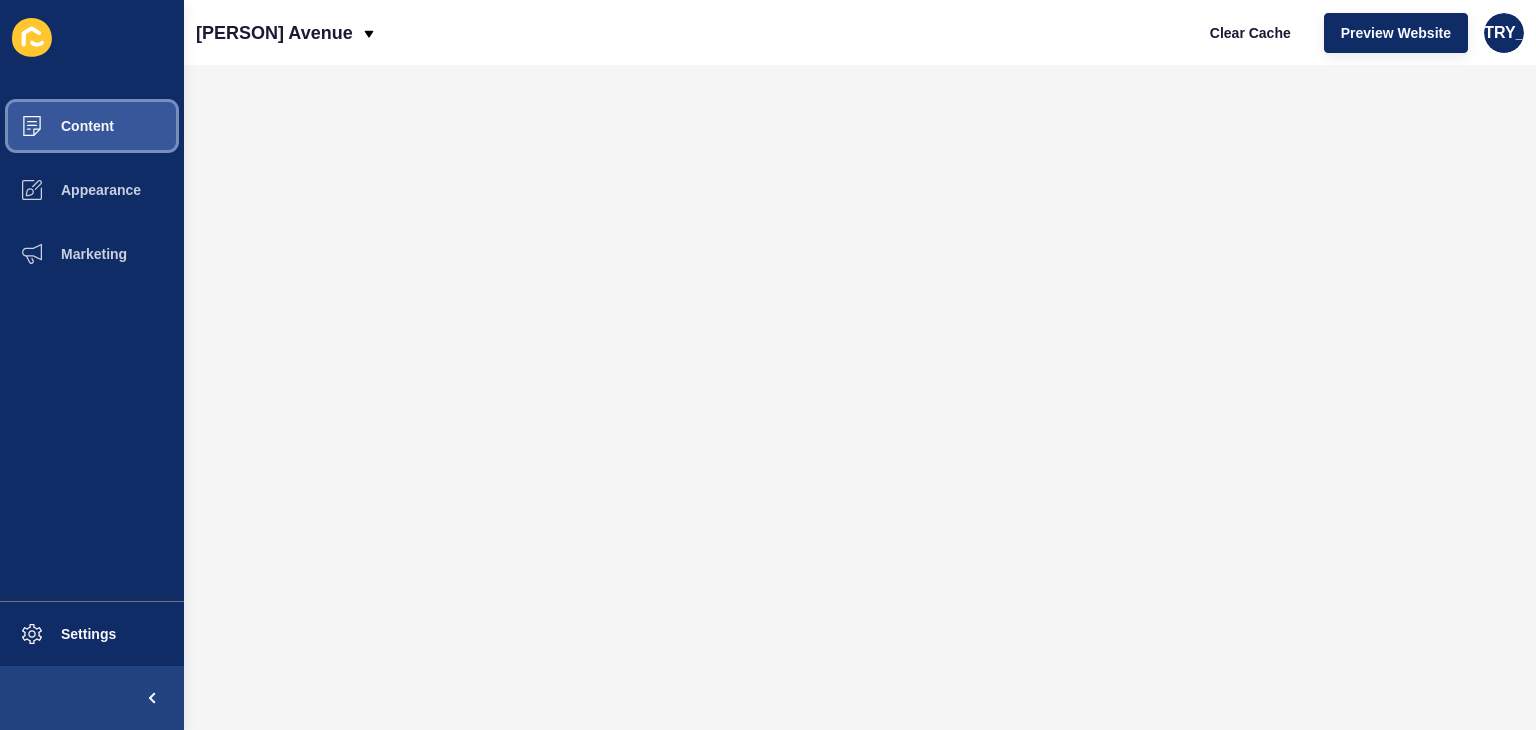 click on "Content" at bounding box center (92, 126) 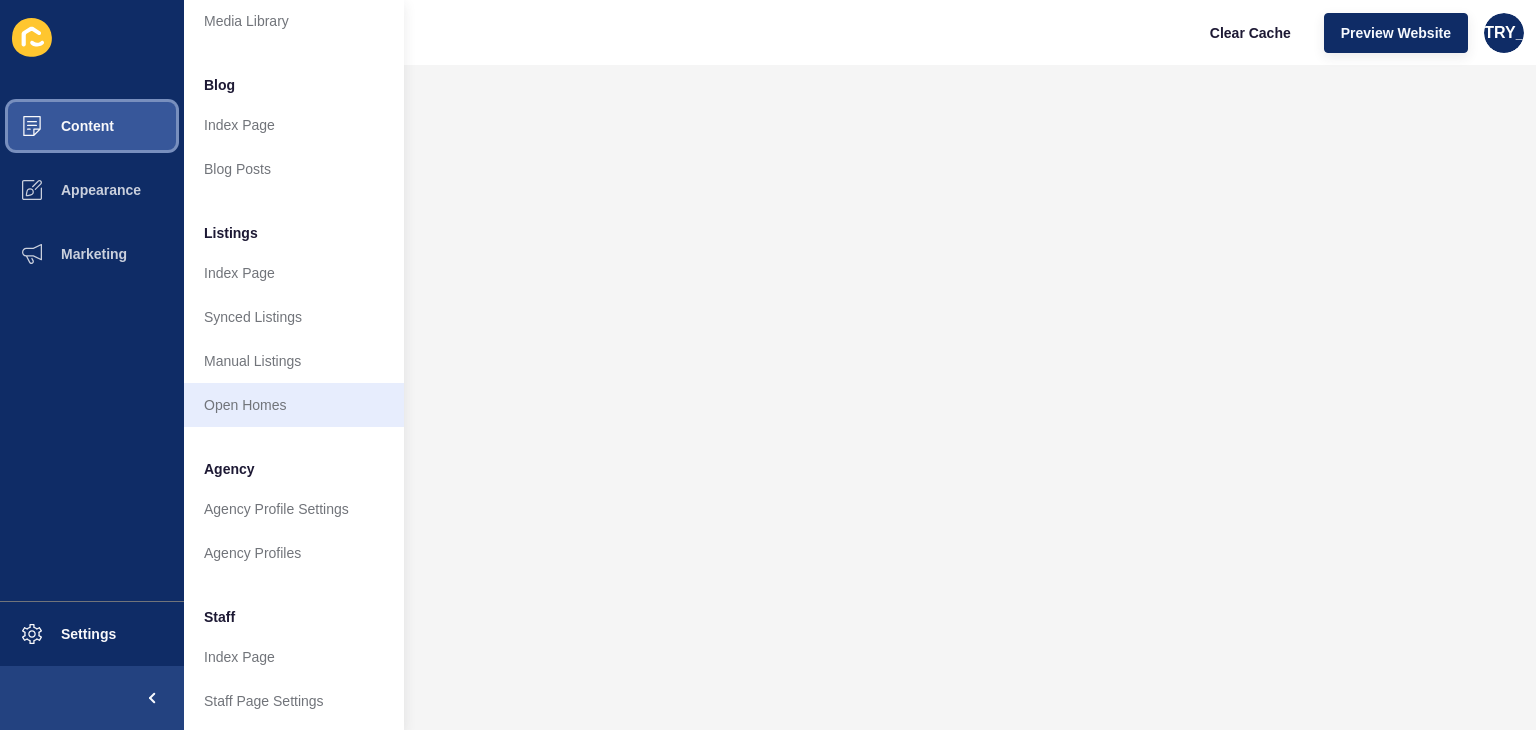 scroll, scrollTop: 200, scrollLeft: 0, axis: vertical 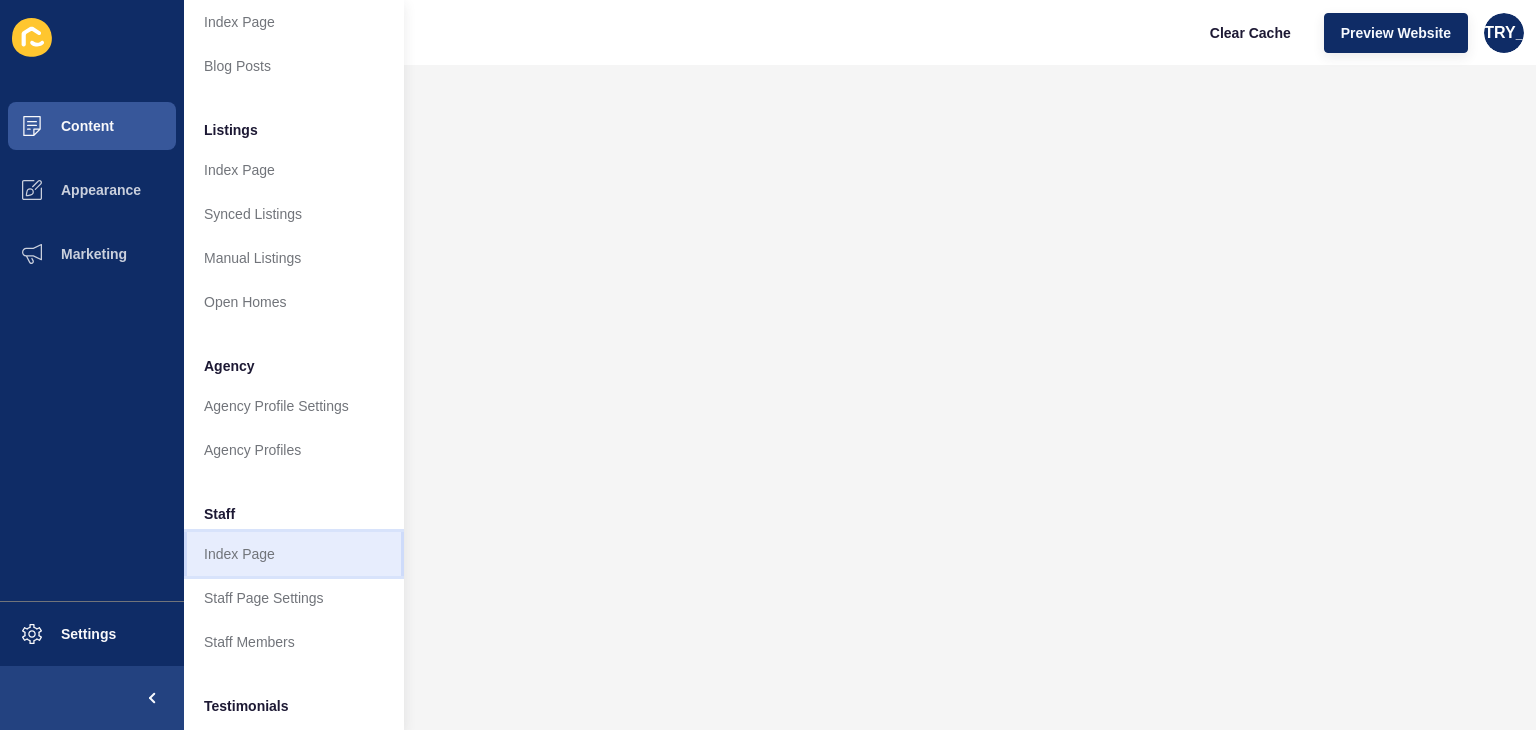 click on "Index Page" at bounding box center [294, 554] 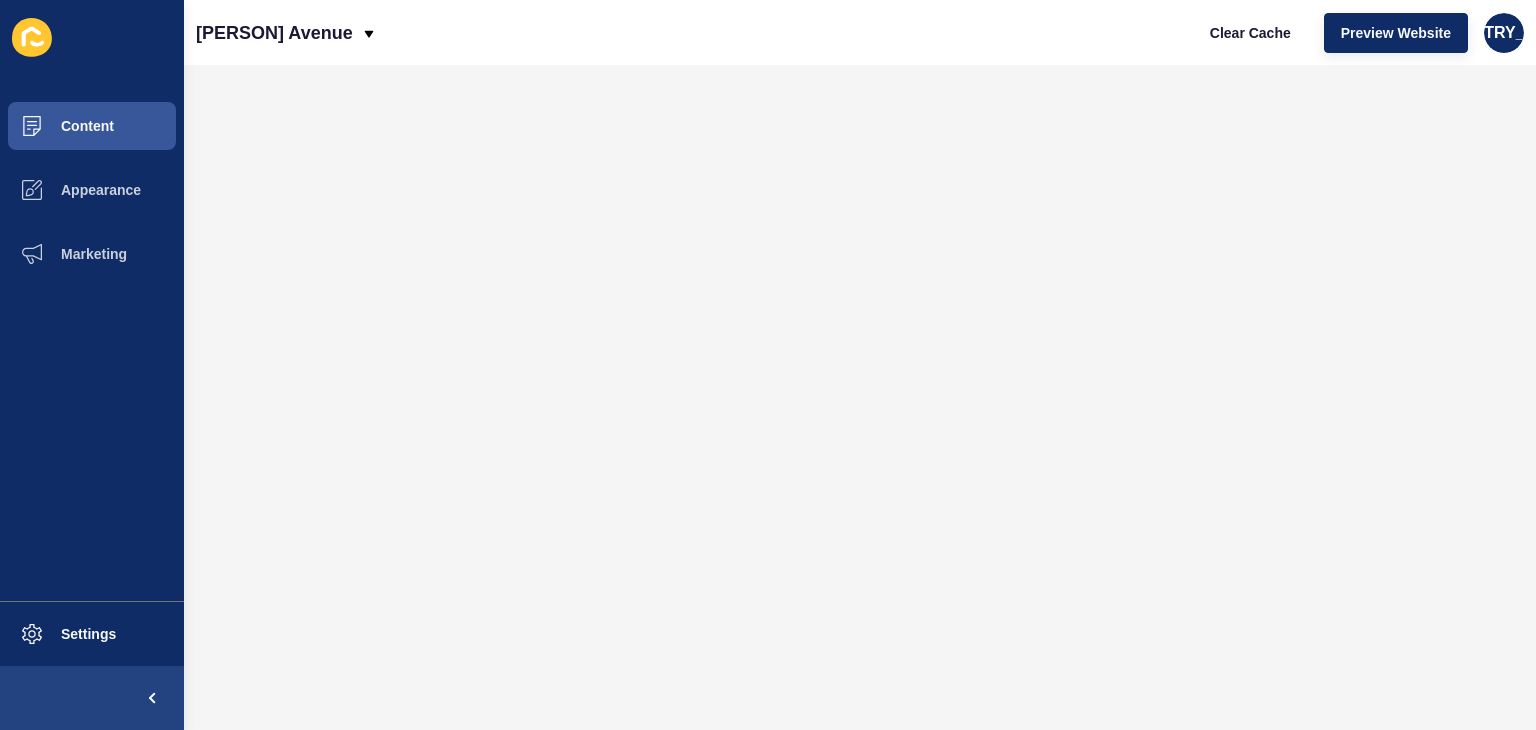 scroll, scrollTop: 0, scrollLeft: 0, axis: both 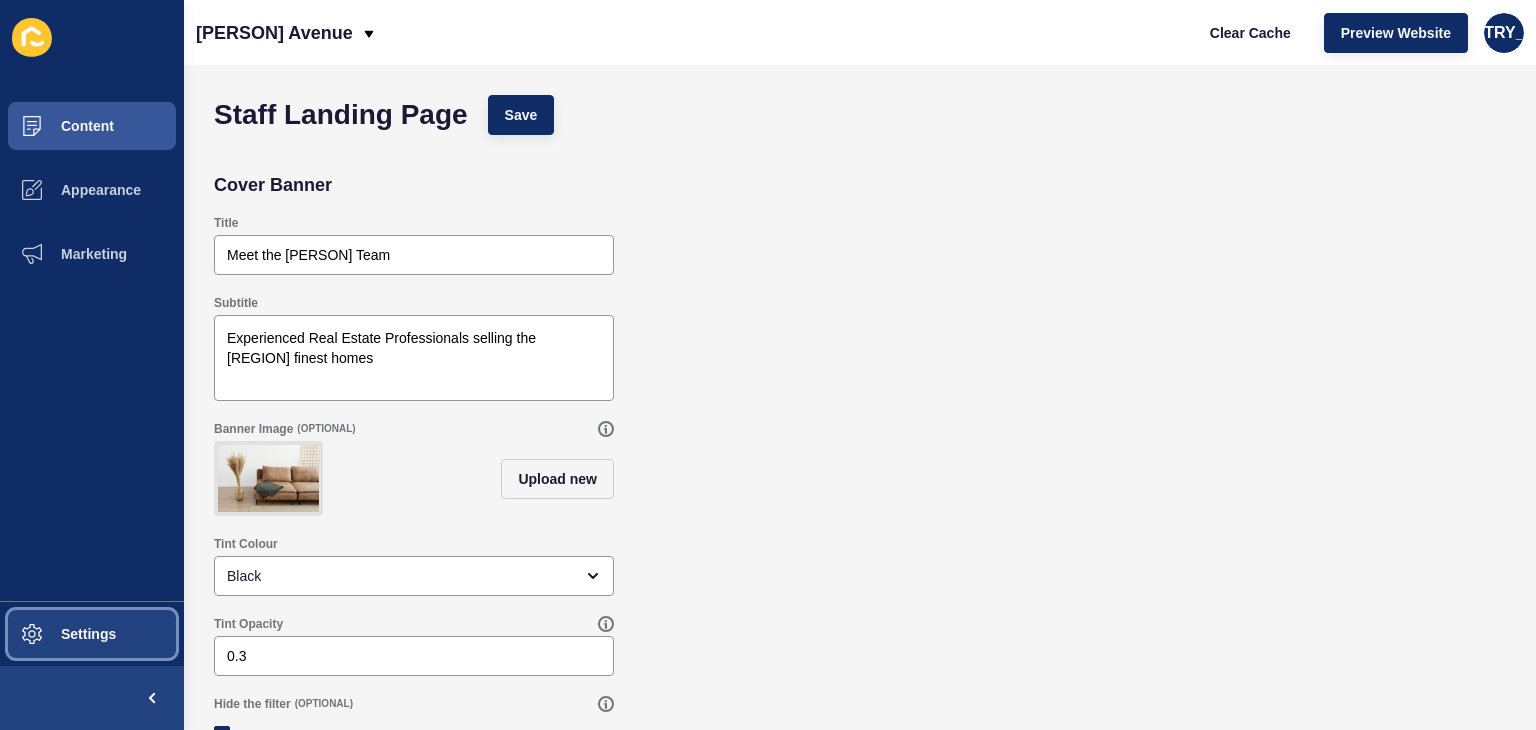 click on "Settings" at bounding box center (56, 634) 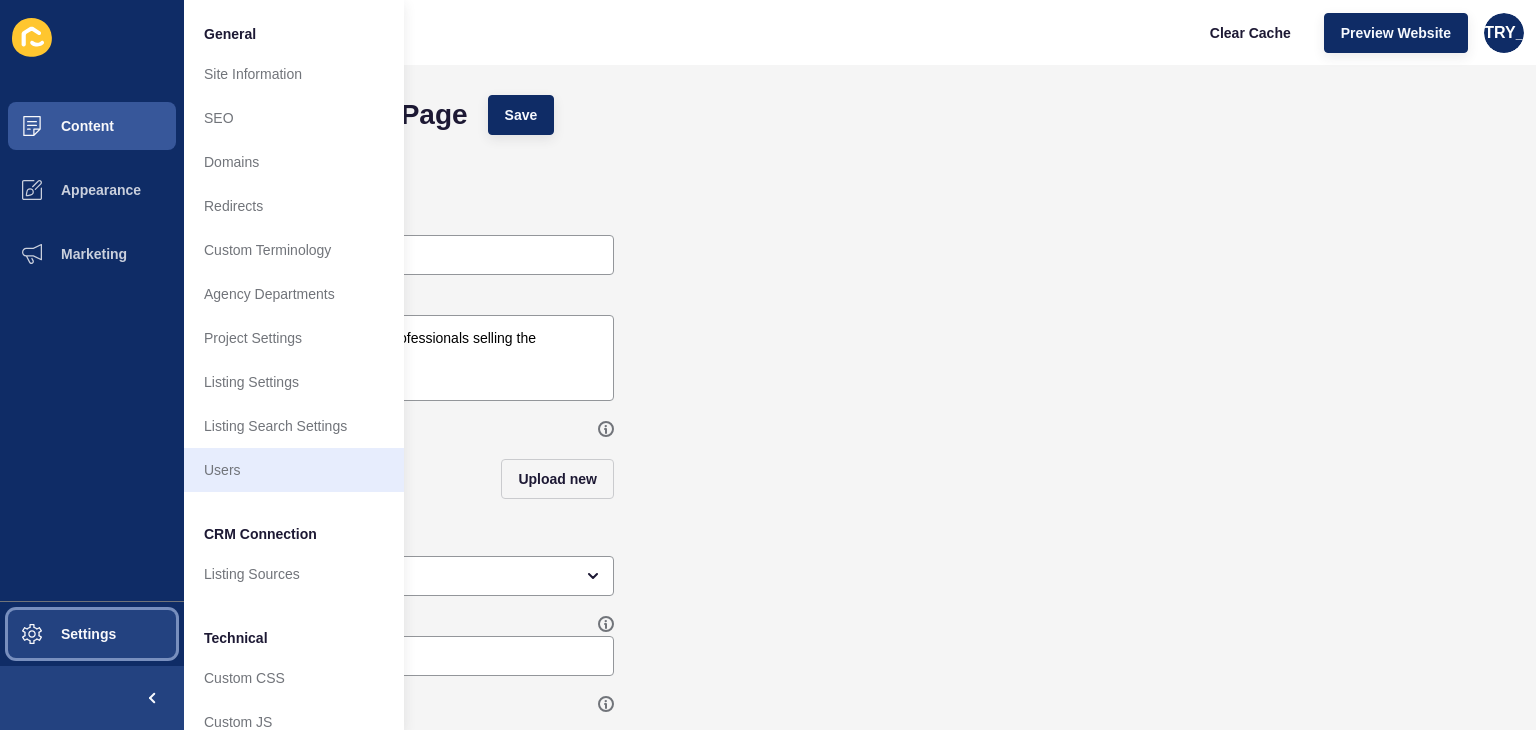 scroll, scrollTop: 85, scrollLeft: 0, axis: vertical 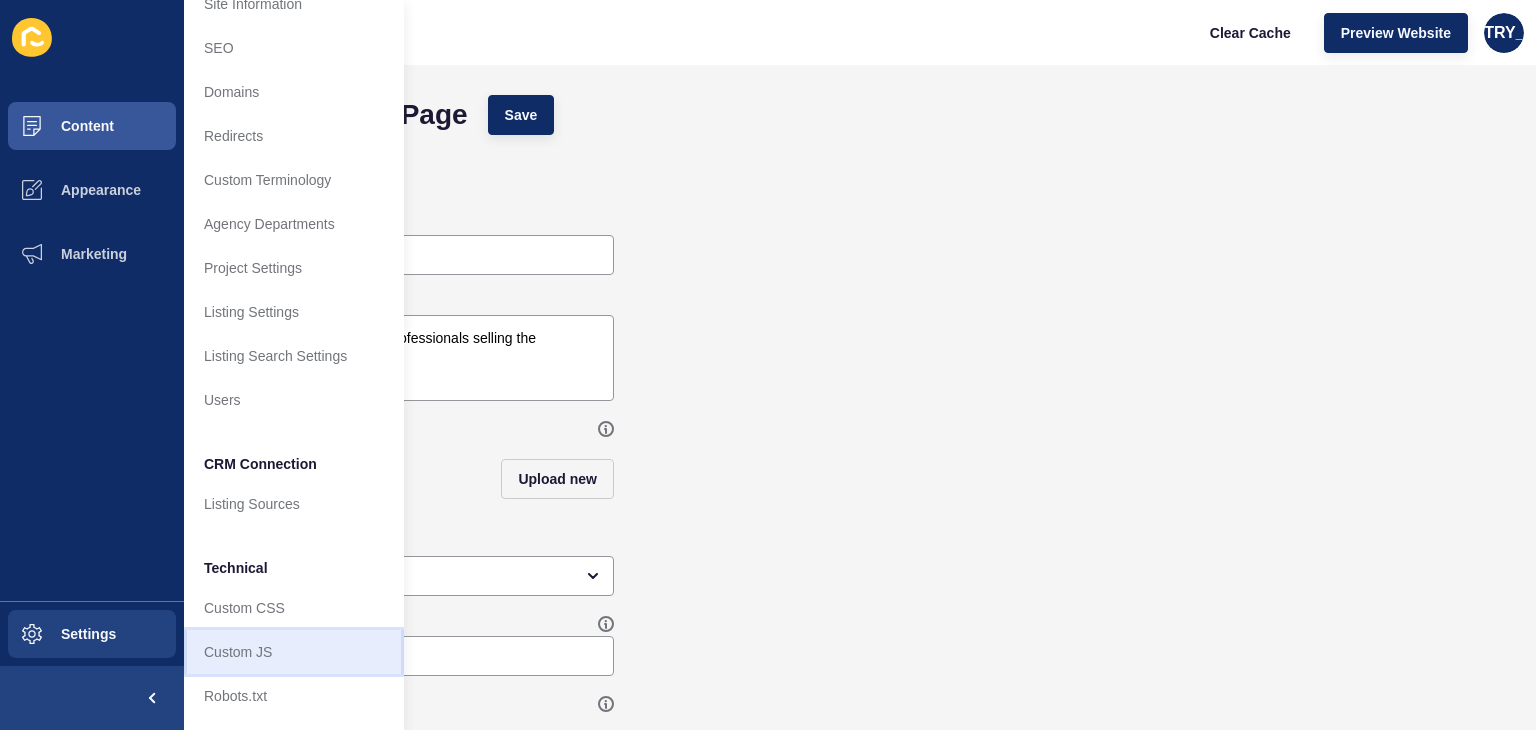 click on "Custom JS" at bounding box center [294, 652] 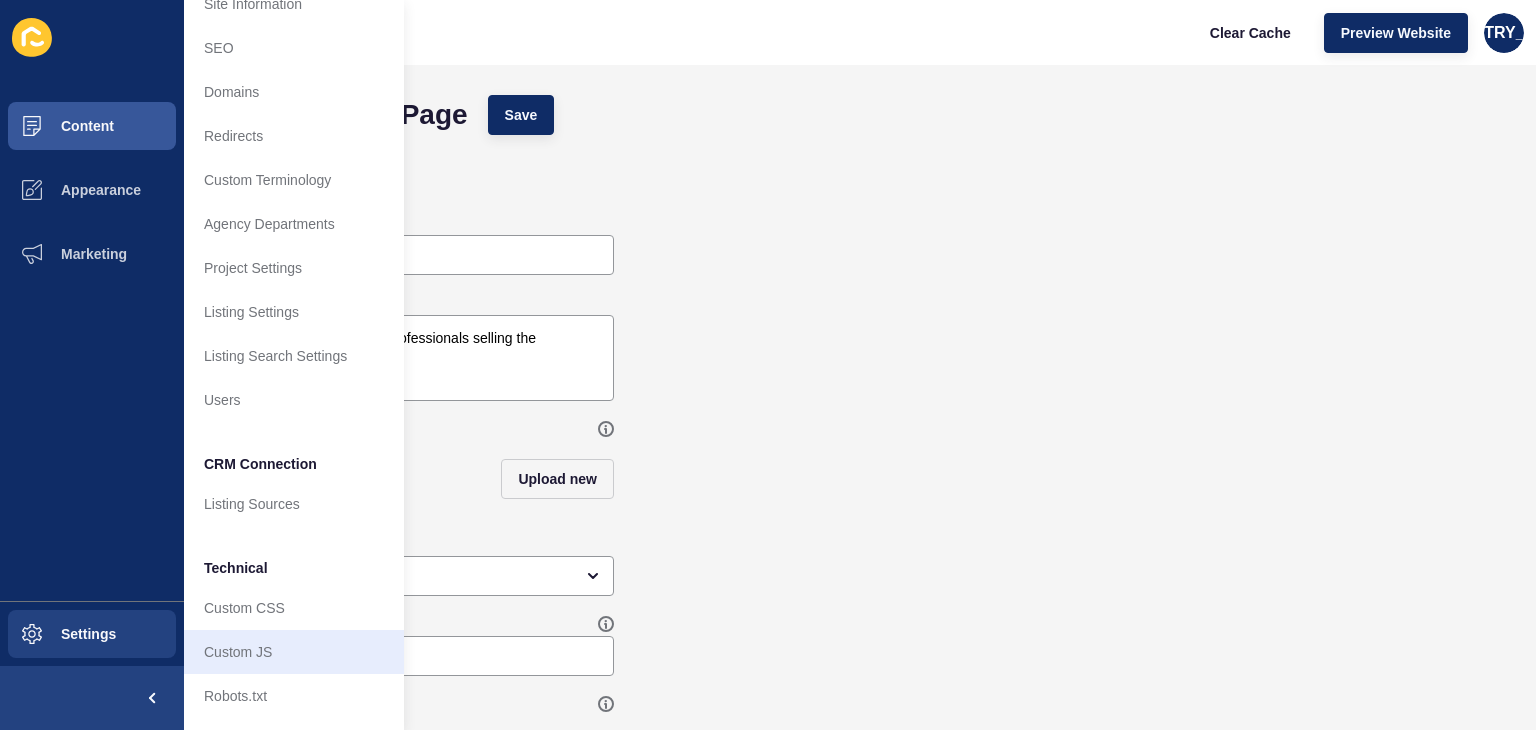 scroll, scrollTop: 0, scrollLeft: 0, axis: both 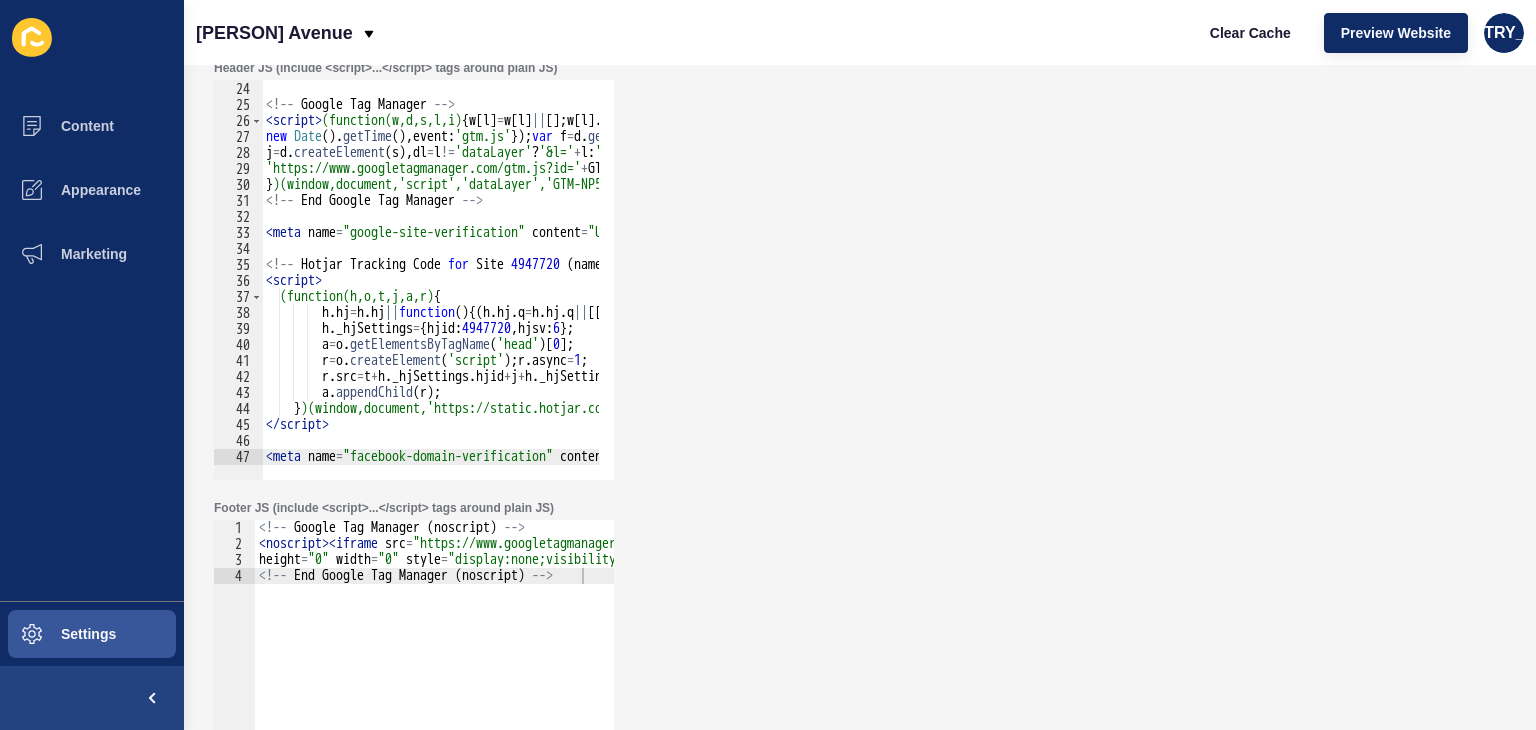 click on "Custom Javascript Save Header JS (include <script>...</script> tags around plain JS) 23 24 25 26 27 28 29 30 31 32 33 34 35 36 37 38 39 40 41 42 43 44 45 46 47 <!-- Google Tag Manager --> <script> (function(w,d,s,l,i) { w [ l ] = w [ l ] || [ ] ; w [ l ] . push ({ 'gtm.start' : new Date ( ) . getTime ( ) , event : 'gtm.js' }) ; var f = d . getElementsByTagName ( s ) [ 0 ] , j = d . createElement ( s ) , dl = l != 'dataLayer' ? '&l=' + l : '' ; j . async = true ; j . src = 'https://www.googletagmanager.com/gtm.js?id=' + i + dl ; f . parentNode . insertBefore ( j , f ) ; } )(window,document,'script','dataLayer','GTM-NP5NRSM2'); </script> <!-- End Google Tag Manager --> <meta name="google-site-verification" content="UpKbvjLWHY02zqsxm0nNVunMQXfEZC6z5rQlAFOHcT0" /> <!-- Hotjar Tracking Code for Site 4947720 ( name missing ) --> <script> (function(h,o,t,j,a,r) { h . hj = h . hj || function ( ) {( h . hj . q = h . hj . q || [ ]) . push (" at bounding box center (860, 397) 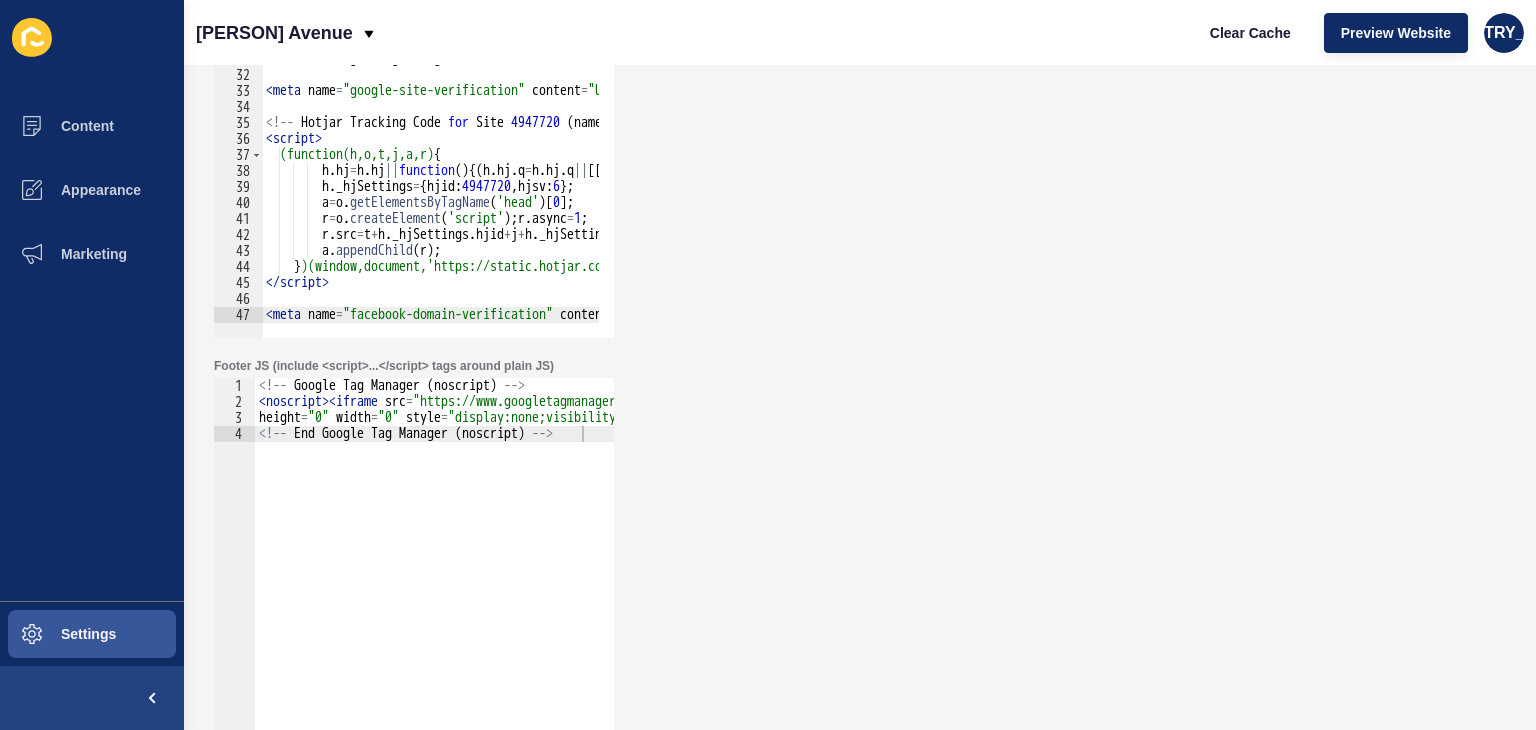 scroll, scrollTop: 0, scrollLeft: 0, axis: both 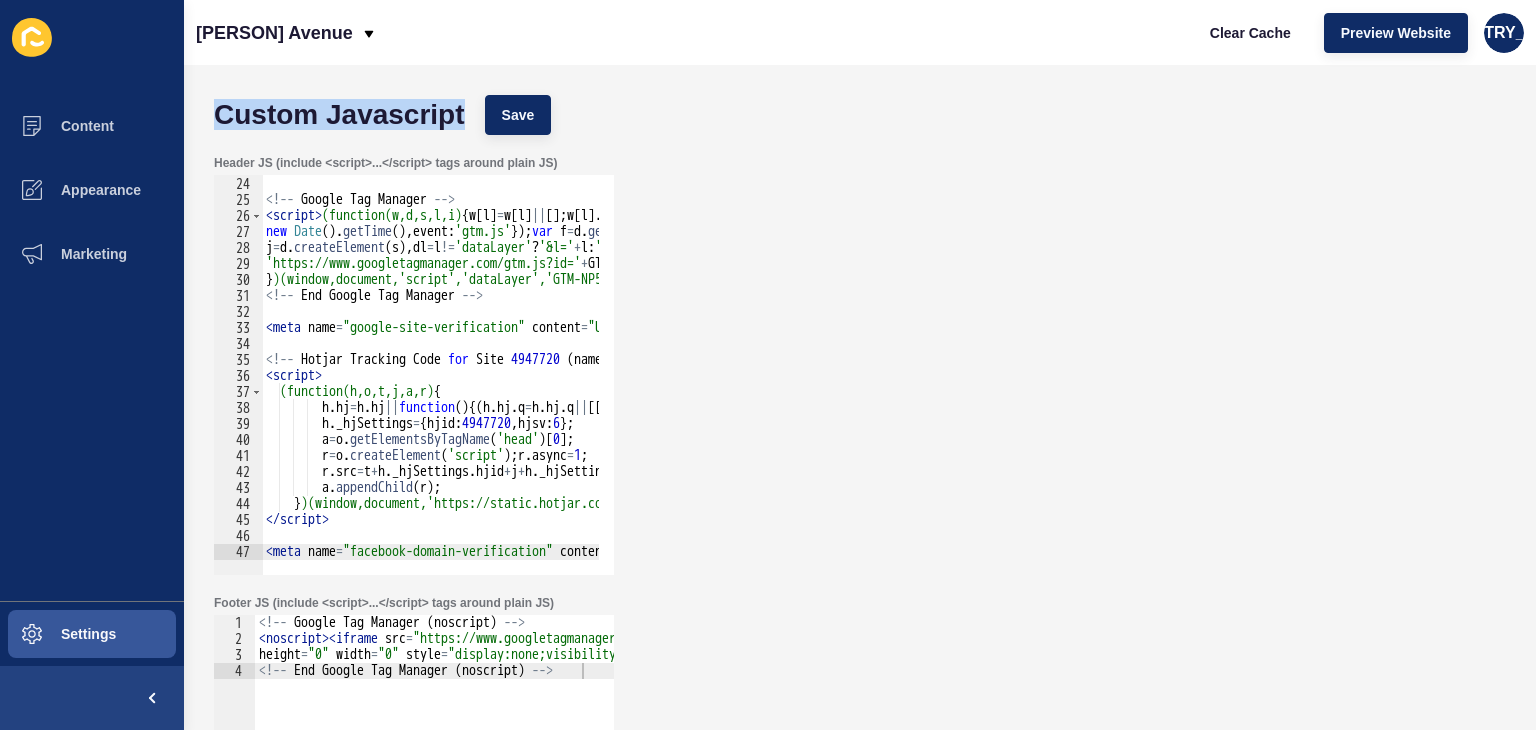 drag, startPoint x: 468, startPoint y: 107, endPoint x: 206, endPoint y: 115, distance: 262.1221 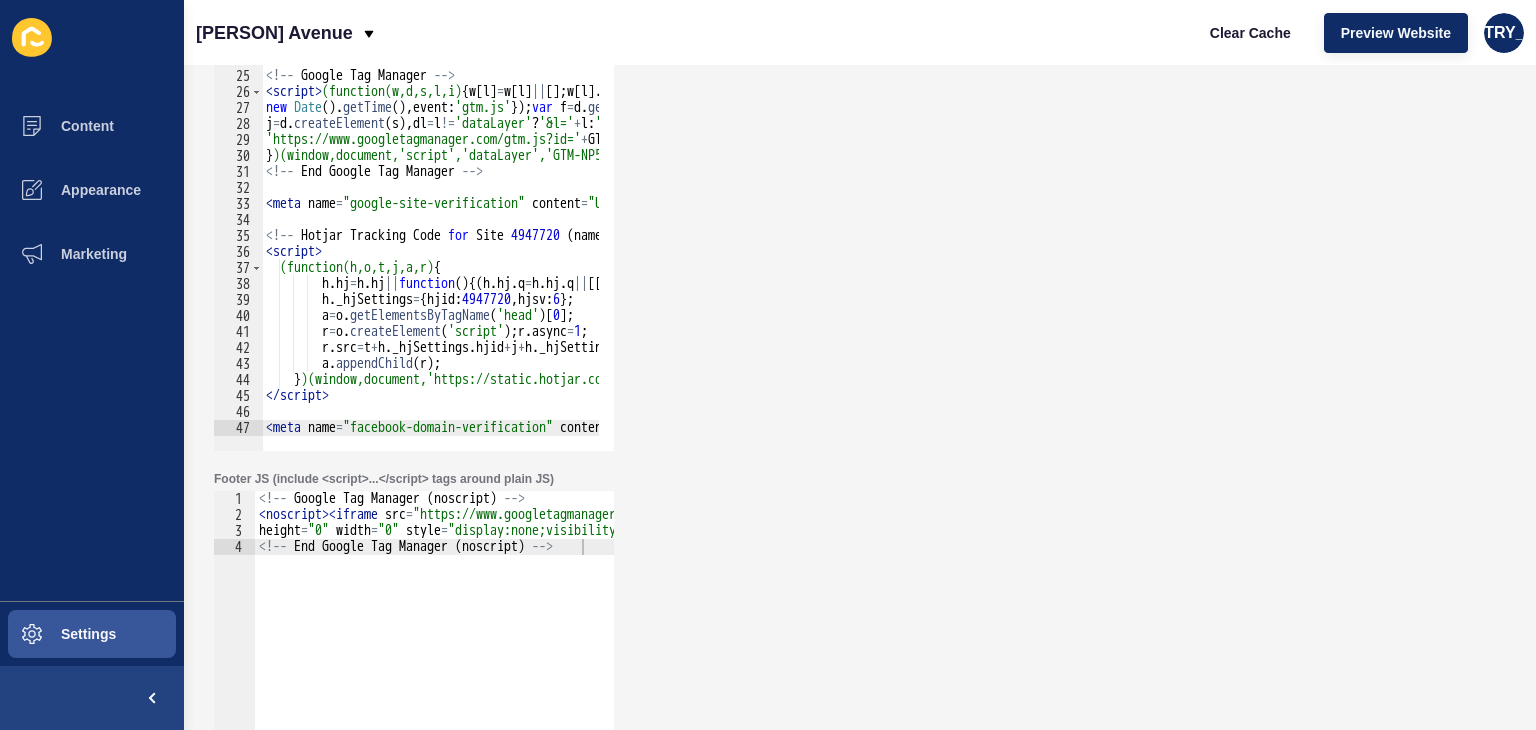 scroll, scrollTop: 295, scrollLeft: 0, axis: vertical 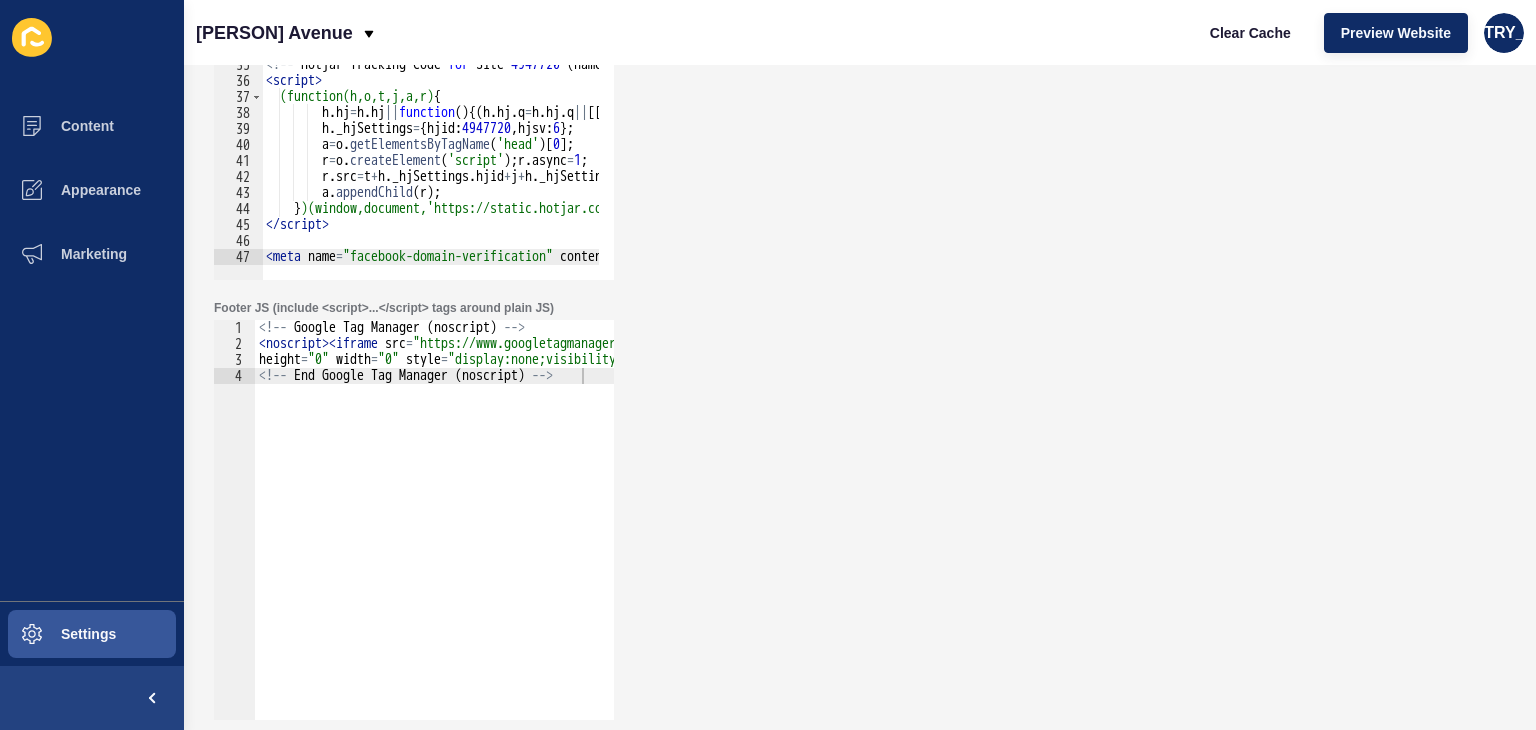 click on "47" at bounding box center [238, 257] 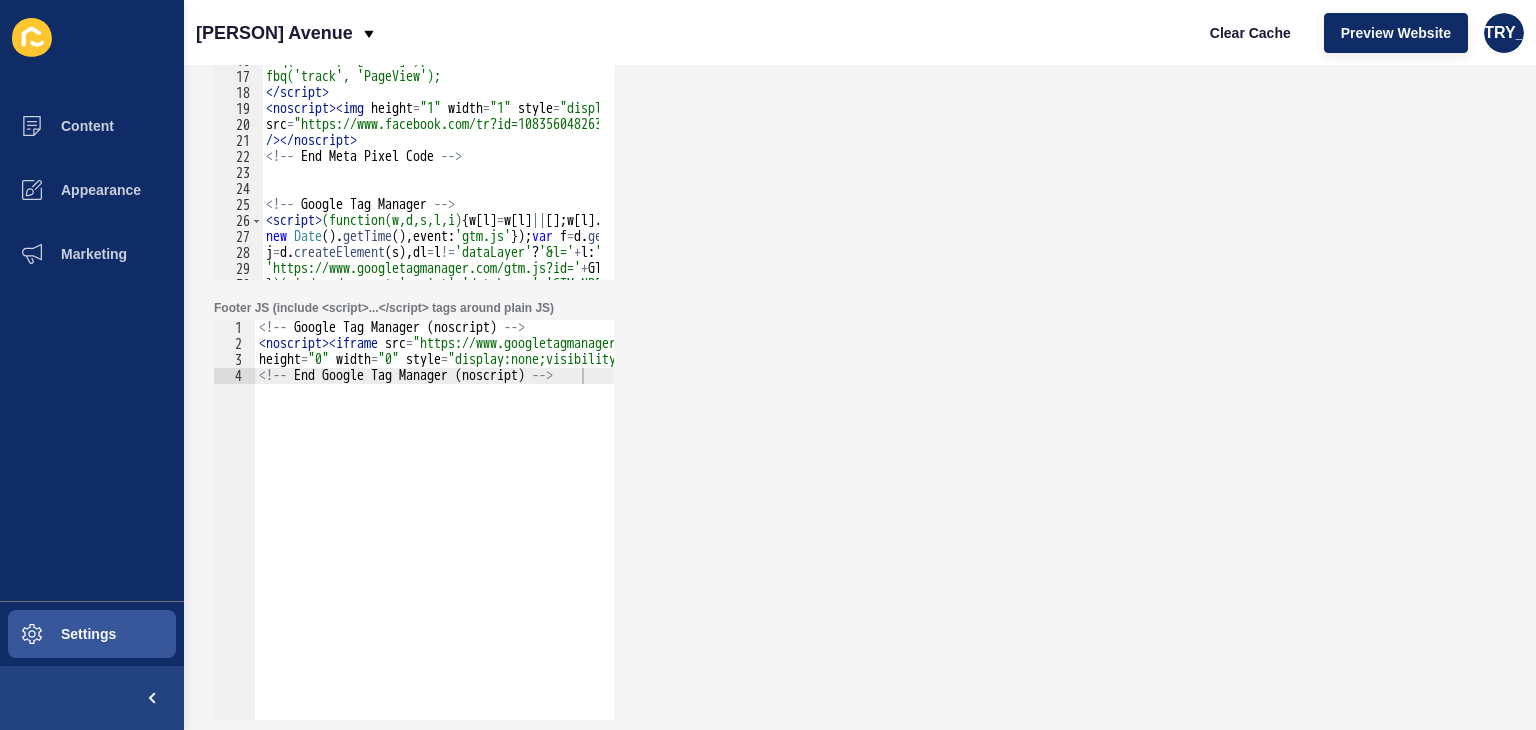 scroll, scrollTop: 0, scrollLeft: 0, axis: both 